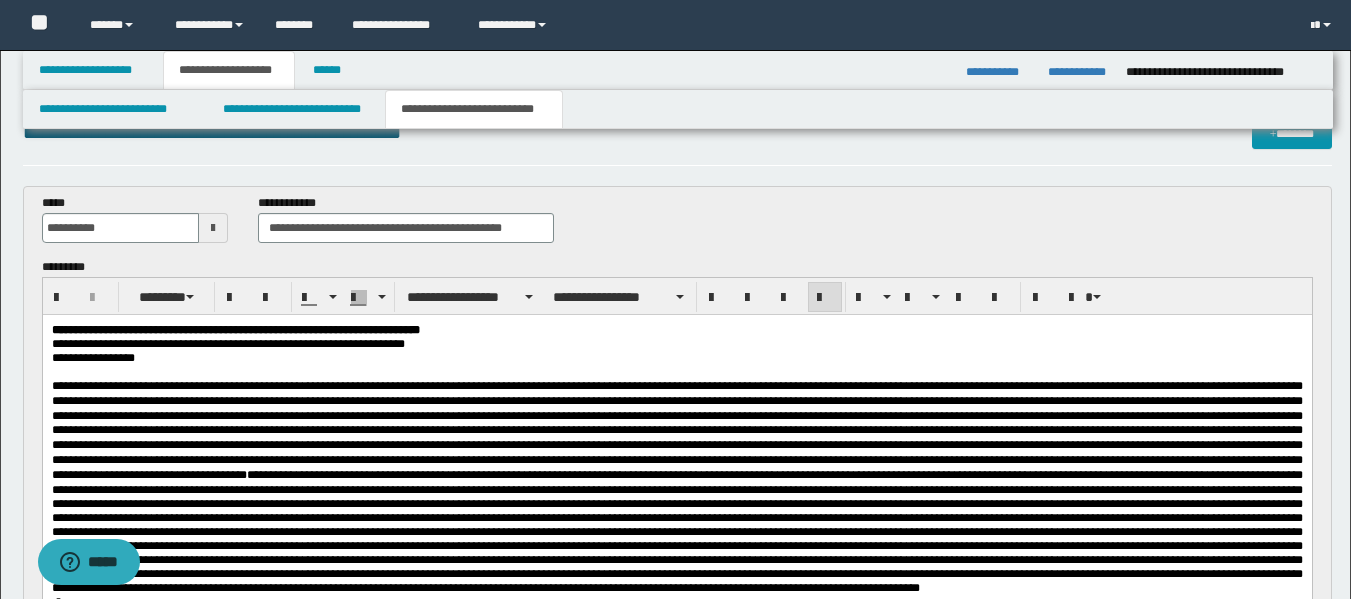 scroll, scrollTop: 40, scrollLeft: 0, axis: vertical 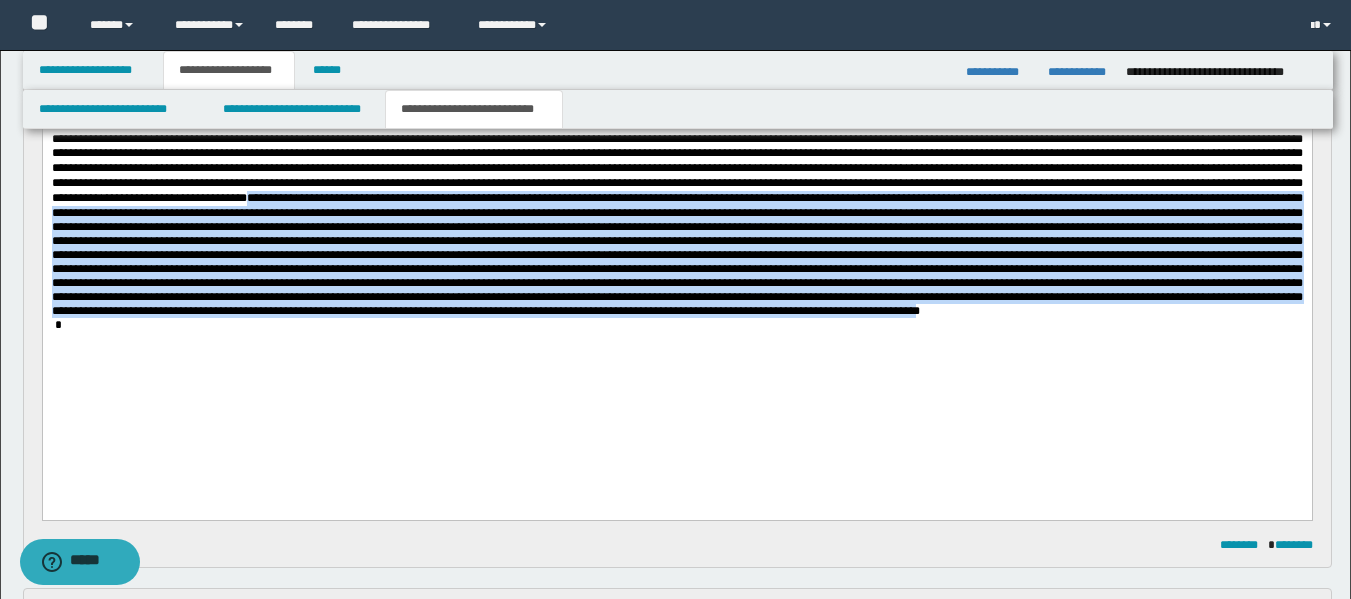 drag, startPoint x: 926, startPoint y: 209, endPoint x: 1185, endPoint y: 363, distance: 301.3254 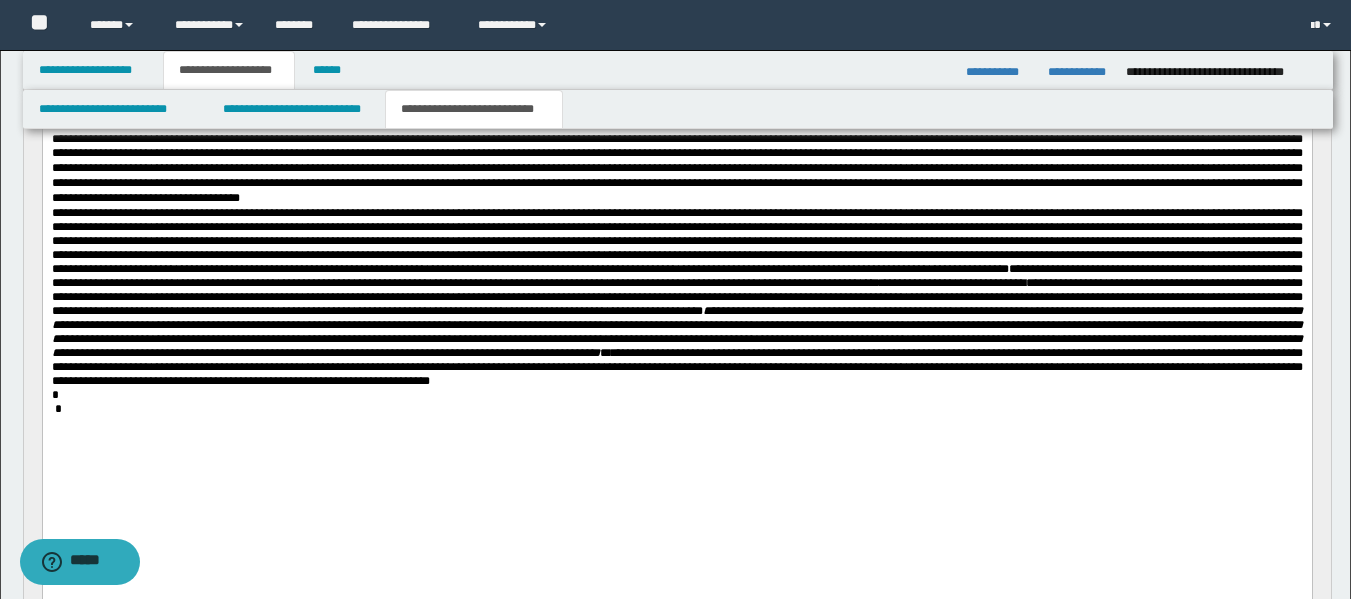 click at bounding box center [676, 154] 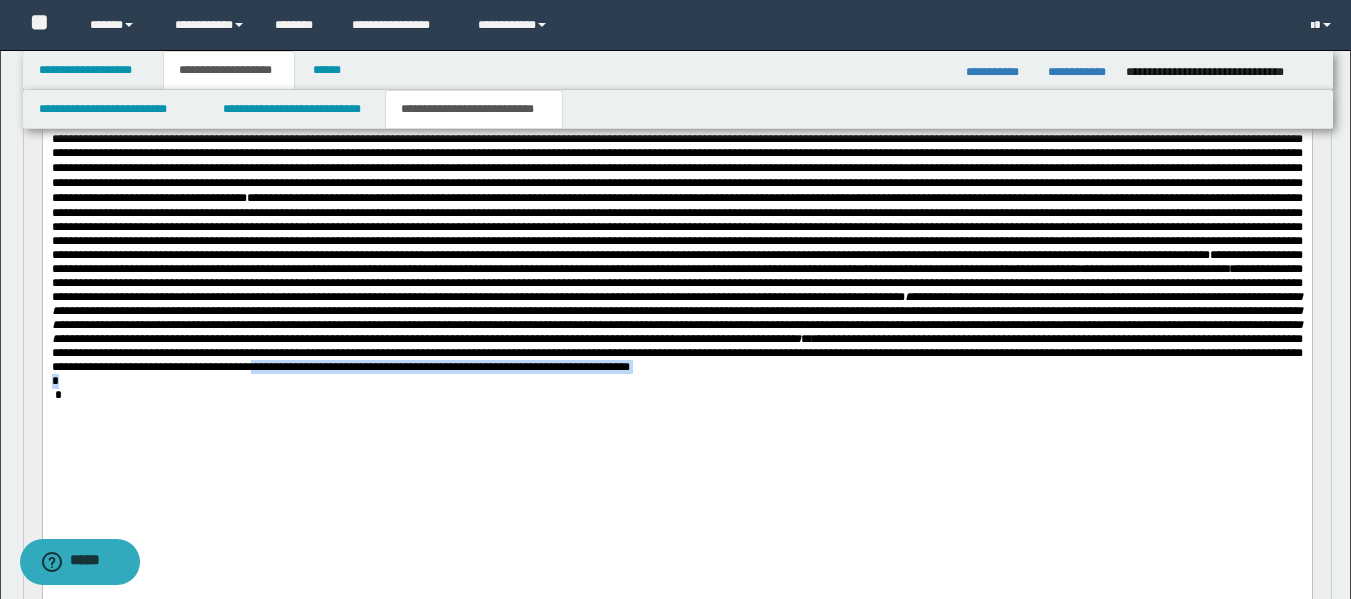 drag, startPoint x: 967, startPoint y: 420, endPoint x: 972, endPoint y: 444, distance: 24.5153 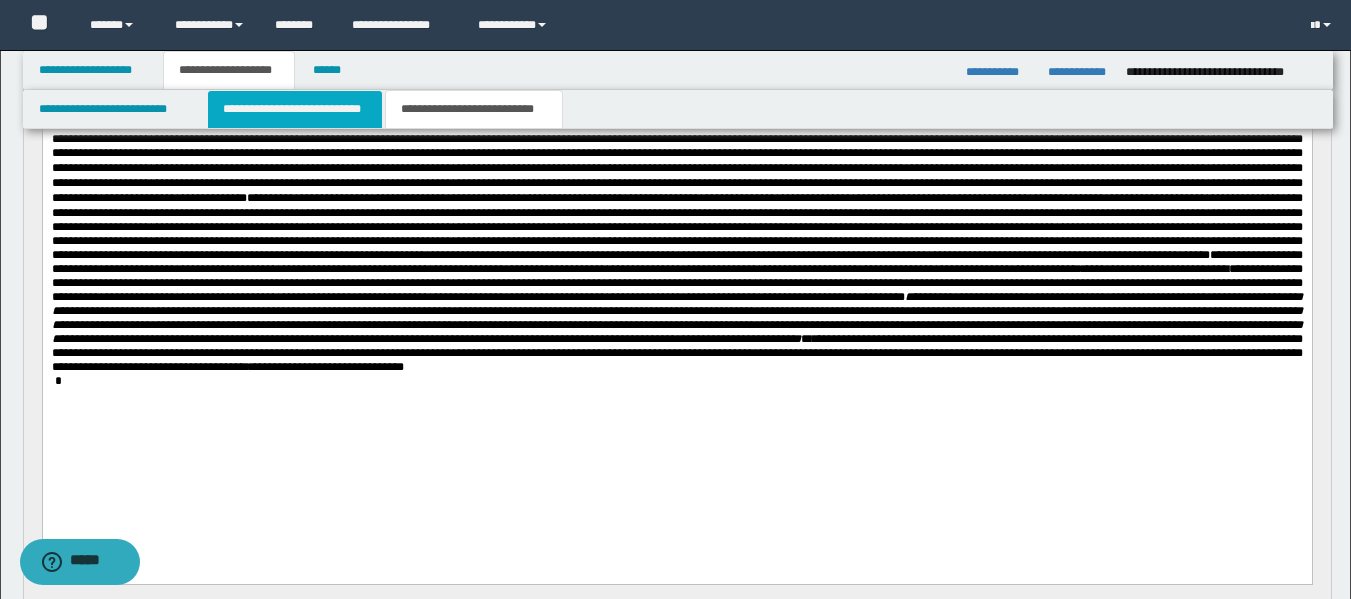 click on "**********" at bounding box center [295, 109] 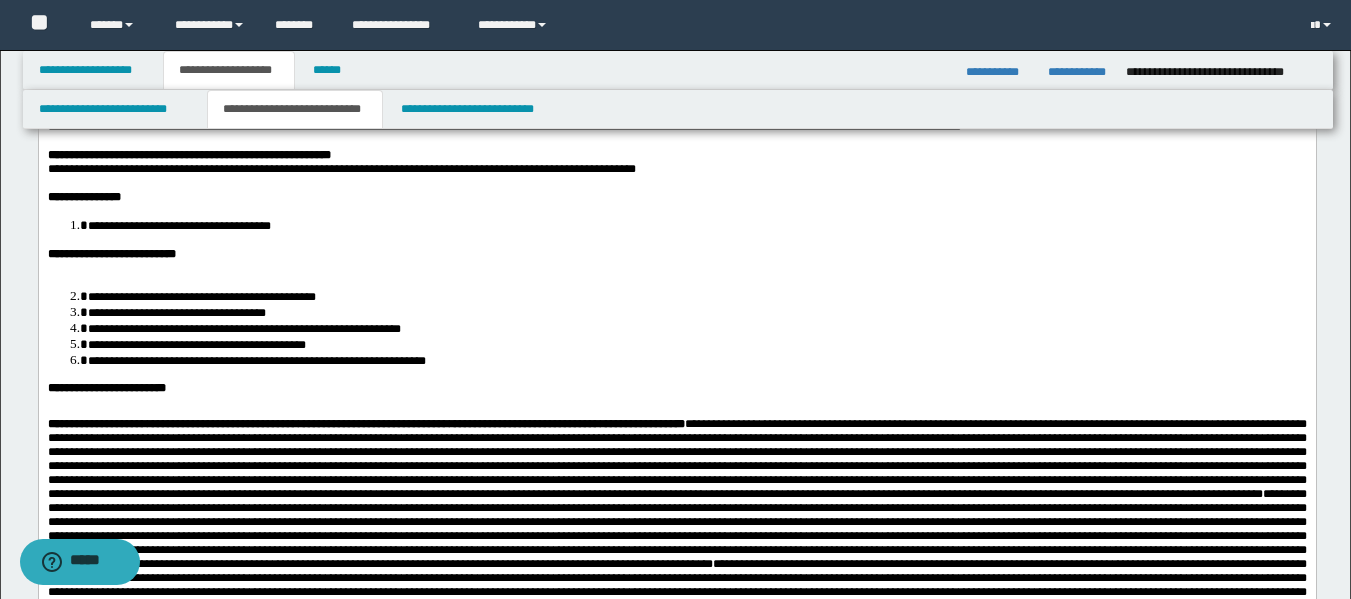 scroll, scrollTop: 443, scrollLeft: 0, axis: vertical 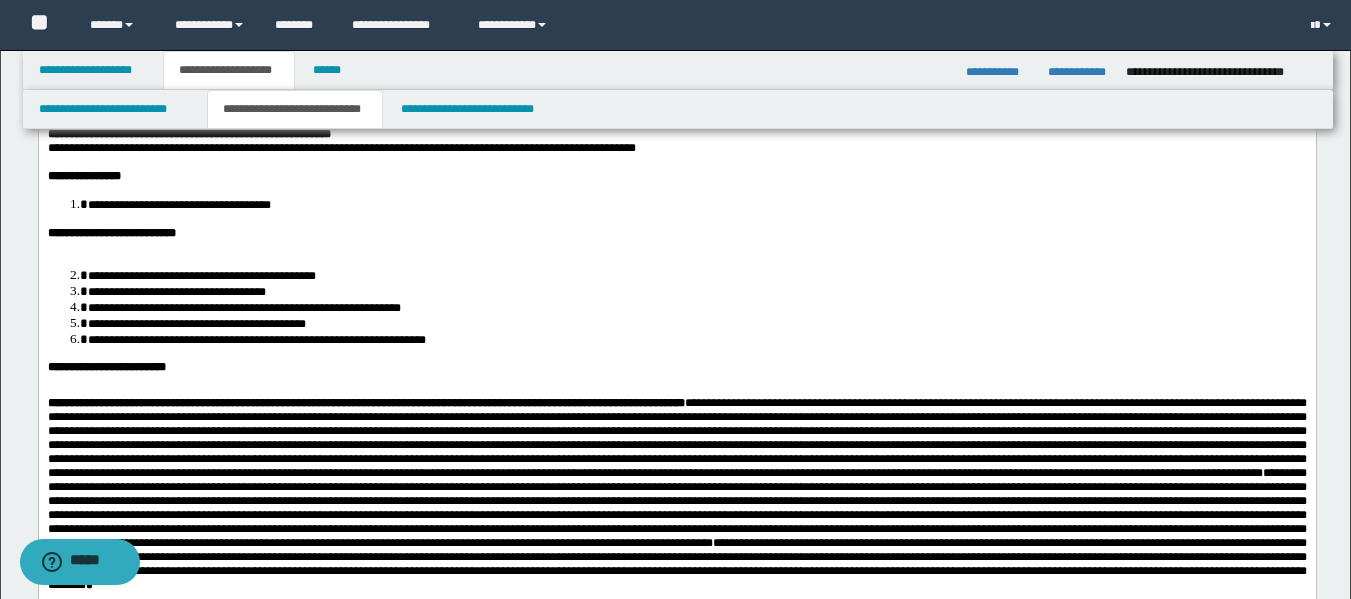 drag, startPoint x: 1361, startPoint y: 76, endPoint x: 932, endPoint y: 369, distance: 519.5094 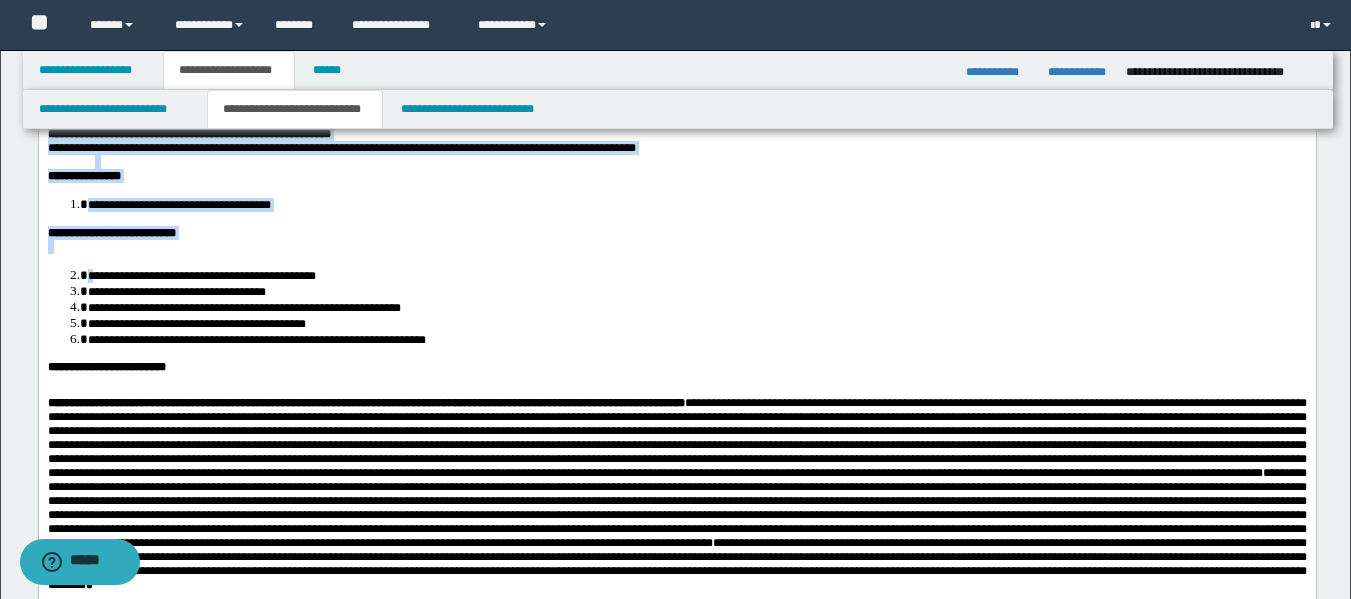 drag, startPoint x: 205, startPoint y: 419, endPoint x: 127, endPoint y: 338, distance: 112.44999 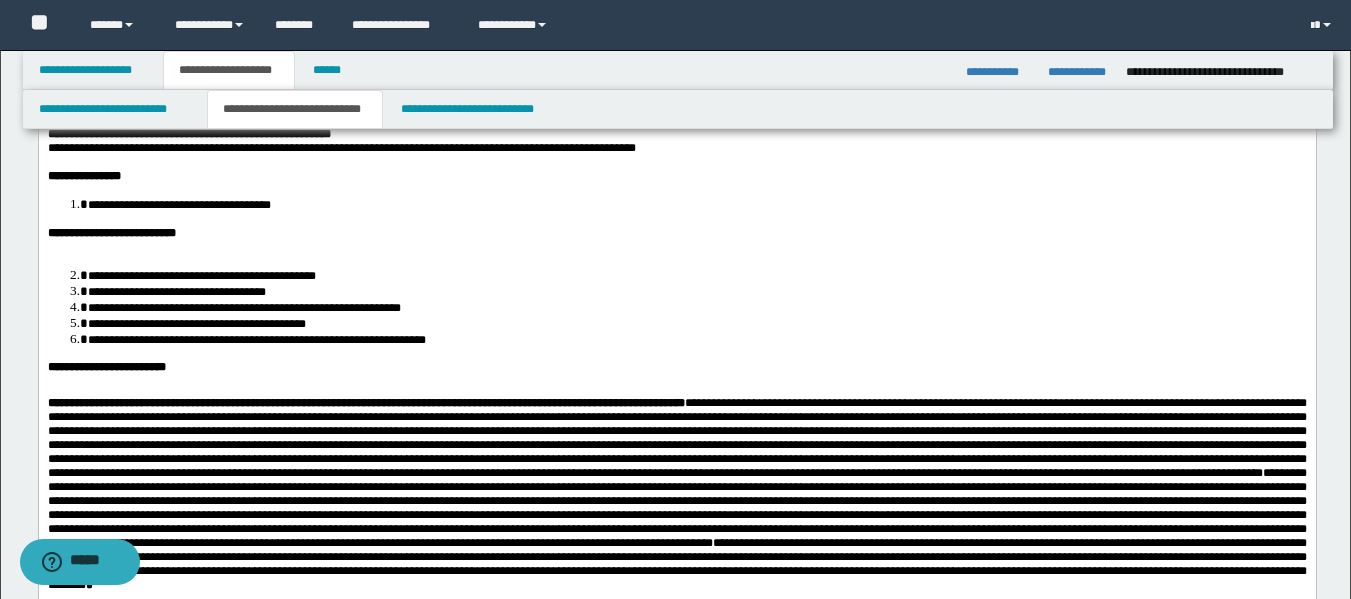 click on "**********" at bounding box center (676, 442) 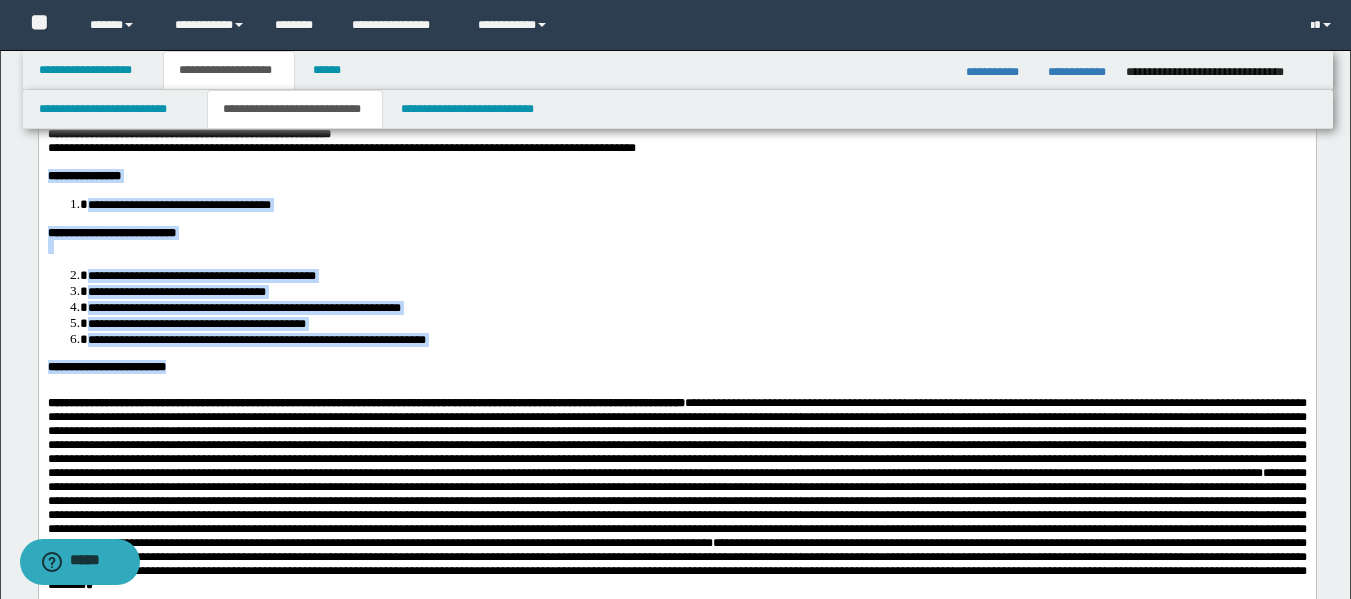 drag, startPoint x: 208, startPoint y: 425, endPoint x: 22, endPoint y: 213, distance: 282.02838 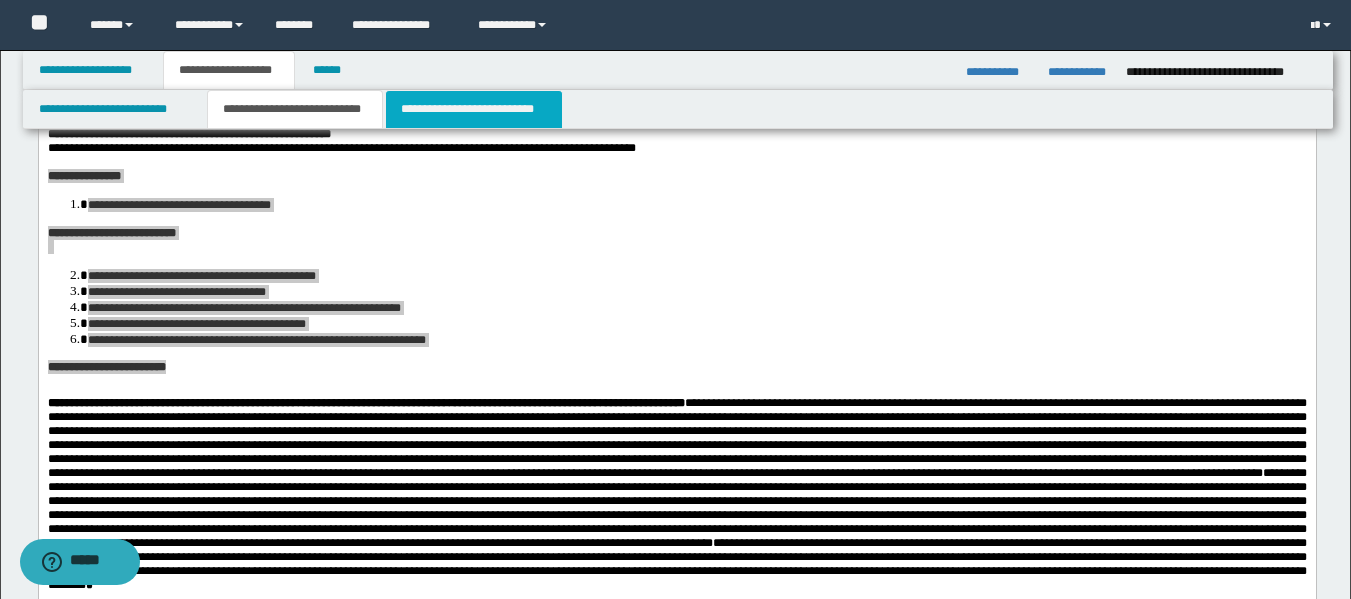 click on "**********" at bounding box center [474, 109] 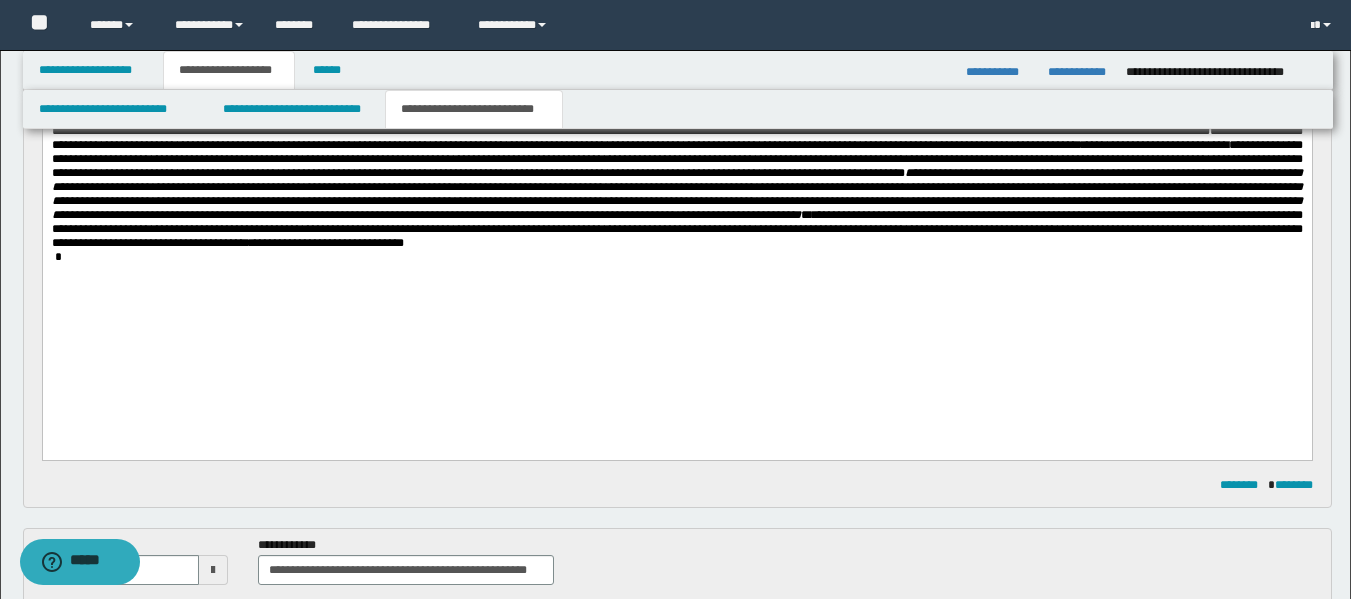 click on "**********" at bounding box center [676, 115] 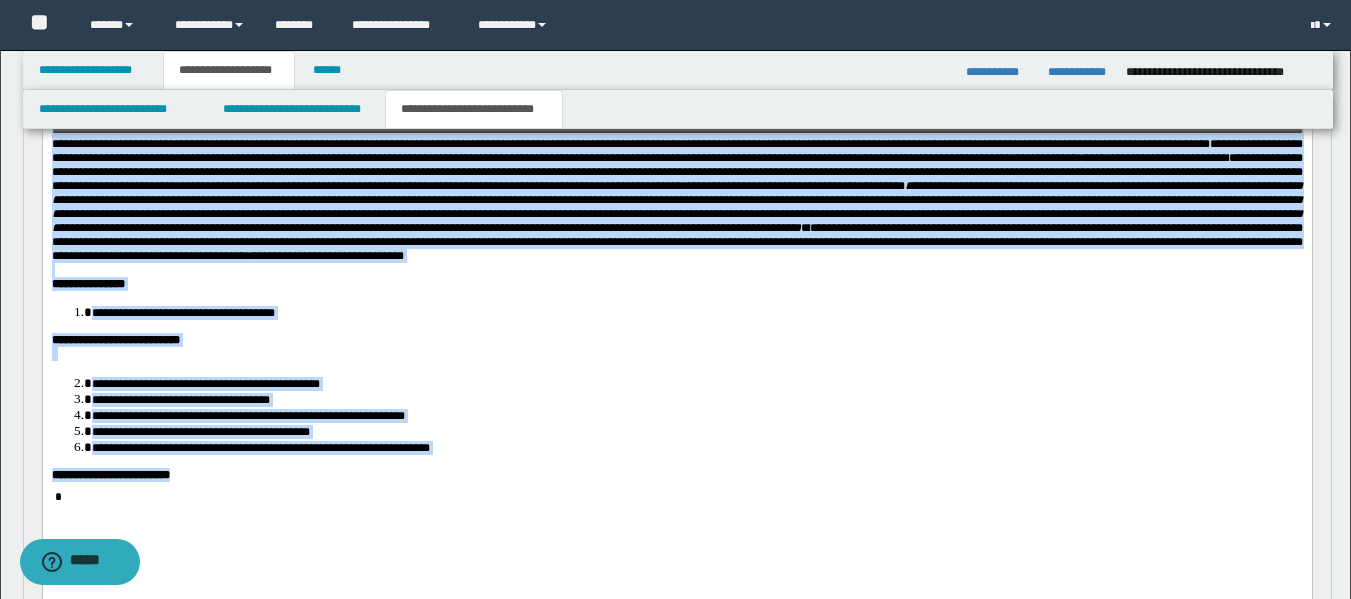 drag, startPoint x: 216, startPoint y: 544, endPoint x: 910, endPoint y: 135, distance: 805.55383 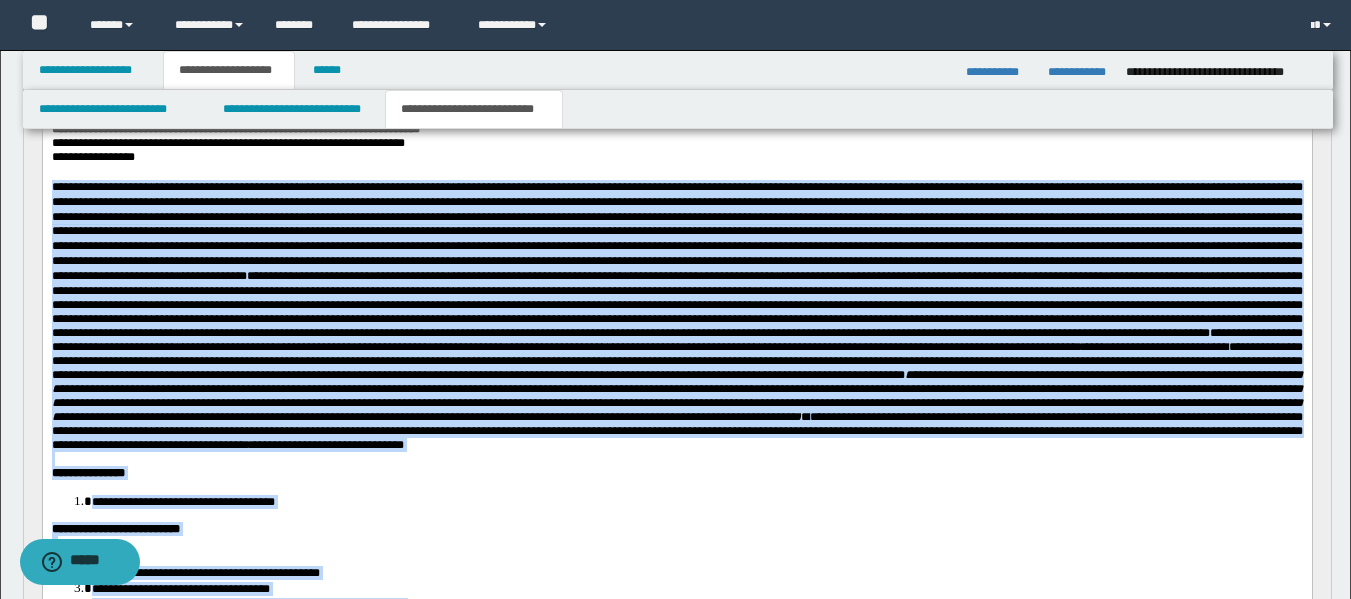 scroll, scrollTop: 252, scrollLeft: 0, axis: vertical 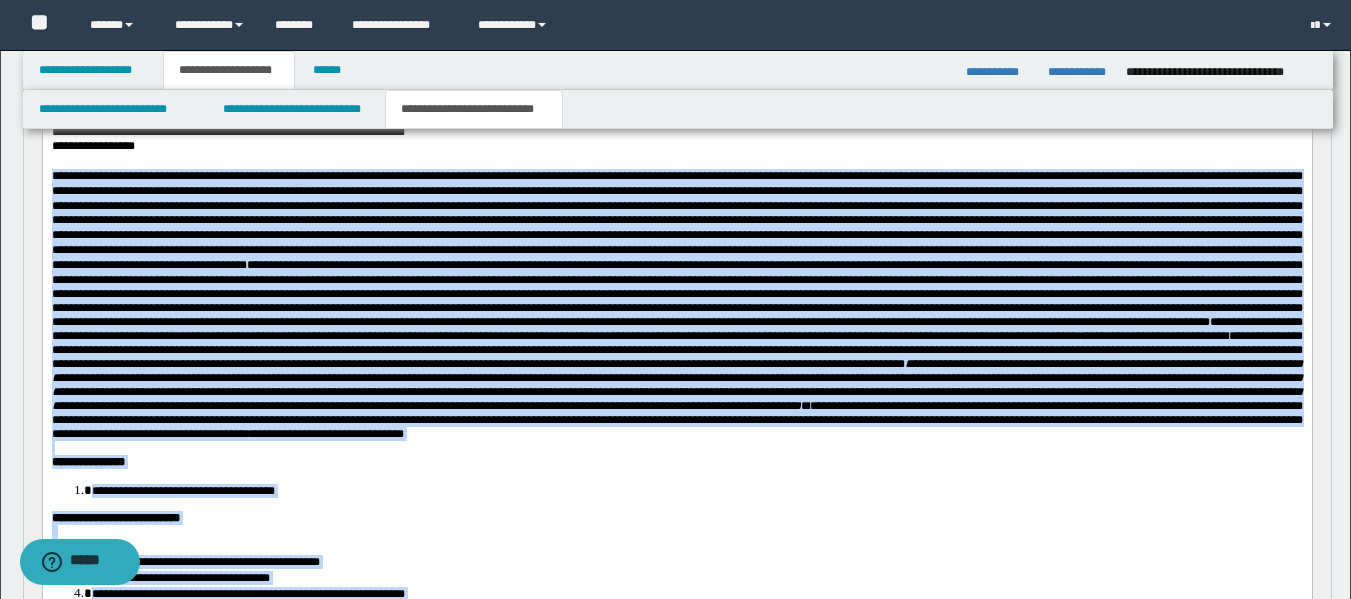 copy on "**********" 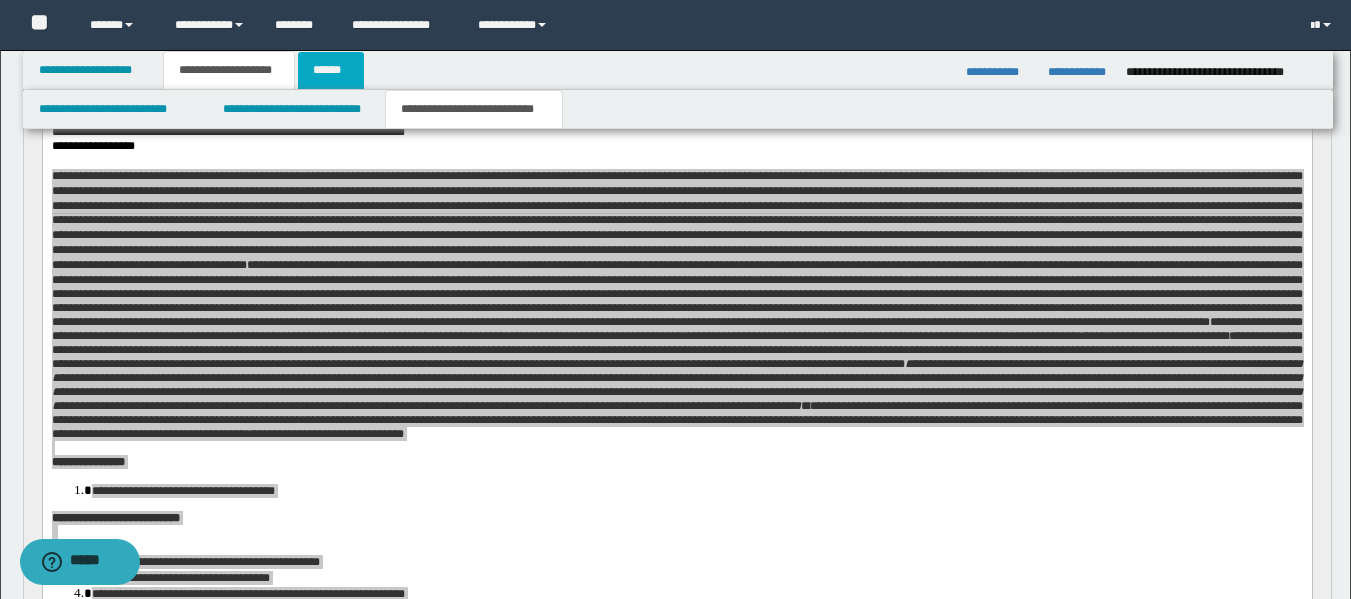 click on "******" at bounding box center (331, 70) 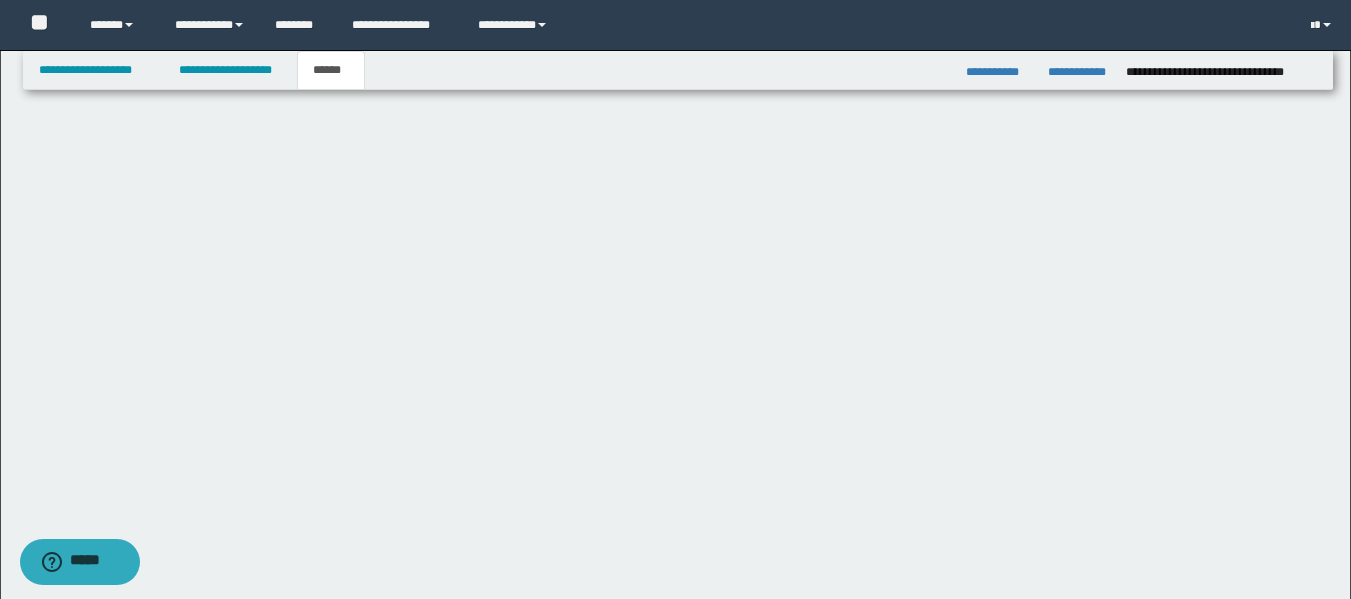 scroll, scrollTop: 0, scrollLeft: 0, axis: both 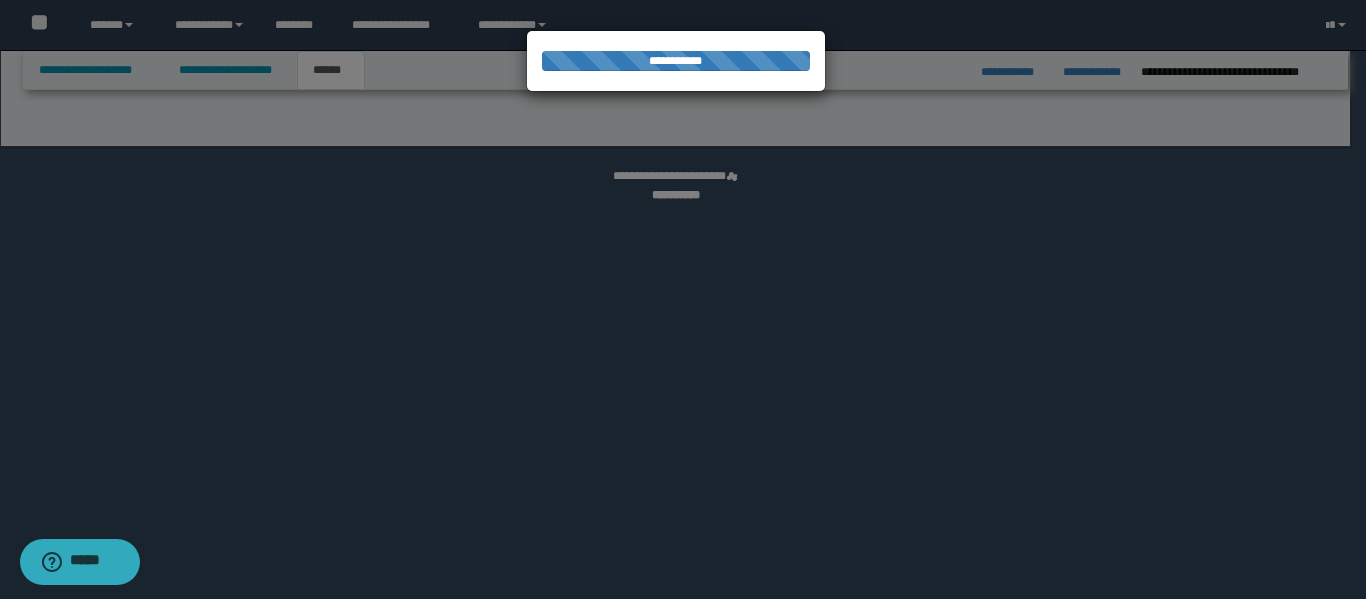 select on "*" 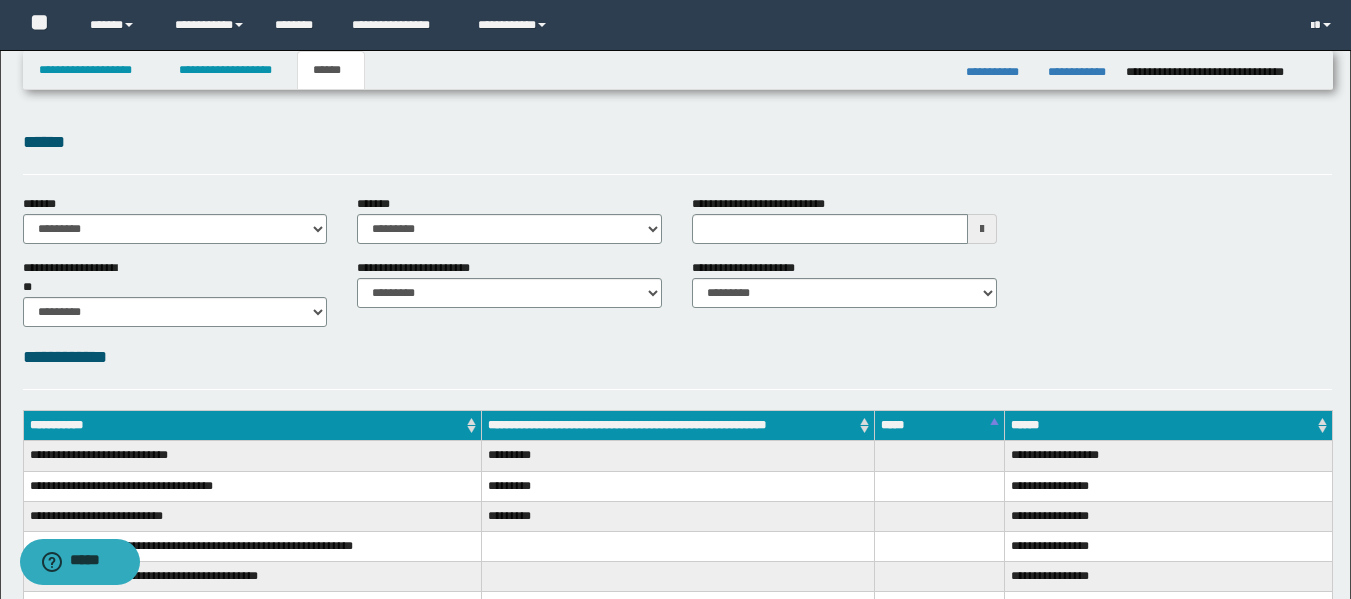 scroll, scrollTop: 0, scrollLeft: 0, axis: both 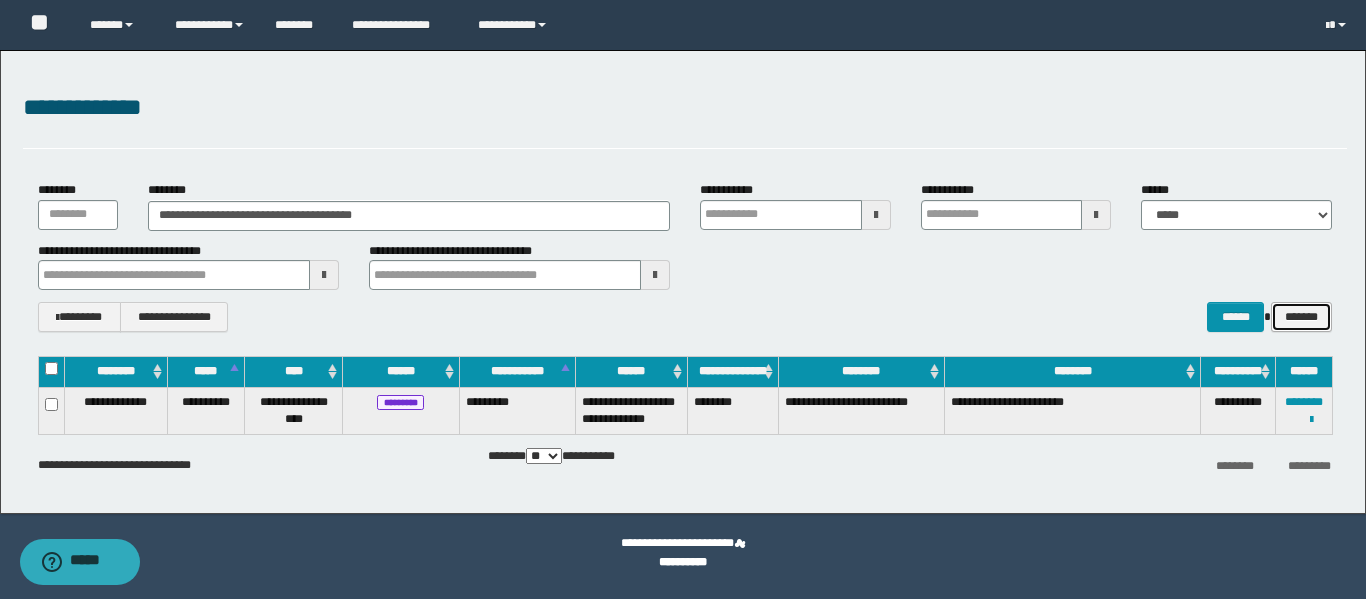 click on "*******" at bounding box center (1301, 317) 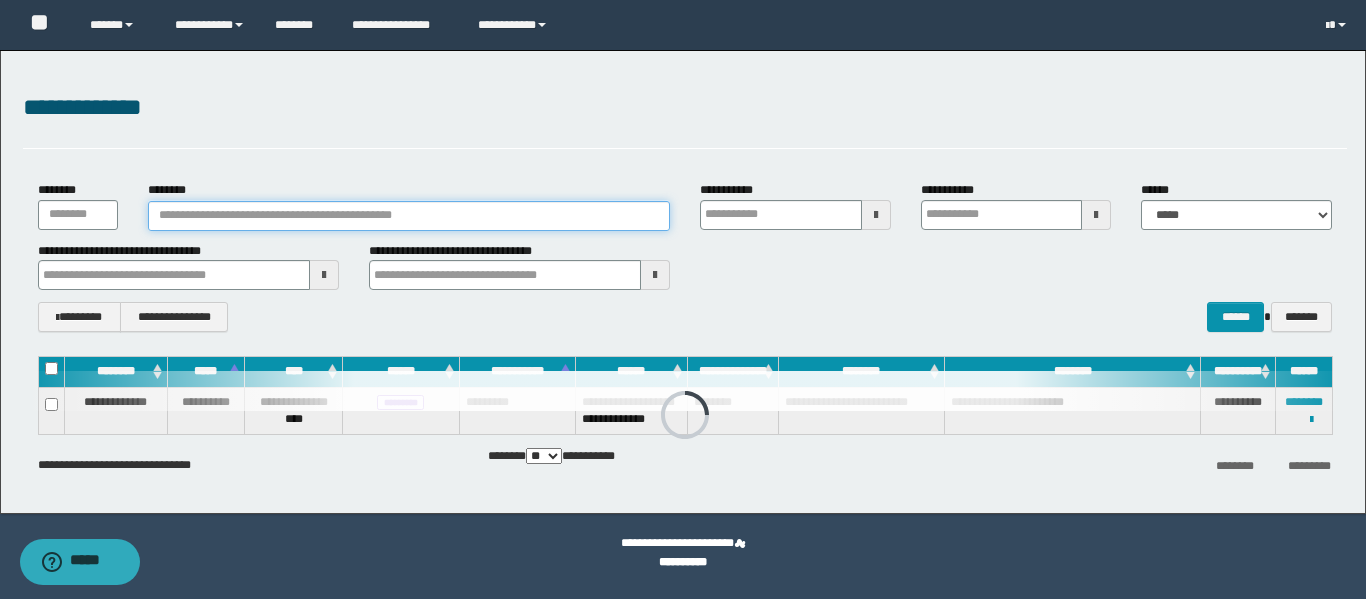 click on "********" at bounding box center (409, 216) 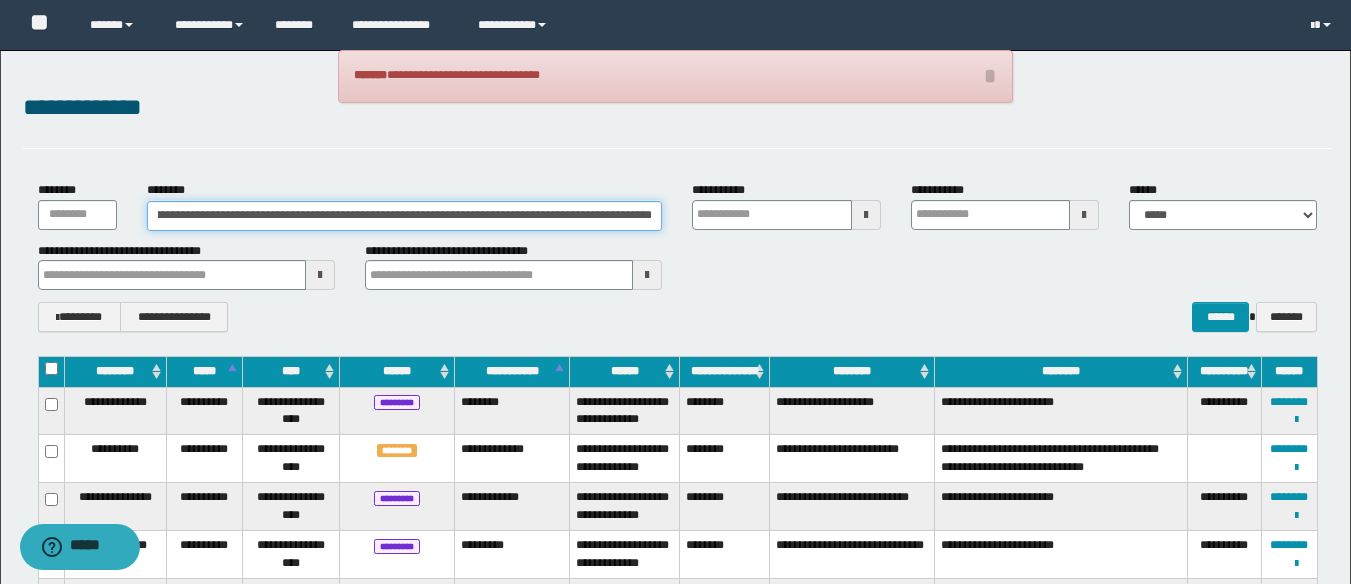 scroll, scrollTop: 0, scrollLeft: 25718, axis: horizontal 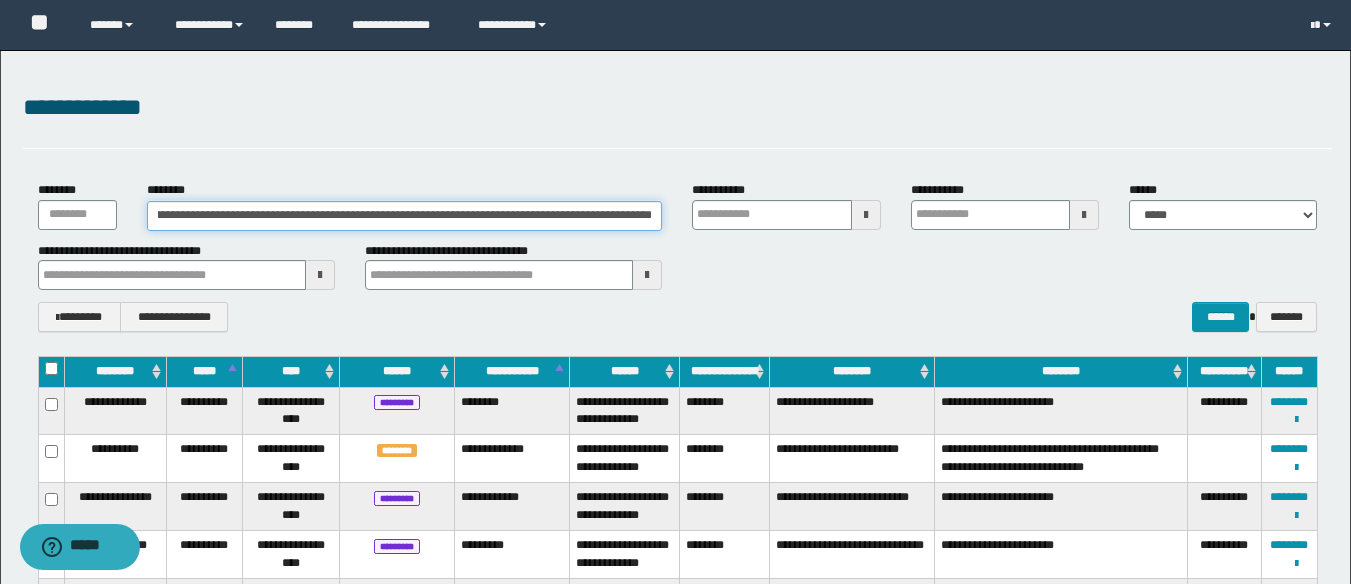 type on "**********" 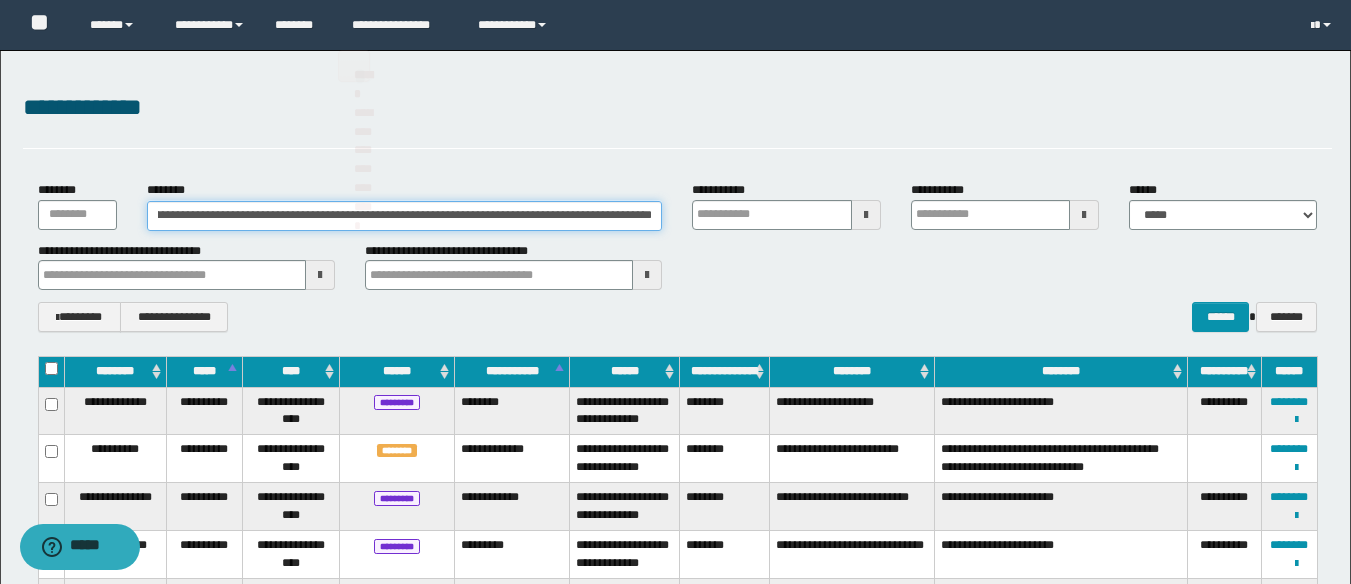 click on "********" at bounding box center (405, 216) 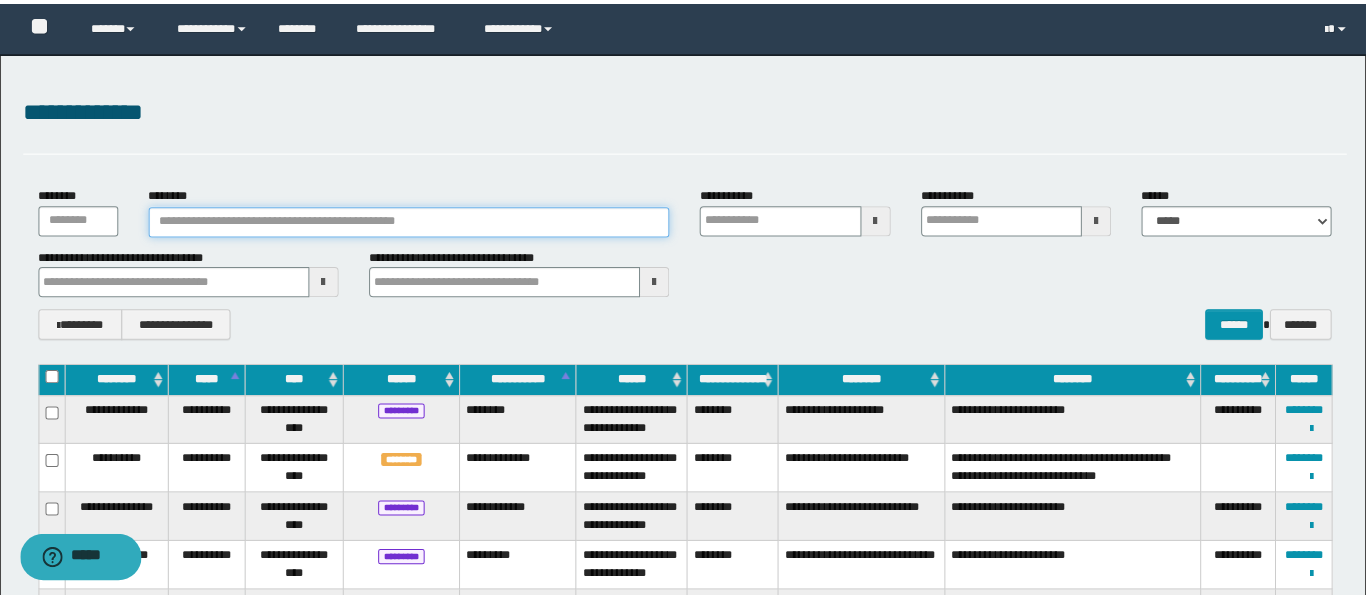 scroll, scrollTop: 0, scrollLeft: 0, axis: both 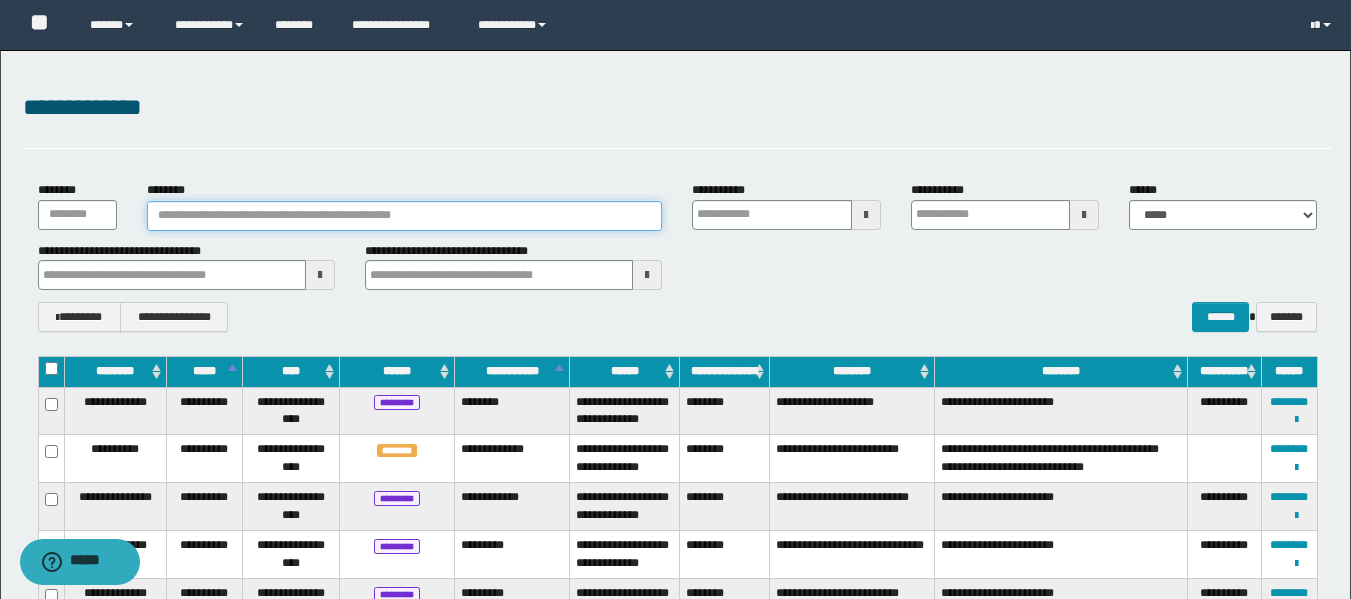 click on "********" at bounding box center (405, 216) 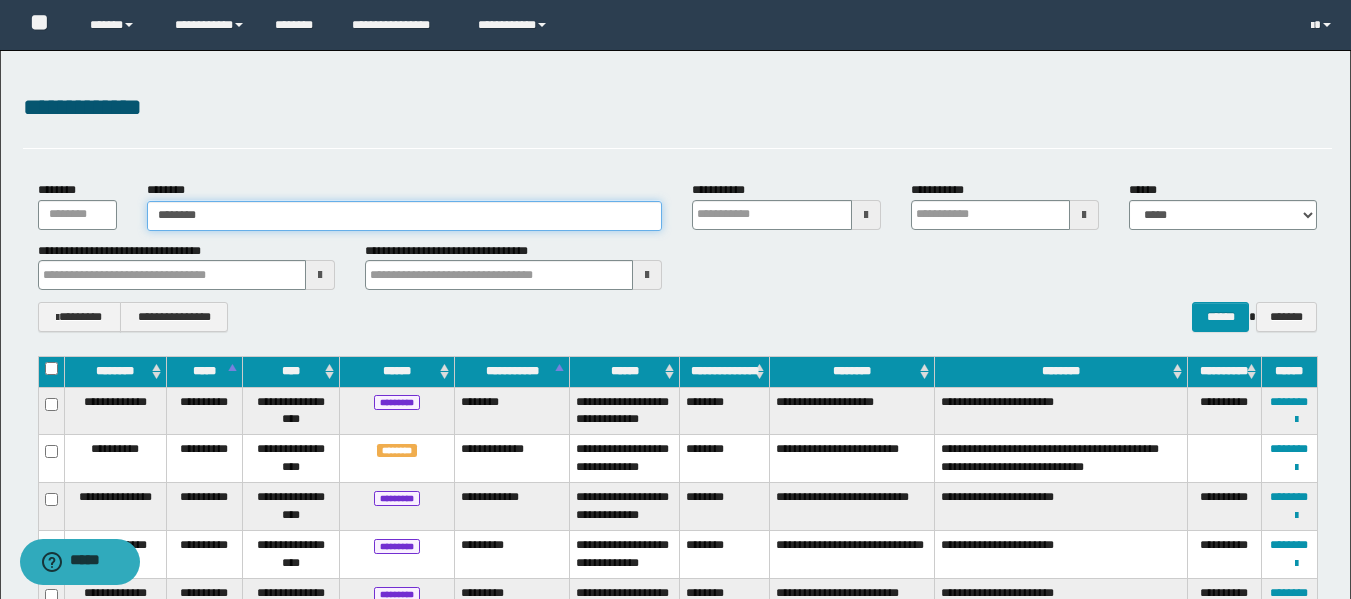 type on "********" 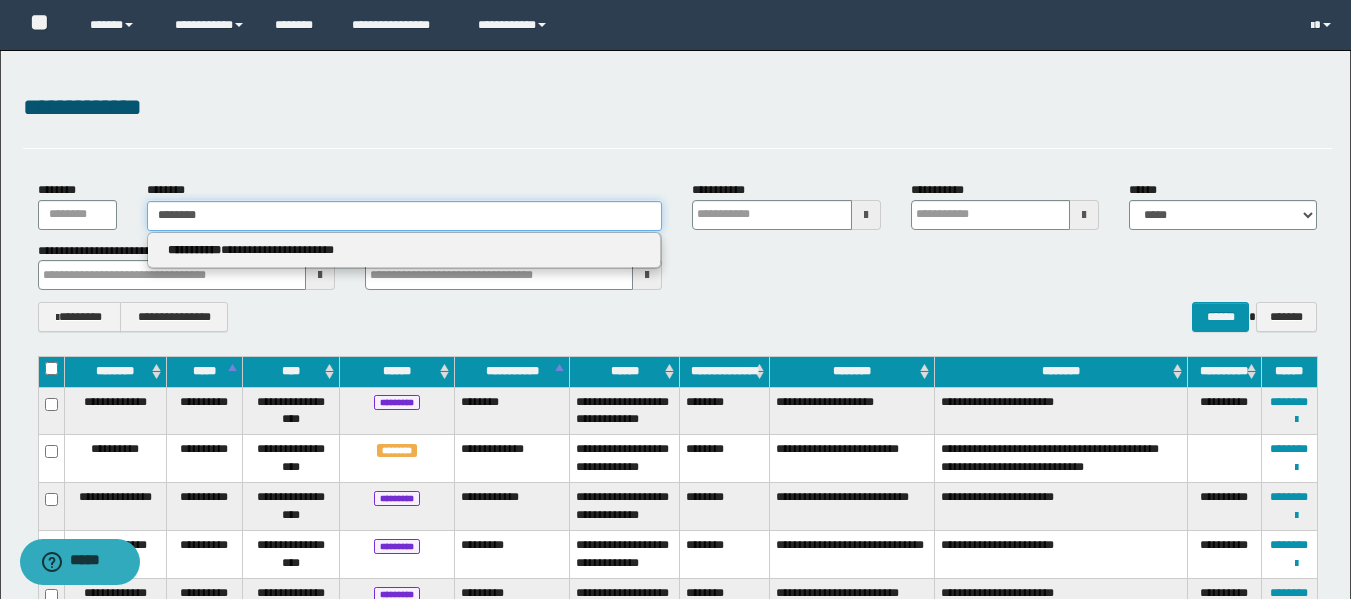 type on "********" 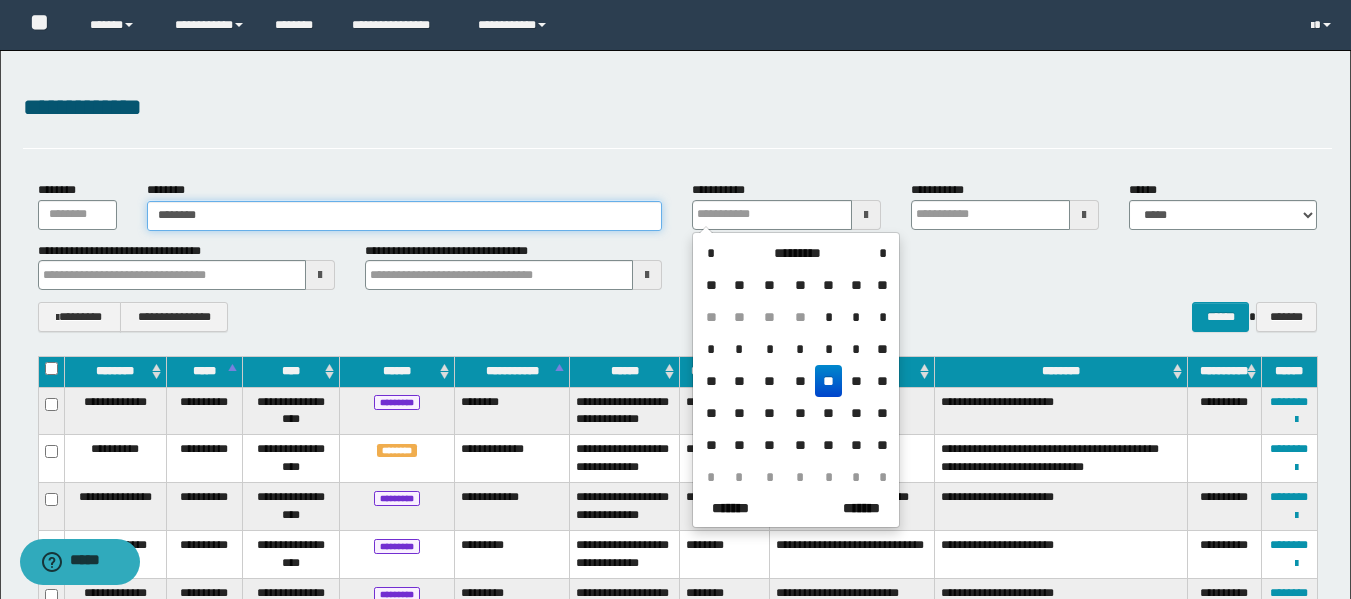 type on "********" 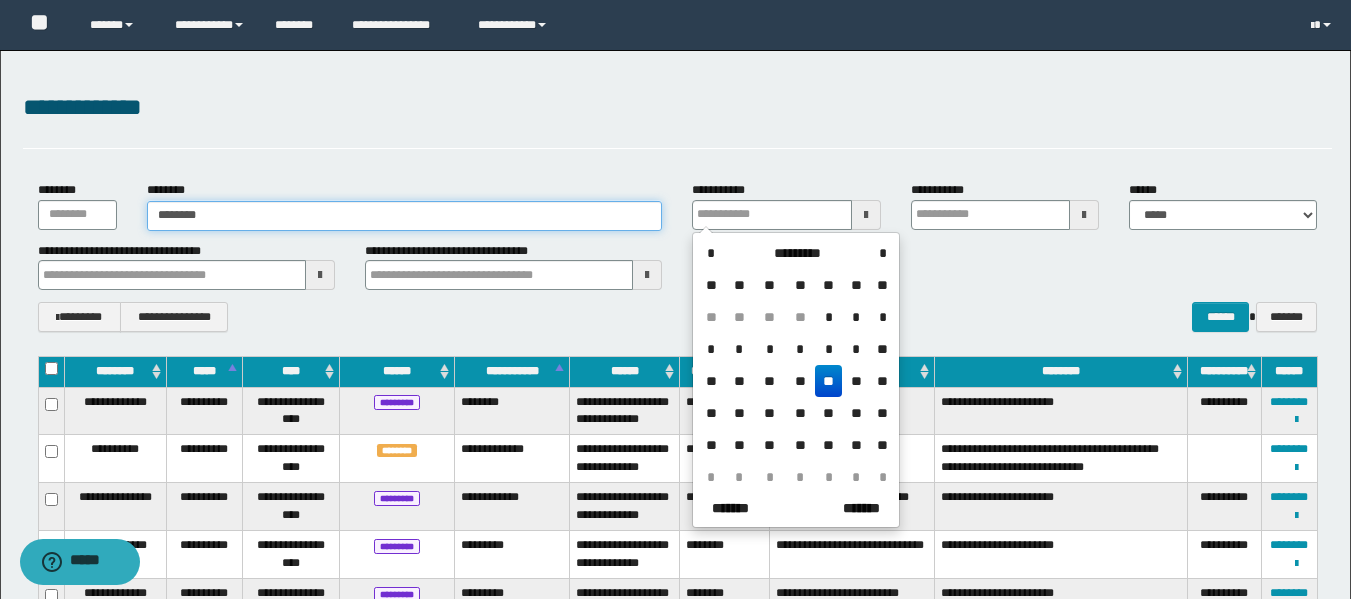 click on "********" at bounding box center (405, 216) 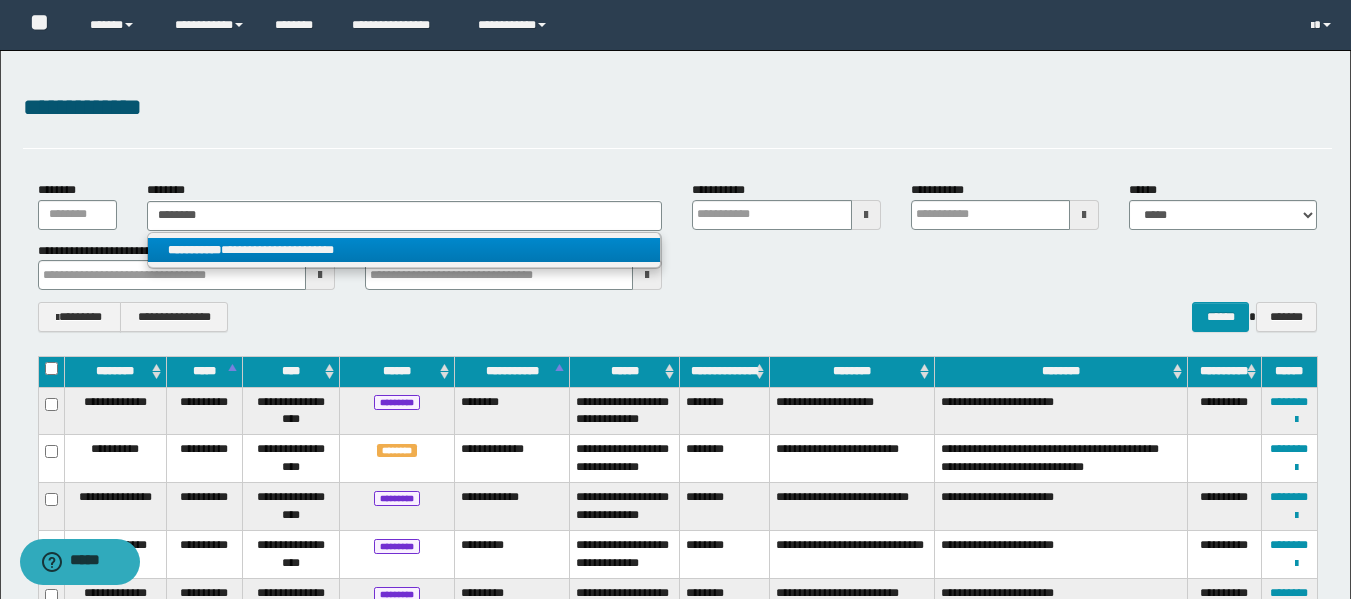 click on "**********" at bounding box center [404, 250] 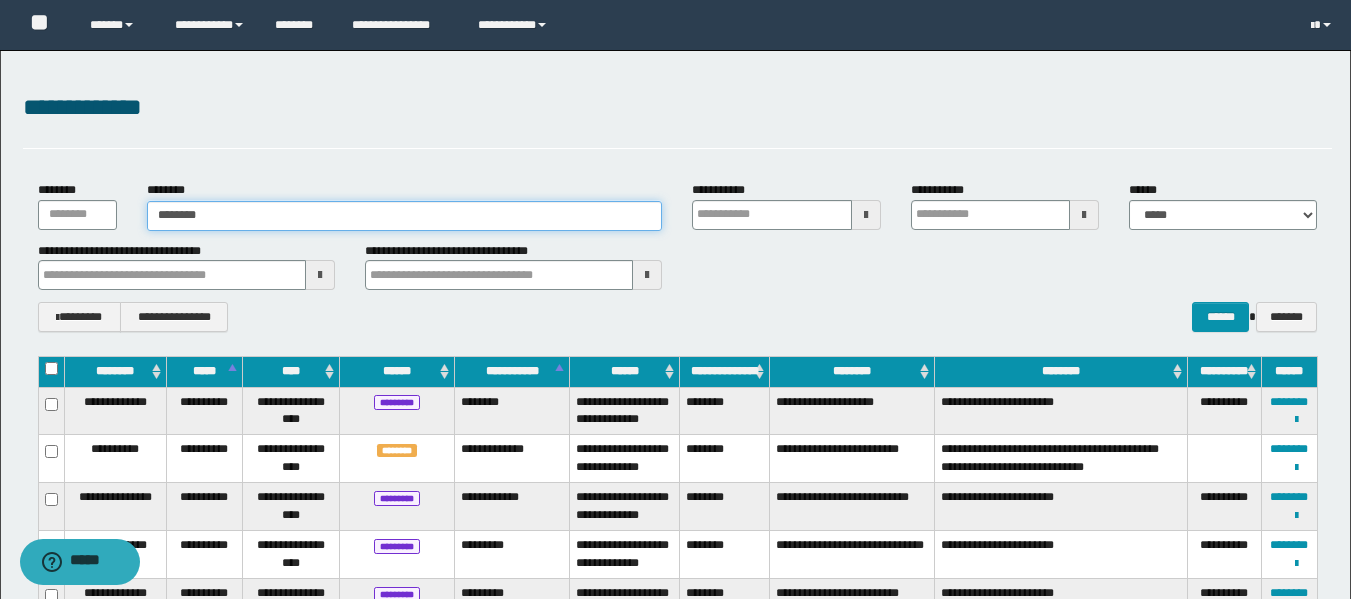 type 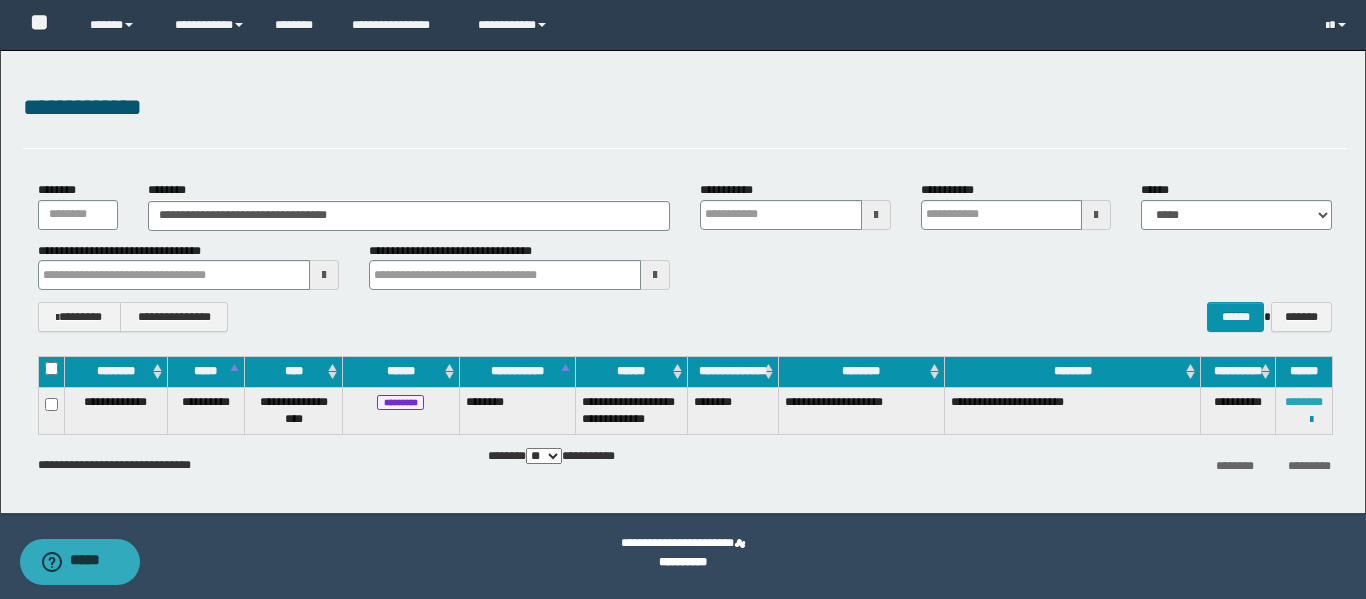 click on "********" at bounding box center (1304, 402) 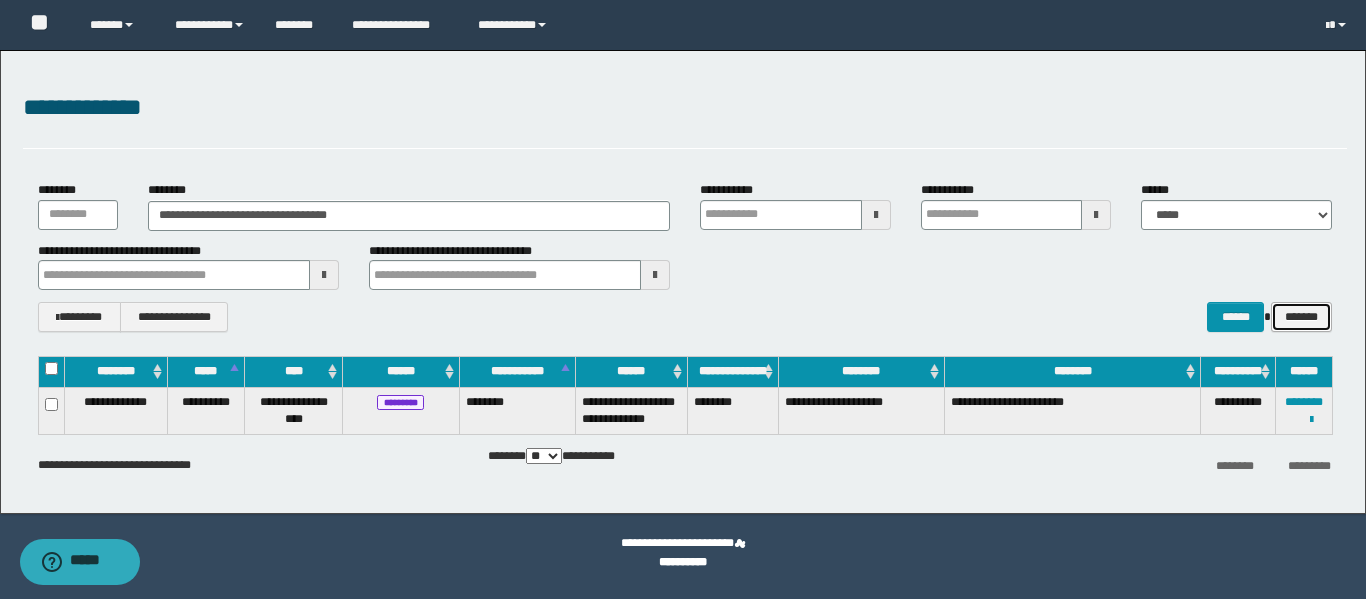 click on "*******" at bounding box center (1301, 317) 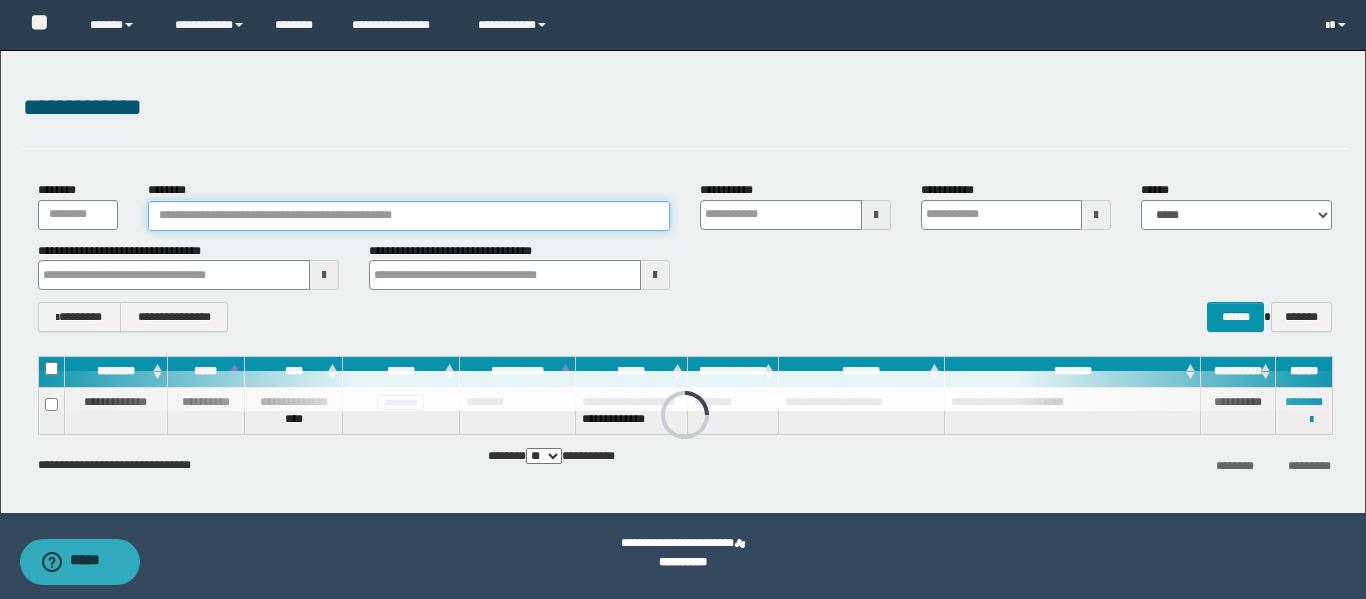 click on "********" at bounding box center [409, 216] 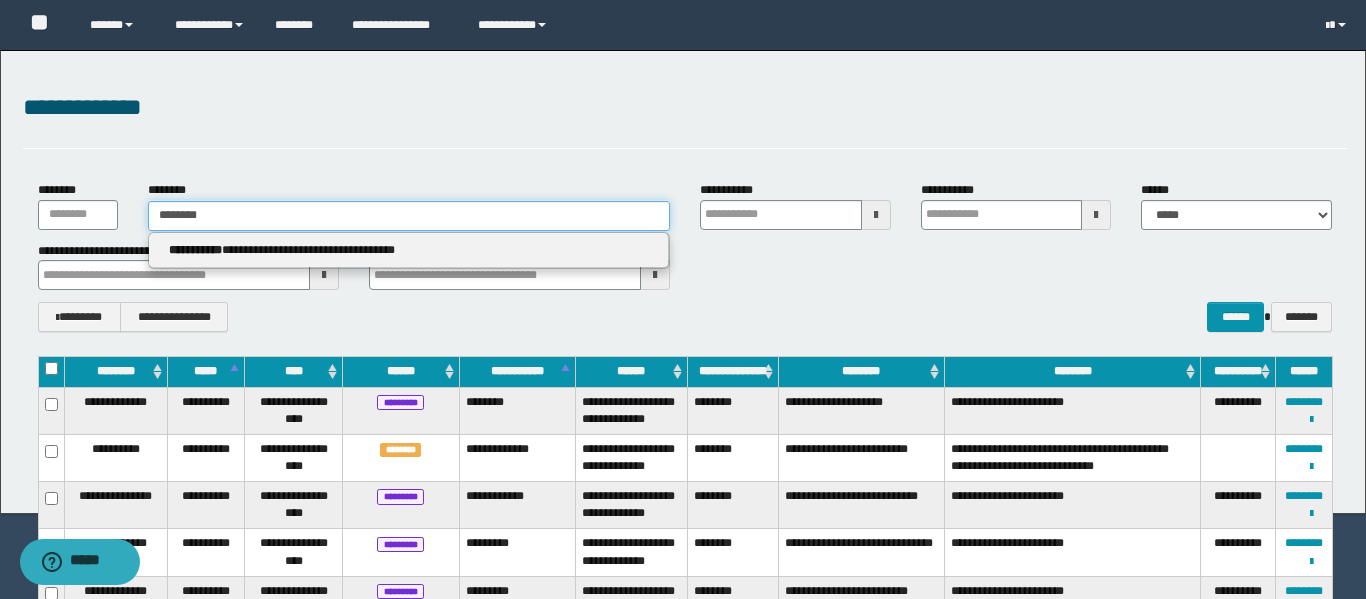 type on "********" 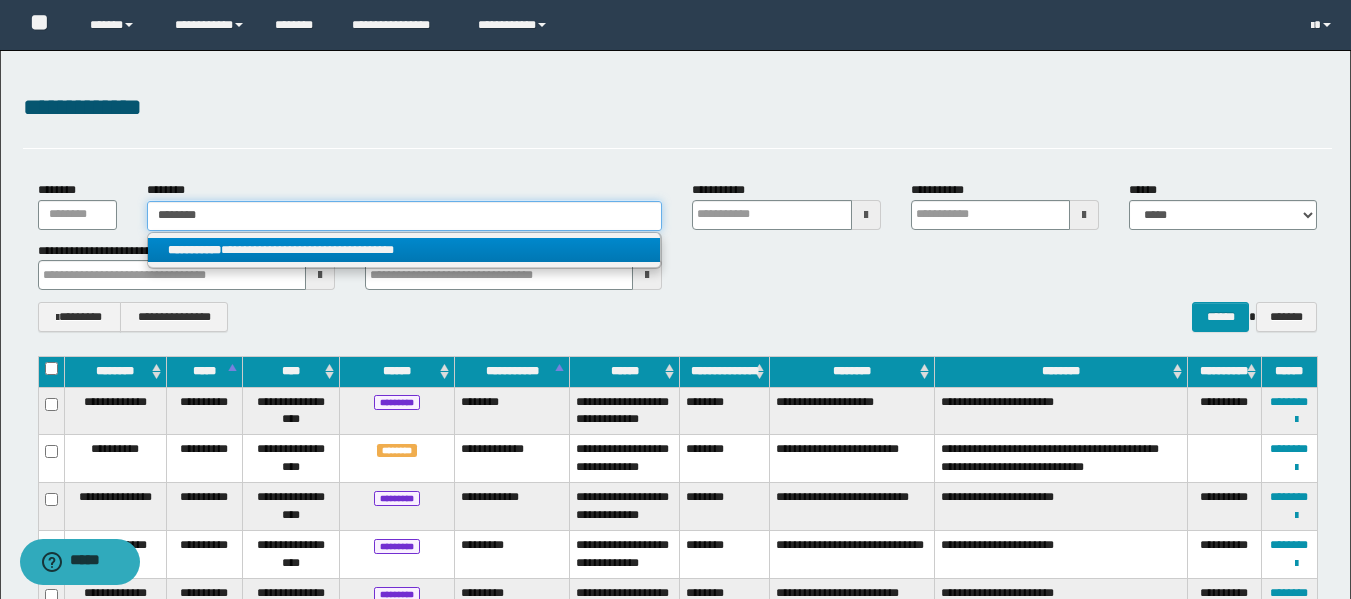 type on "********" 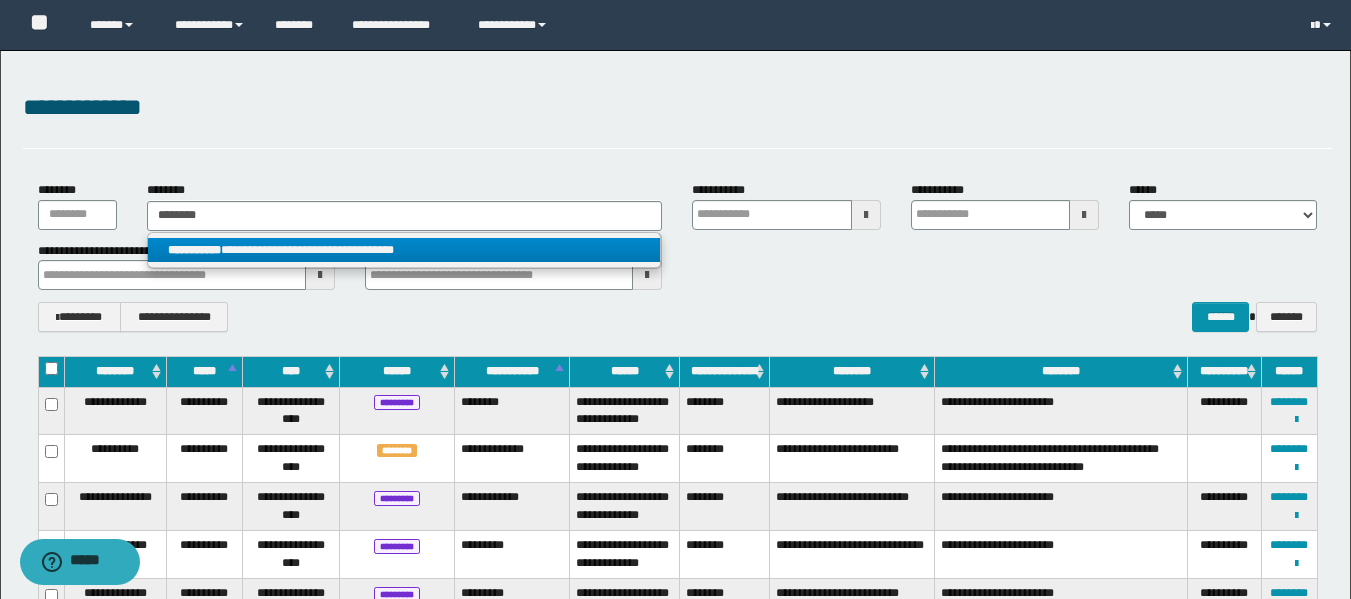 click on "**********" at bounding box center (404, 250) 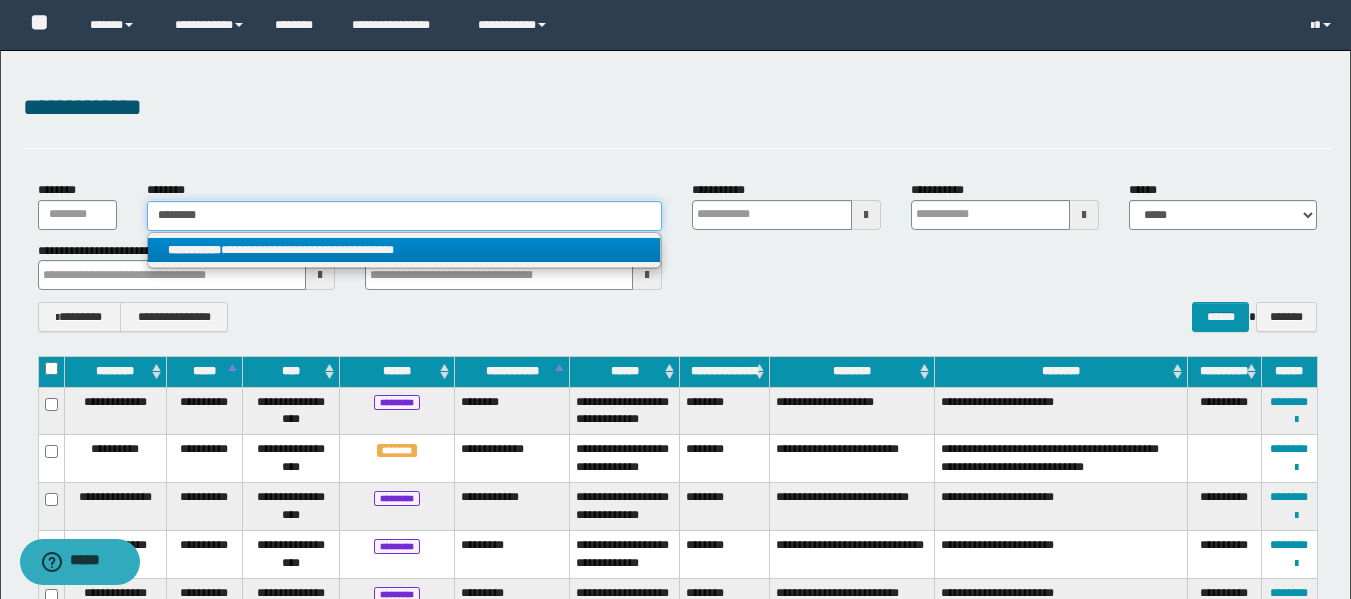 type 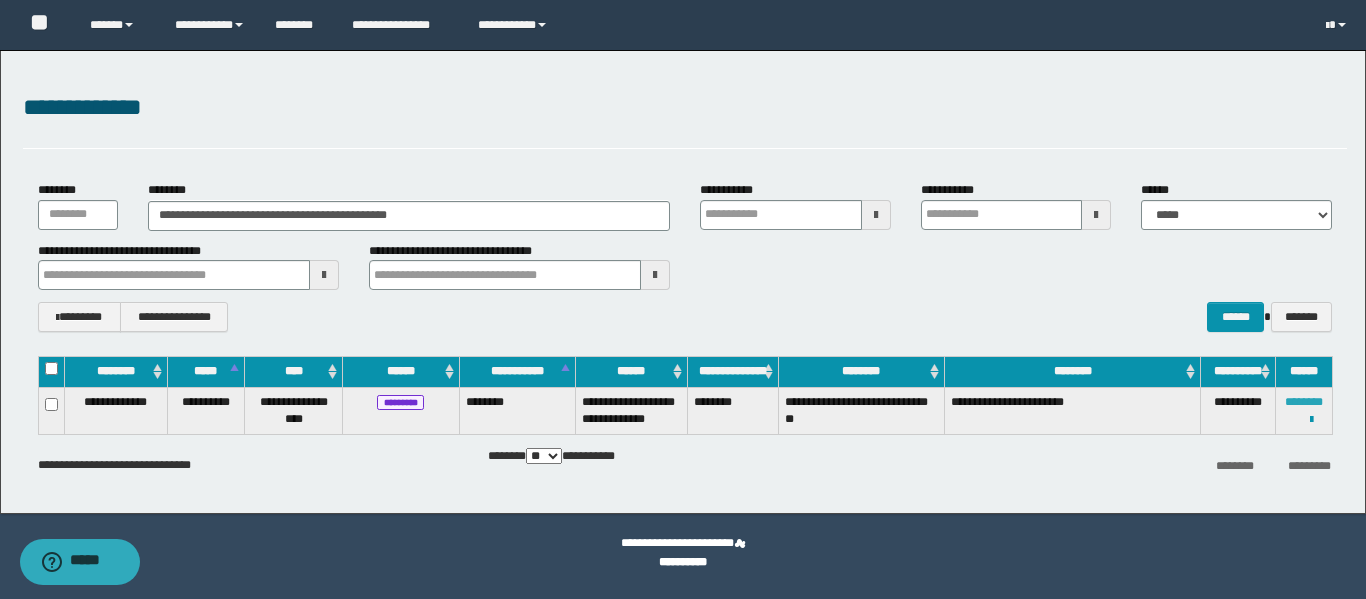 click on "********" at bounding box center [1304, 402] 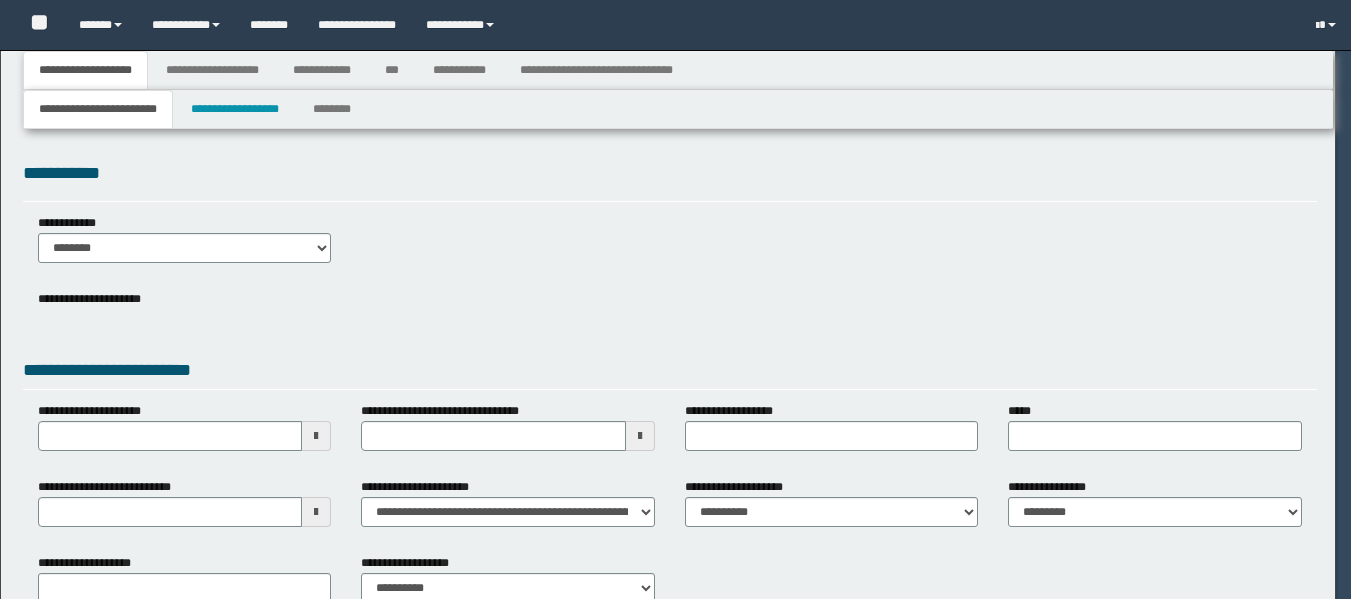 scroll, scrollTop: 0, scrollLeft: 0, axis: both 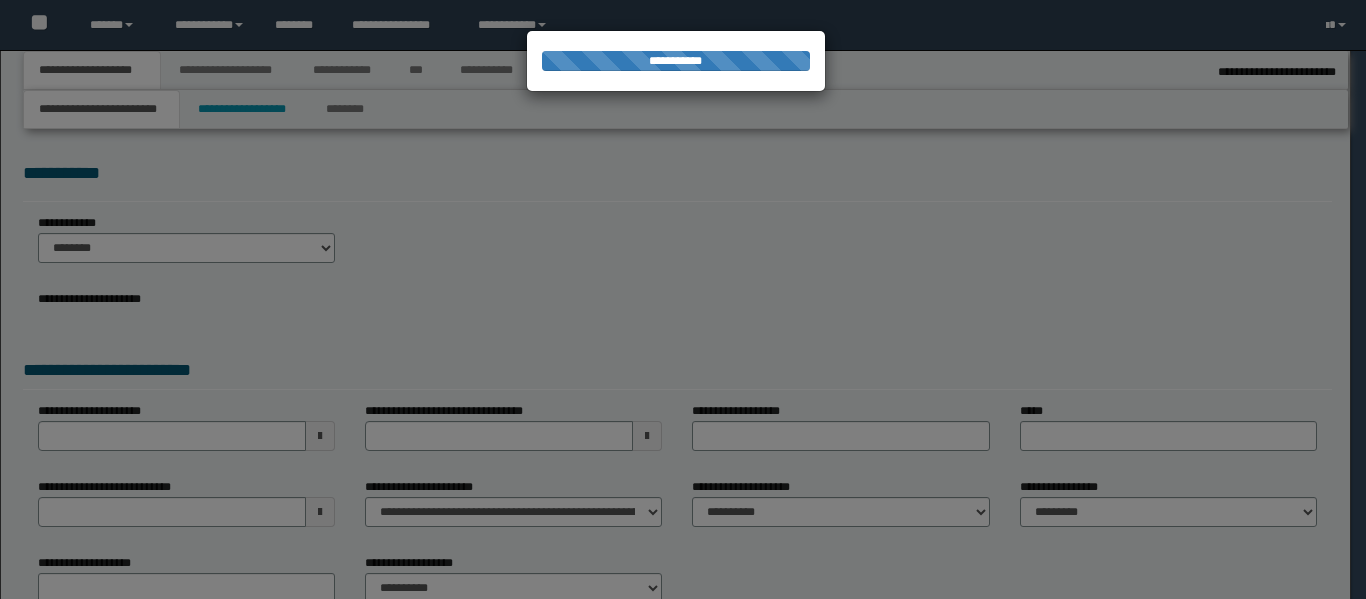 select on "*" 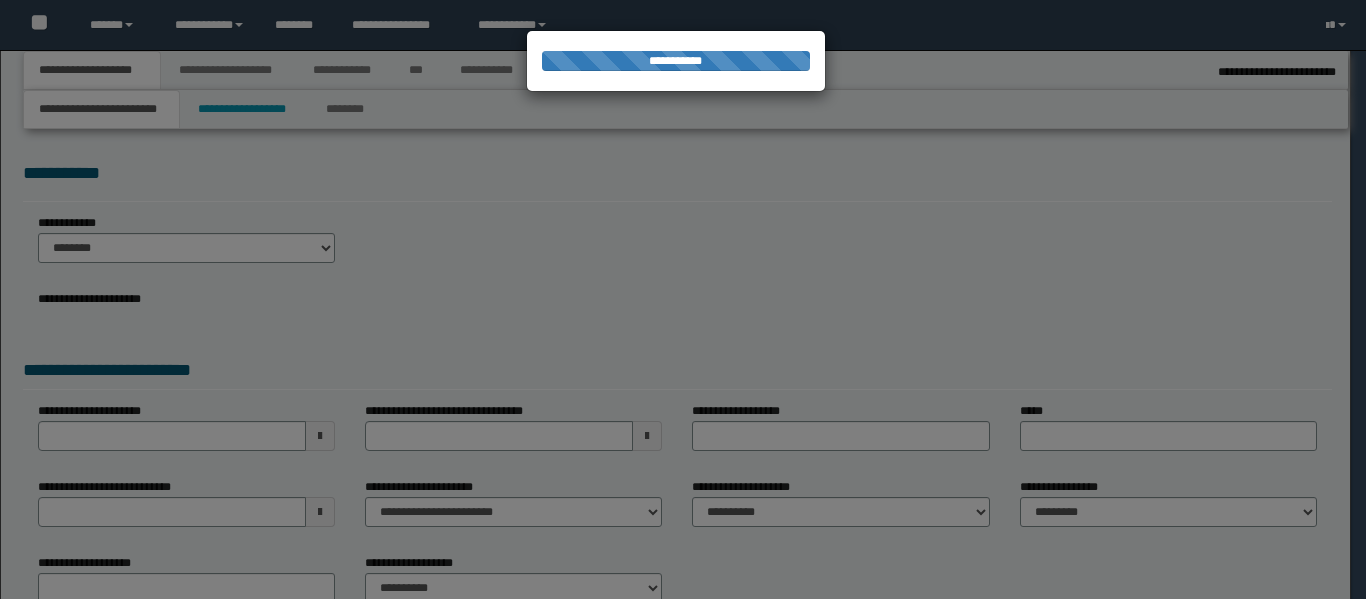 type on "**********" 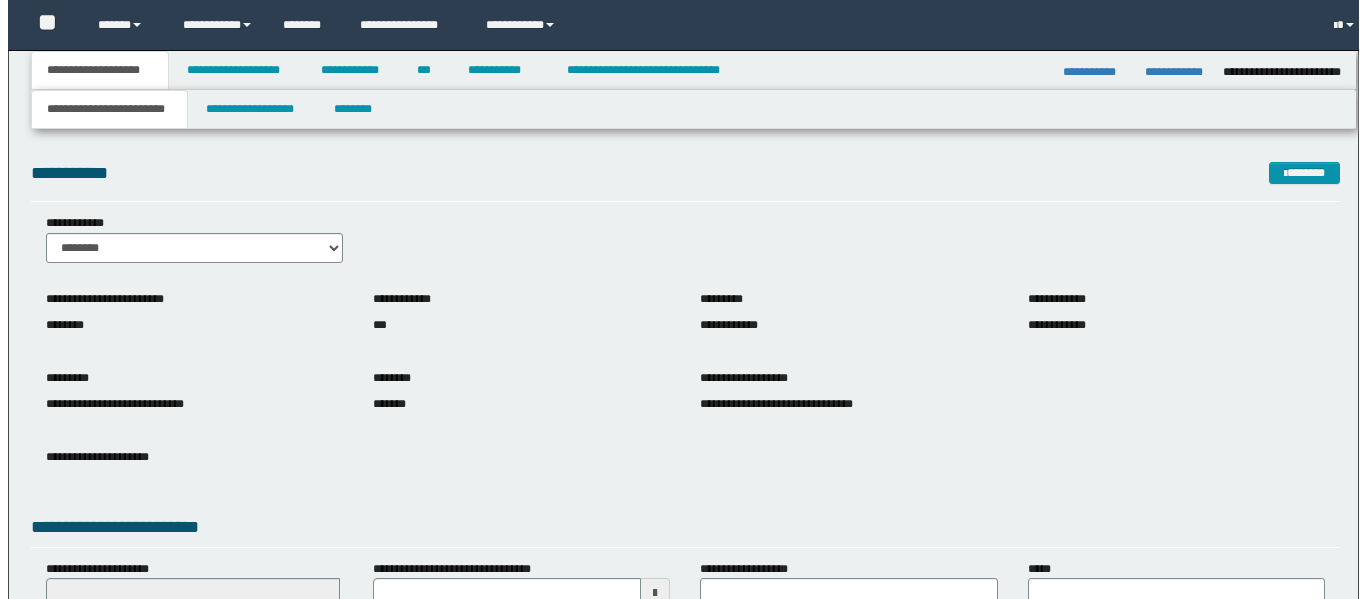 scroll, scrollTop: 0, scrollLeft: 0, axis: both 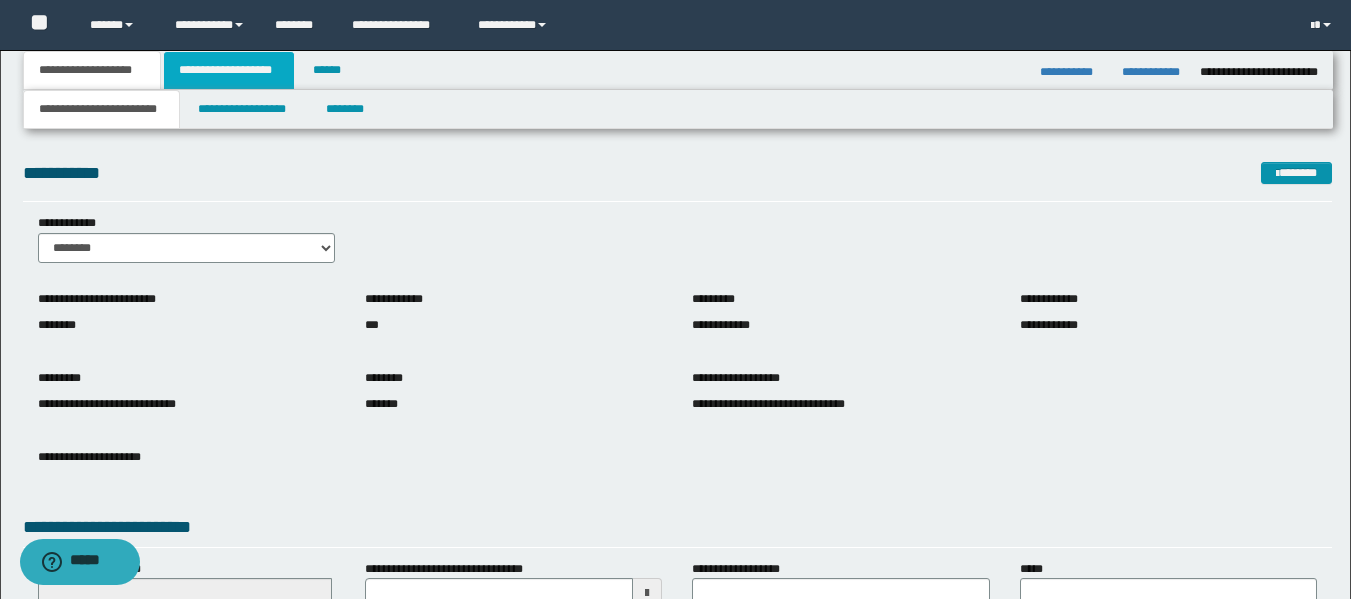 click on "**********" at bounding box center [229, 70] 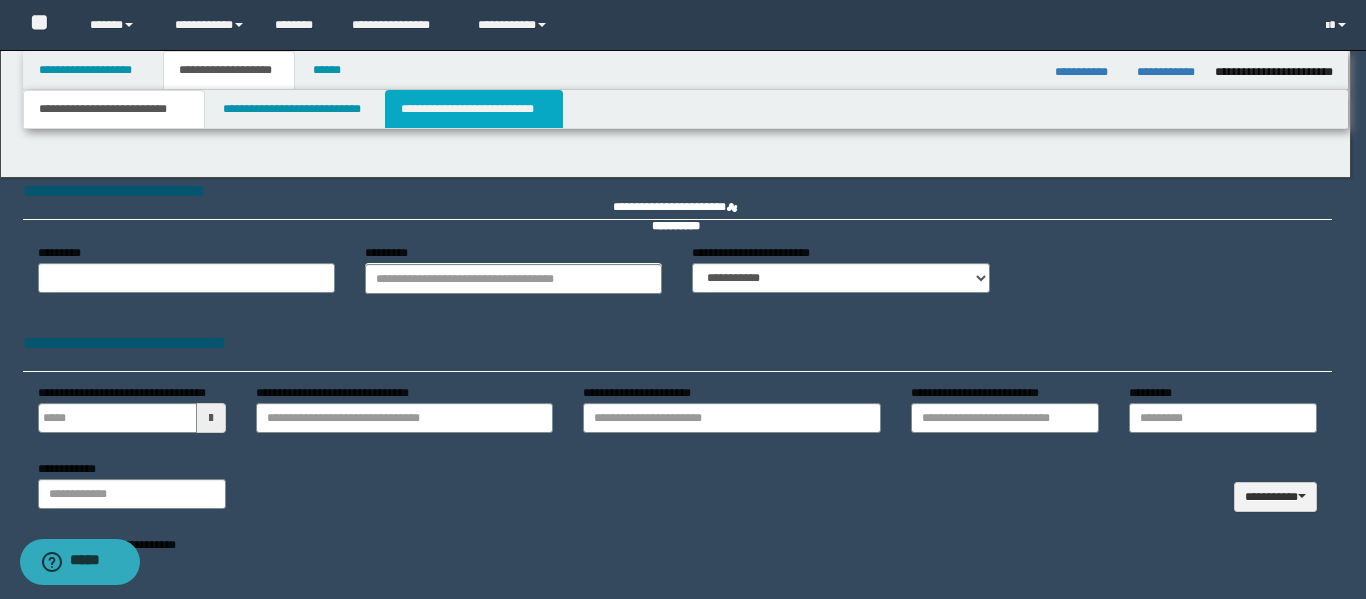 type 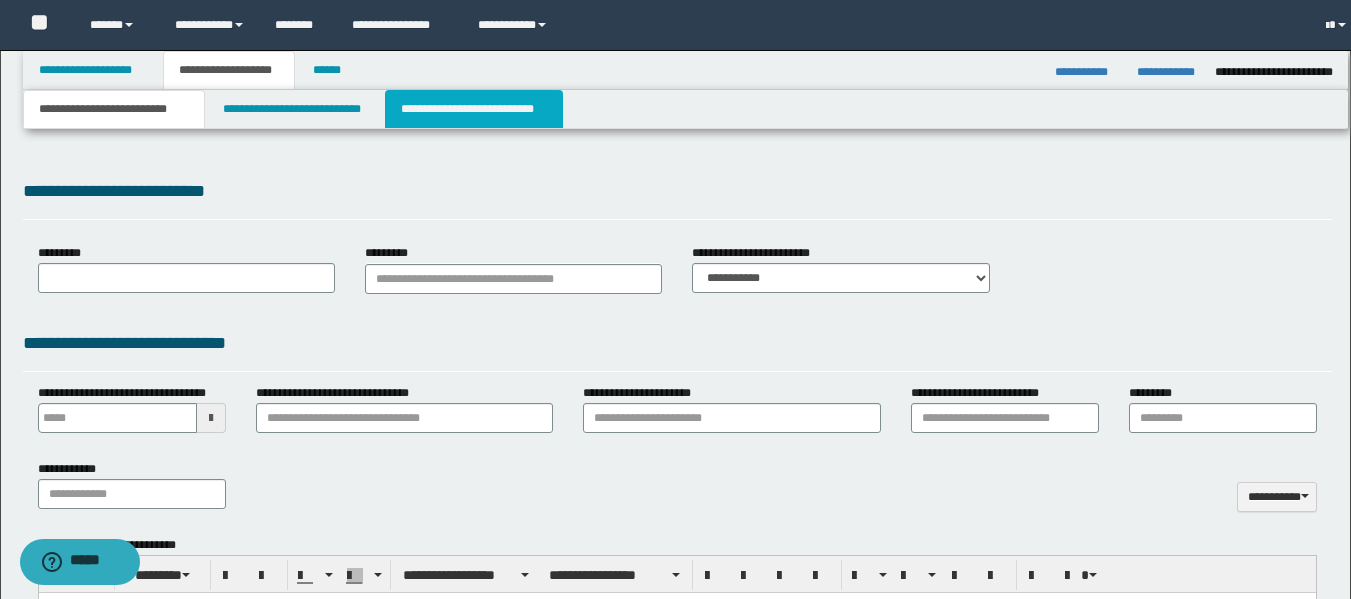 click on "**********" at bounding box center [474, 109] 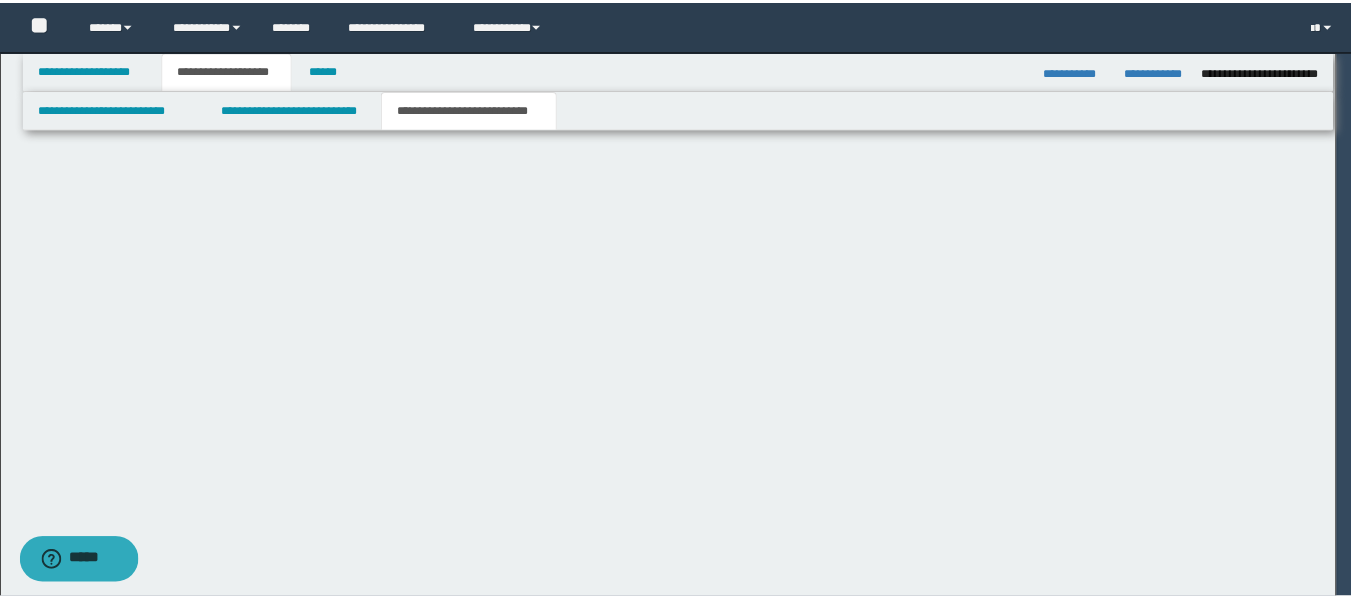 scroll, scrollTop: 0, scrollLeft: 0, axis: both 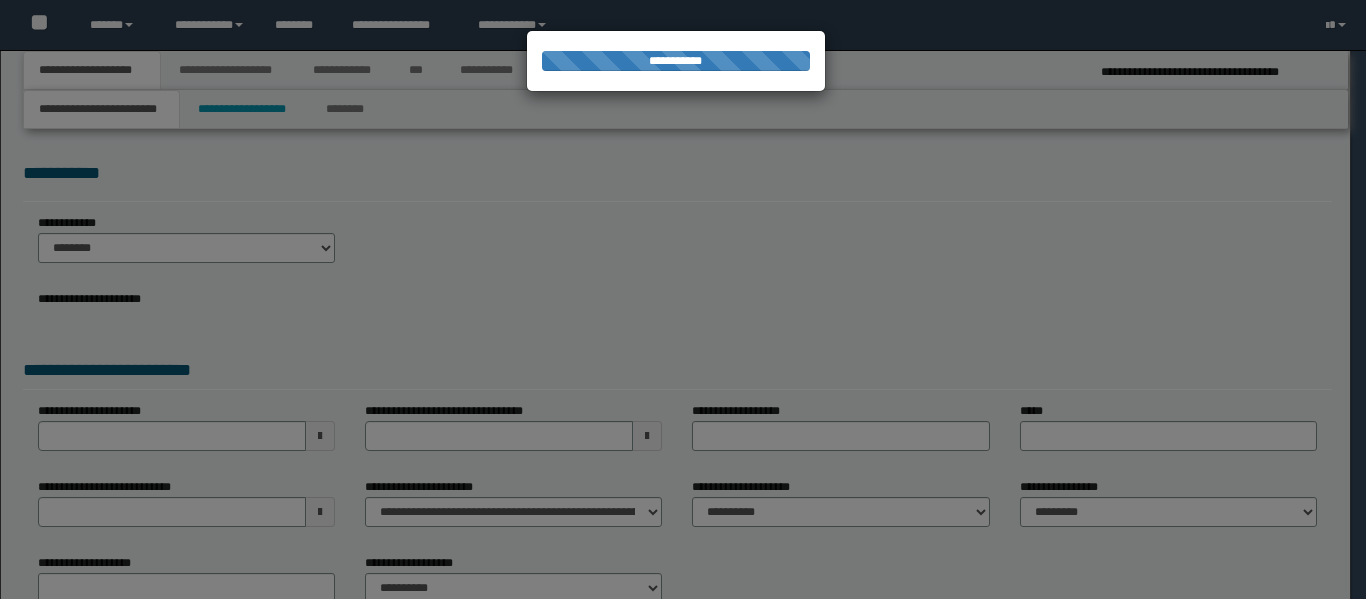 select on "*" 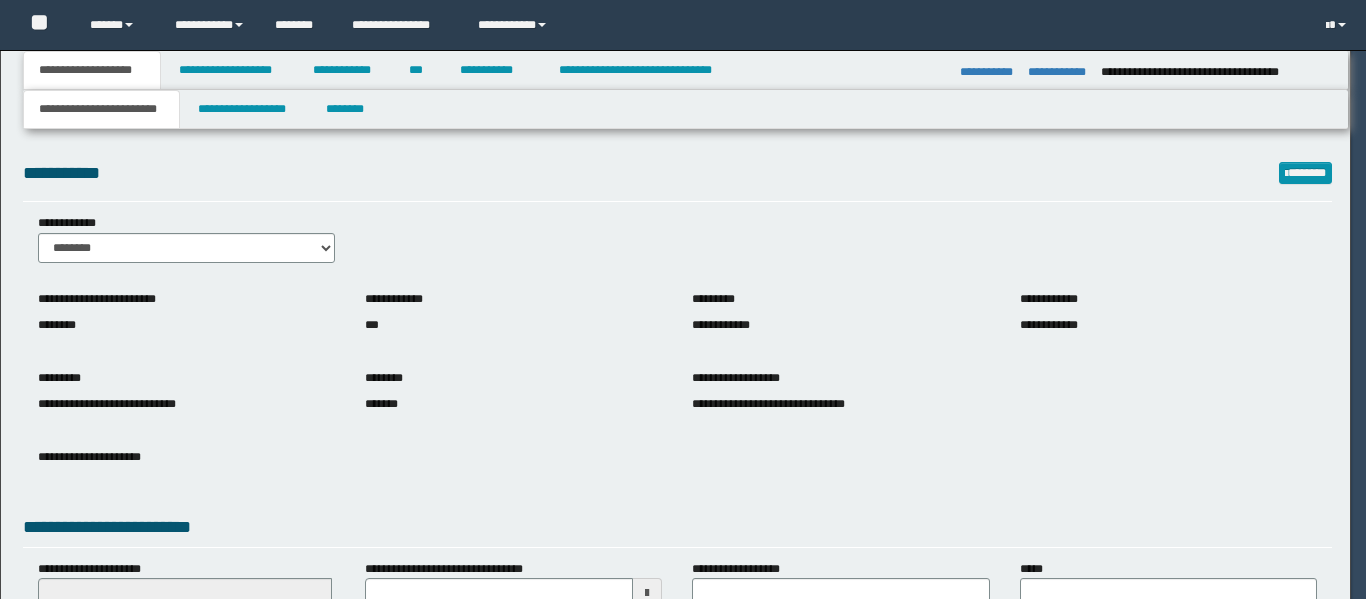 scroll, scrollTop: 0, scrollLeft: 0, axis: both 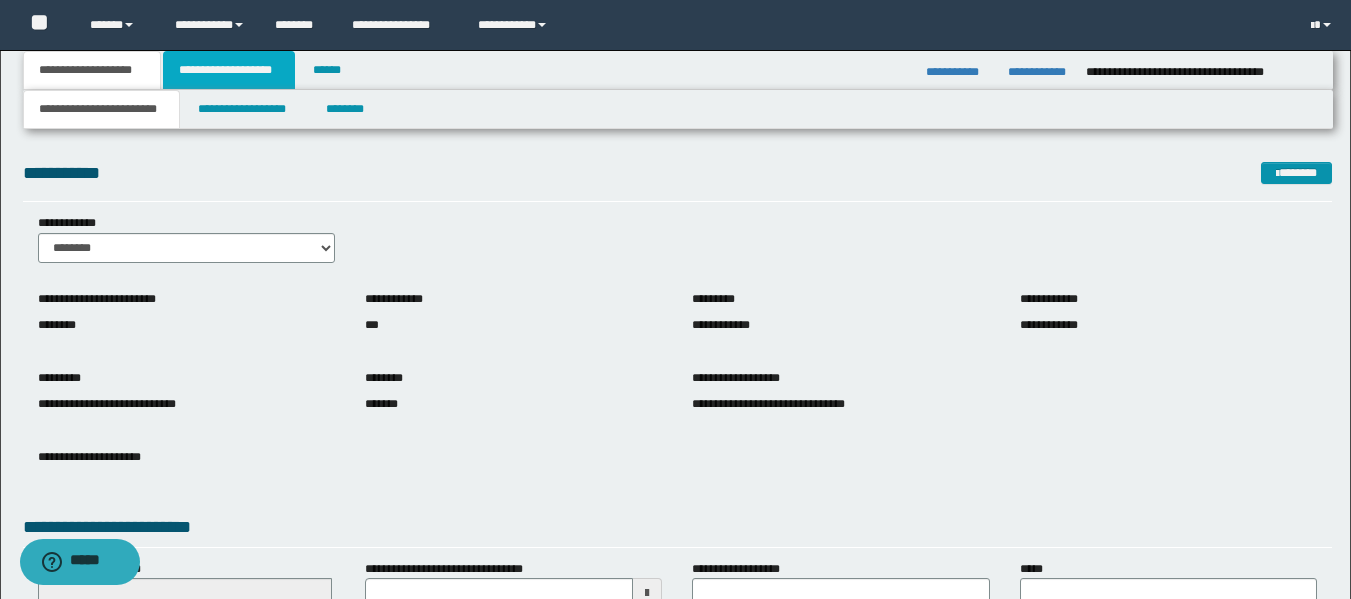 click on "**********" at bounding box center (229, 70) 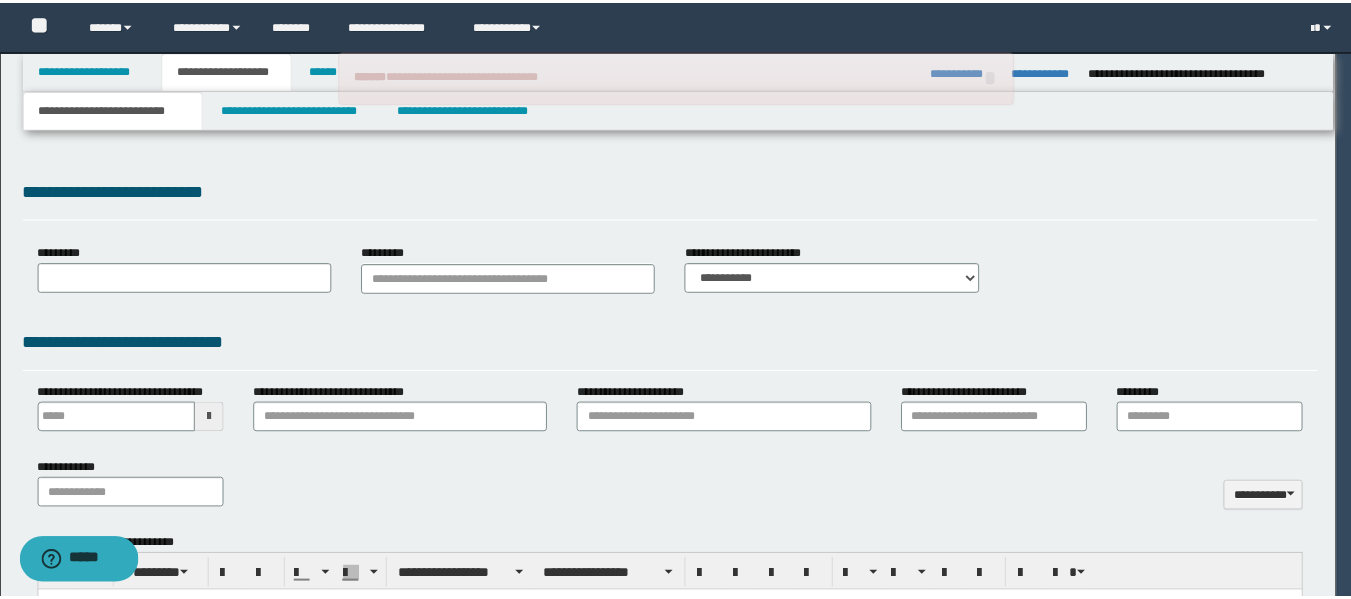 scroll, scrollTop: 0, scrollLeft: 0, axis: both 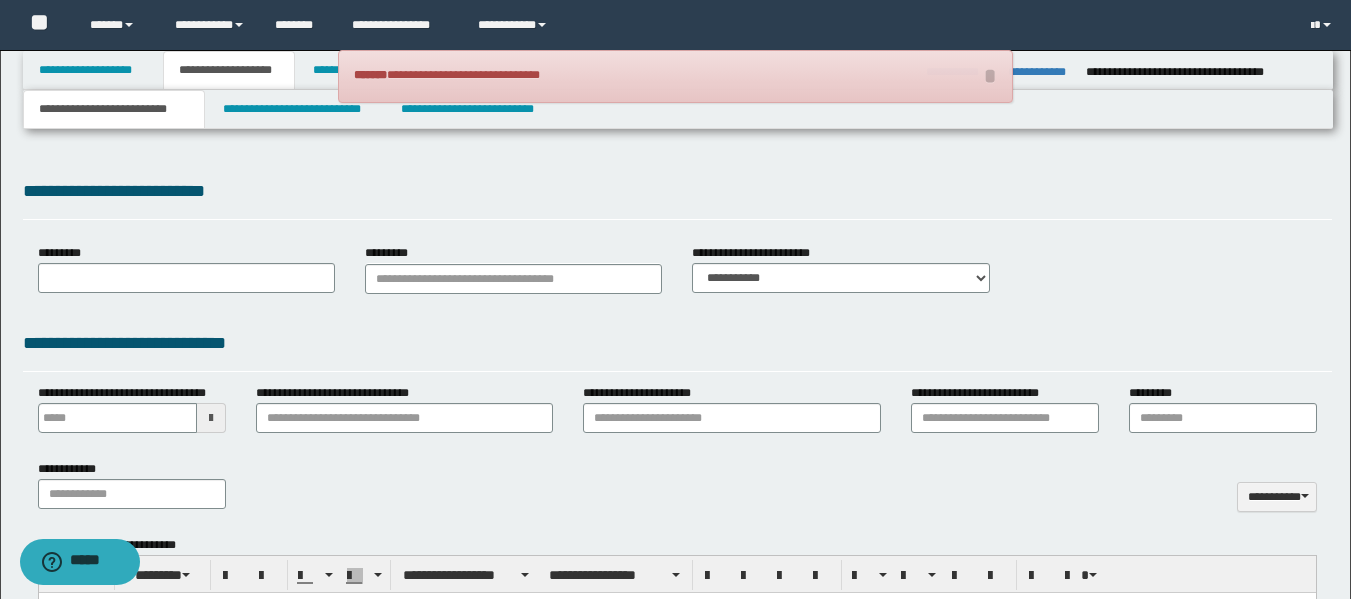 click on "**********" at bounding box center (676, 76) 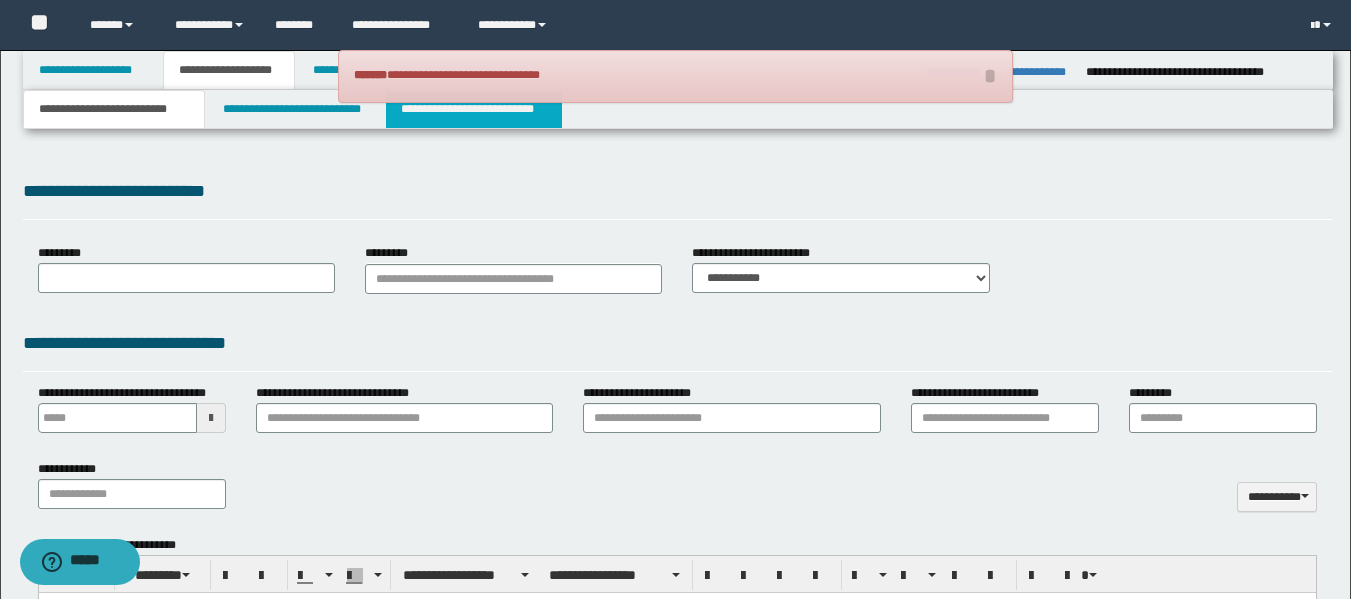 click on "**********" at bounding box center [474, 109] 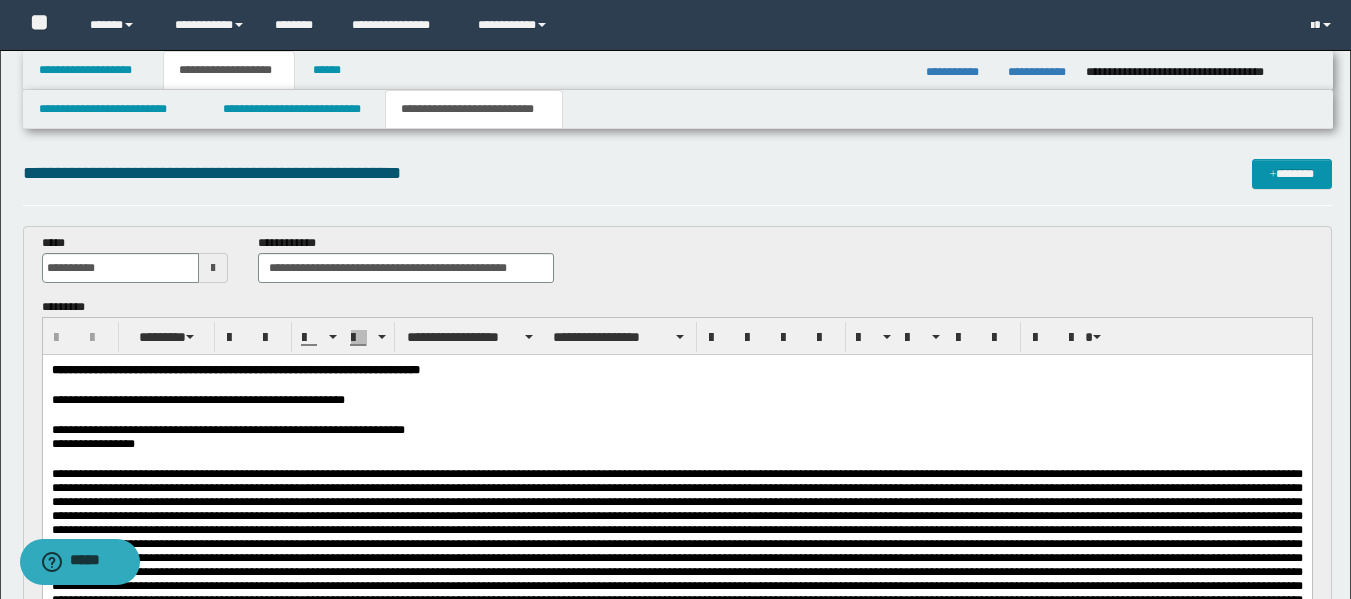 scroll, scrollTop: 0, scrollLeft: 0, axis: both 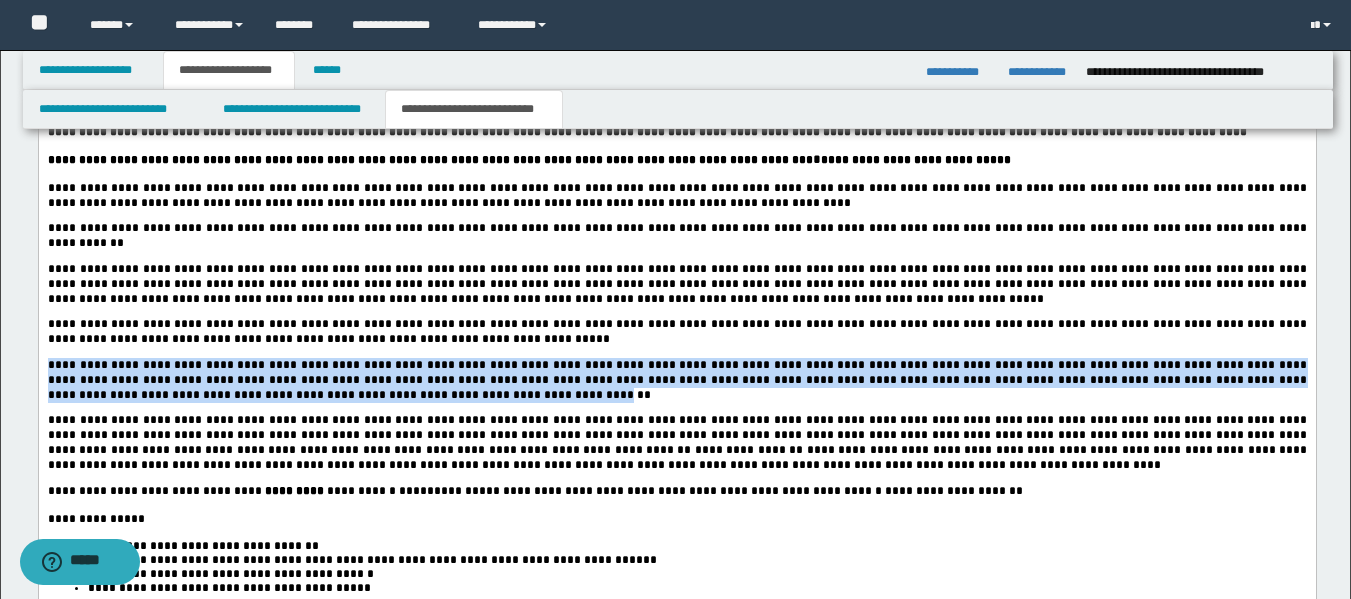 drag, startPoint x: 78, startPoint y: 371, endPoint x: 29, endPoint y: 361, distance: 50.01 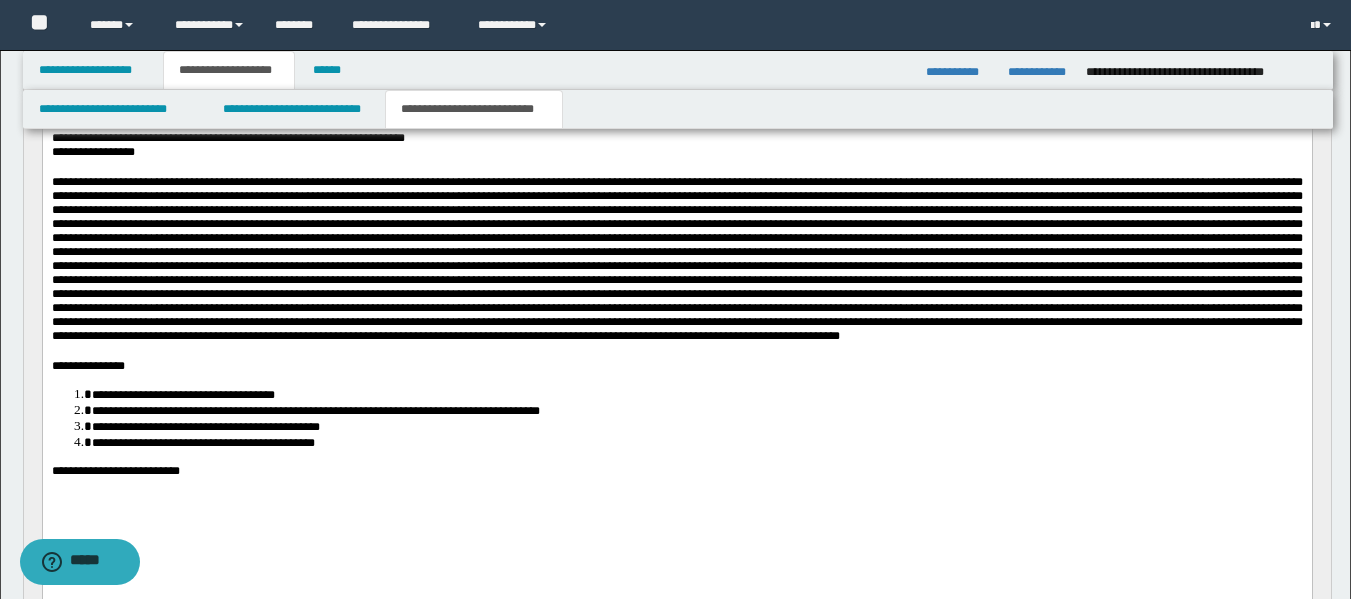 scroll, scrollTop: 335, scrollLeft: 0, axis: vertical 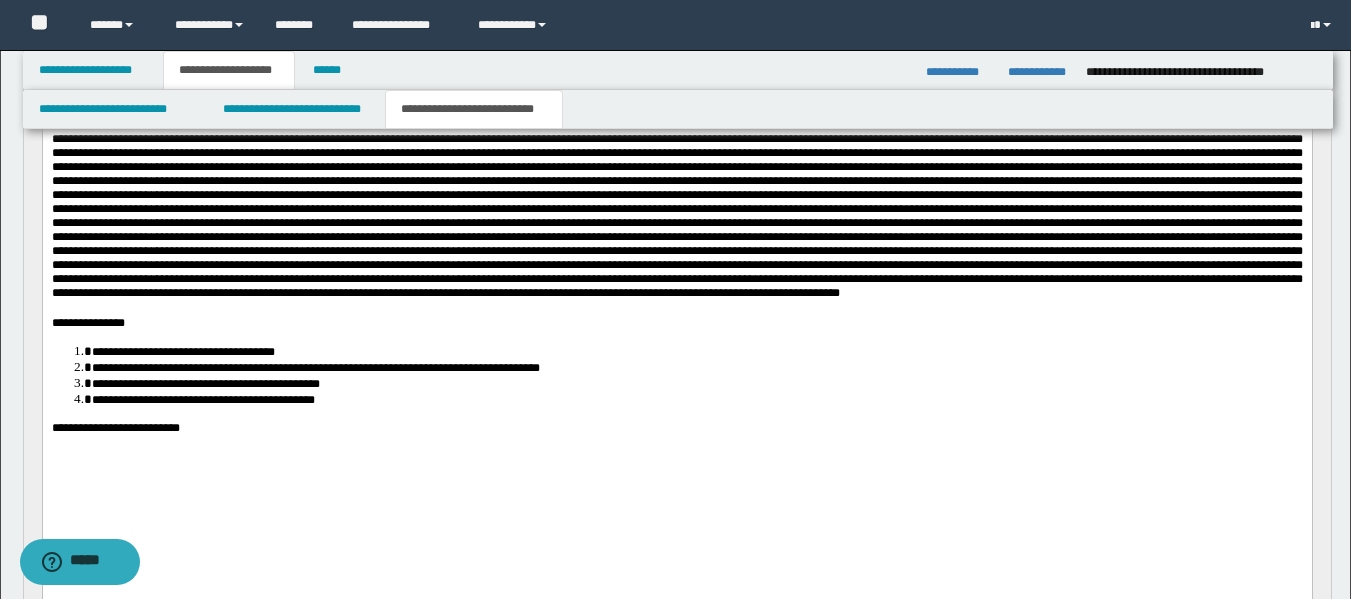 click on "**********" at bounding box center (676, 260) 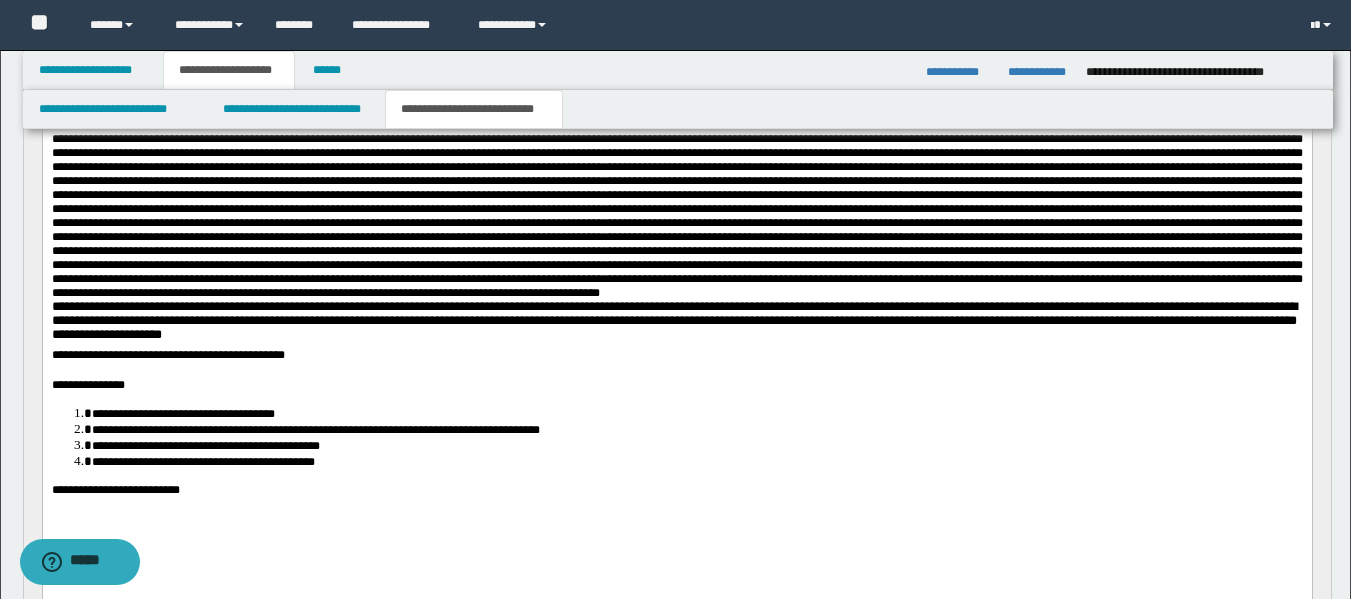 click at bounding box center (676, 216) 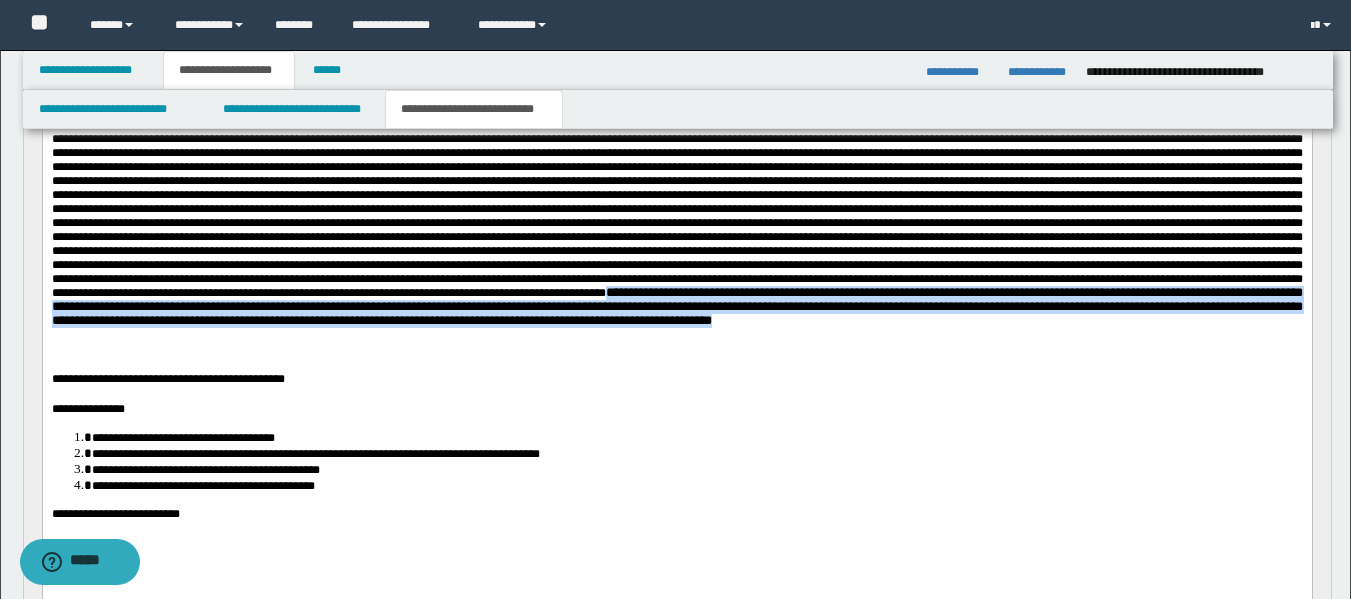 drag, startPoint x: 868, startPoint y: 341, endPoint x: 1157, endPoint y: 373, distance: 290.76624 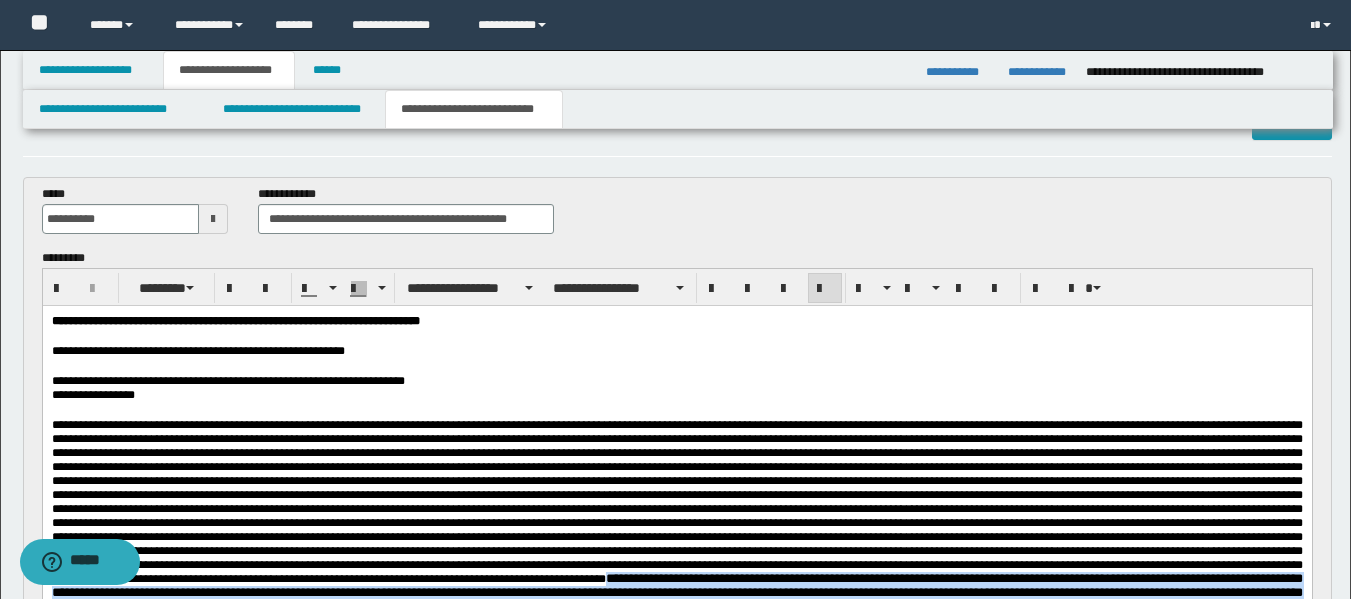 scroll, scrollTop: 40, scrollLeft: 0, axis: vertical 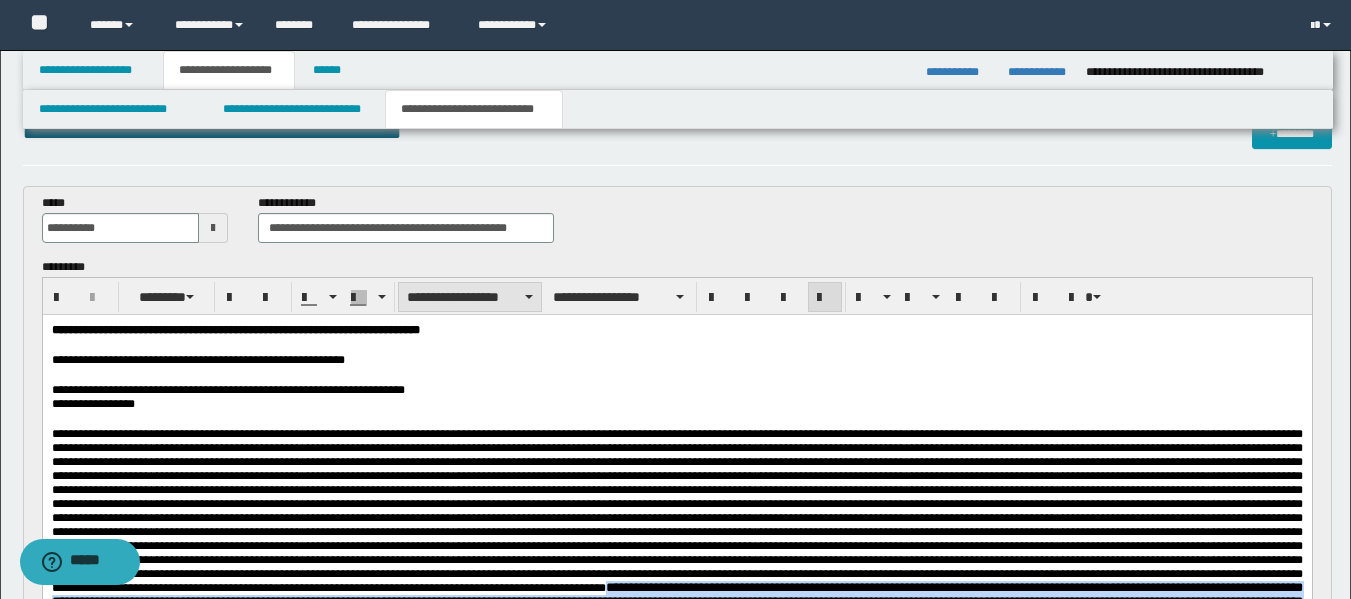click on "**********" at bounding box center [470, 297] 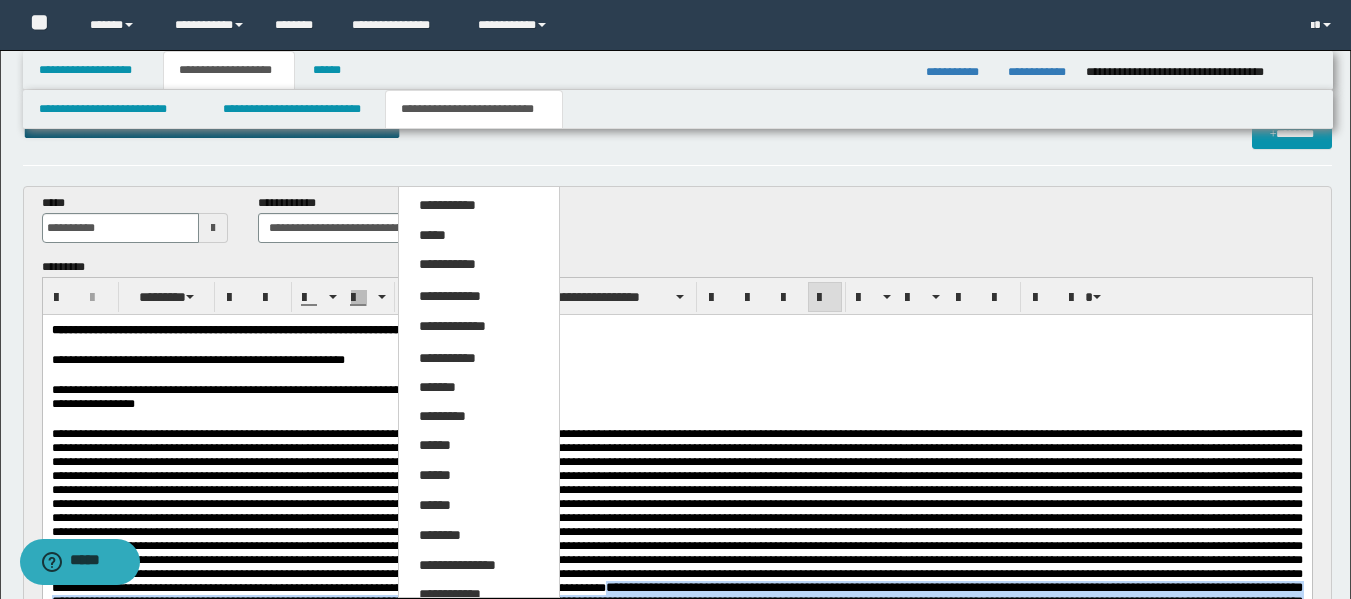 drag, startPoint x: 454, startPoint y: 237, endPoint x: 767, endPoint y: 259, distance: 313.77222 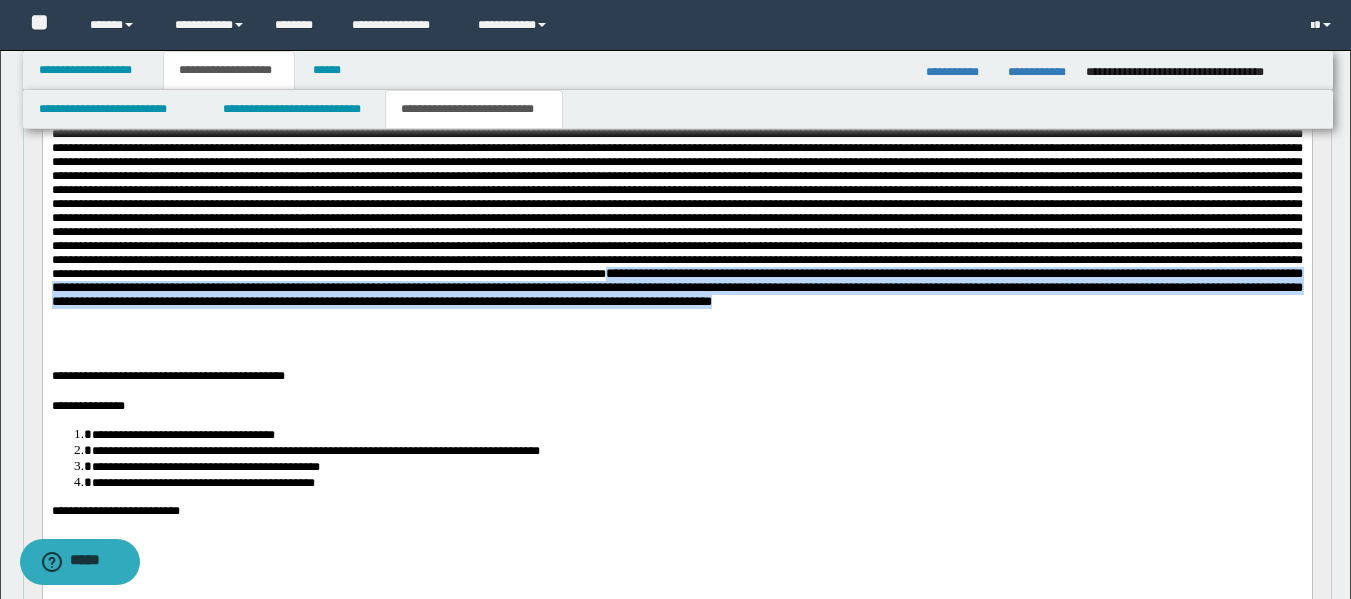 scroll, scrollTop: 363, scrollLeft: 0, axis: vertical 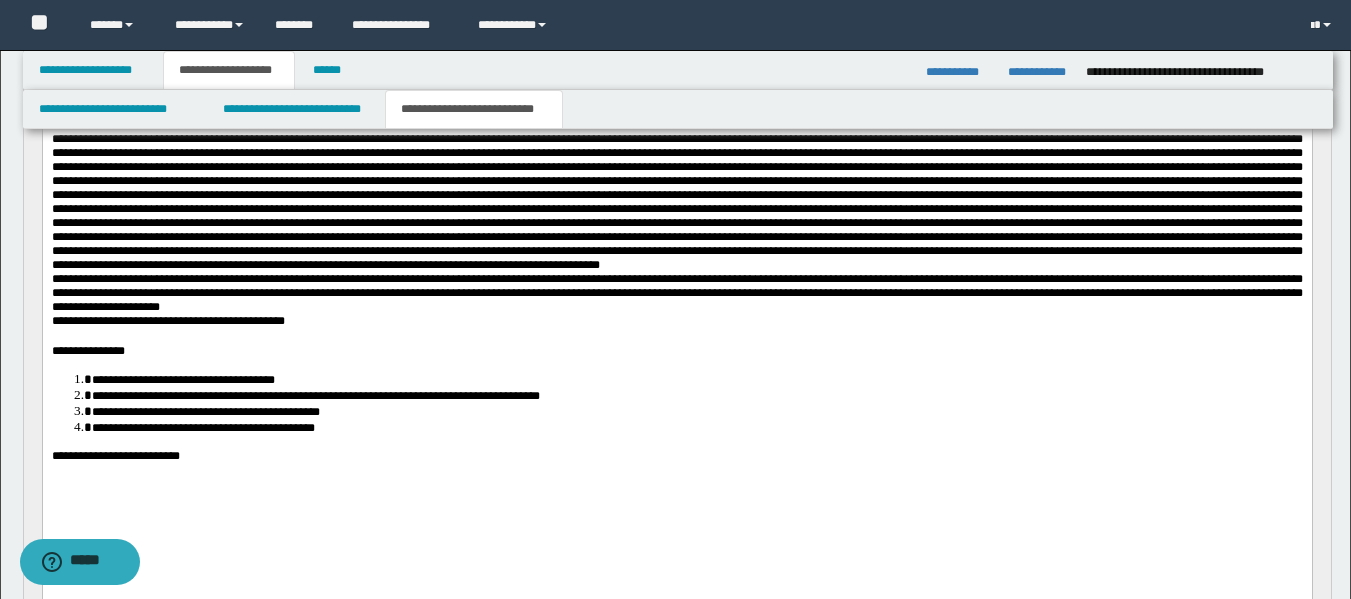 click at bounding box center (676, 189) 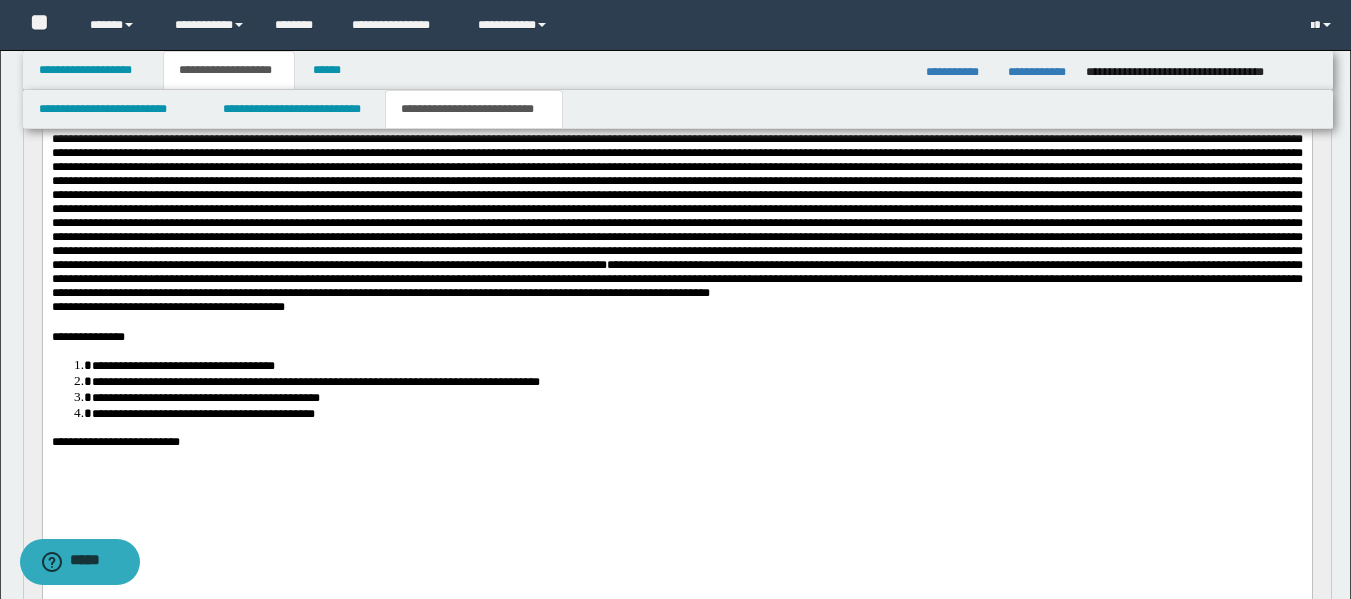 click on "**********" at bounding box center (676, 203) 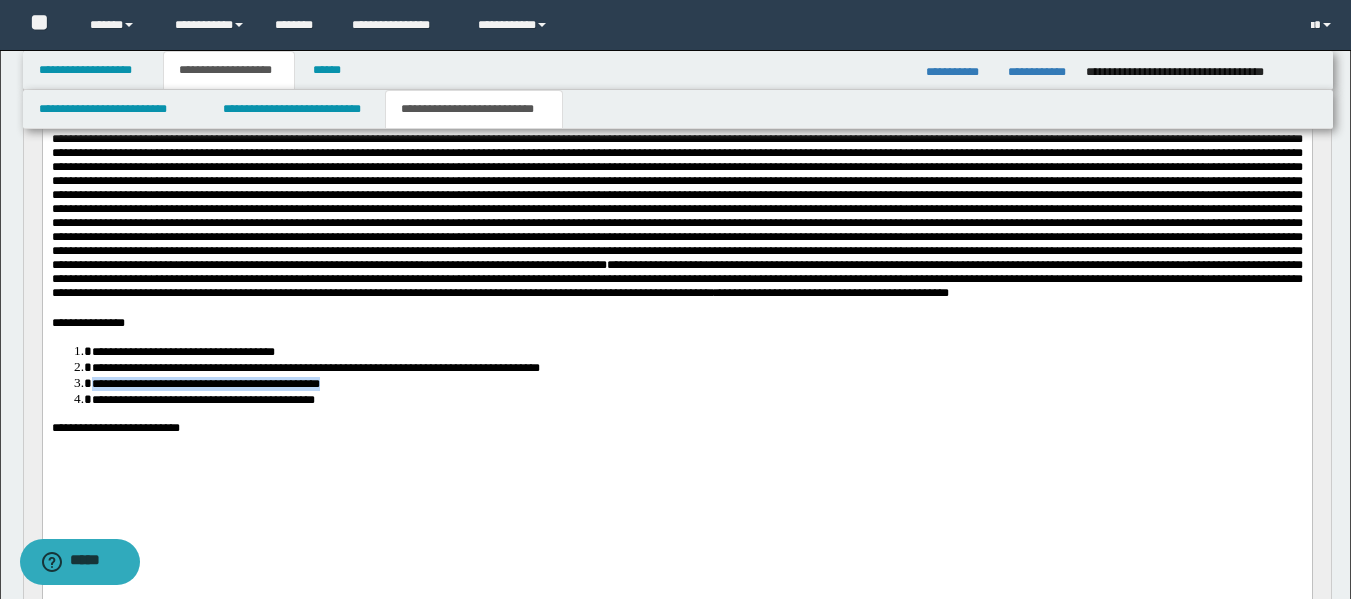 drag, startPoint x: 359, startPoint y: 451, endPoint x: 82, endPoint y: 453, distance: 277.00723 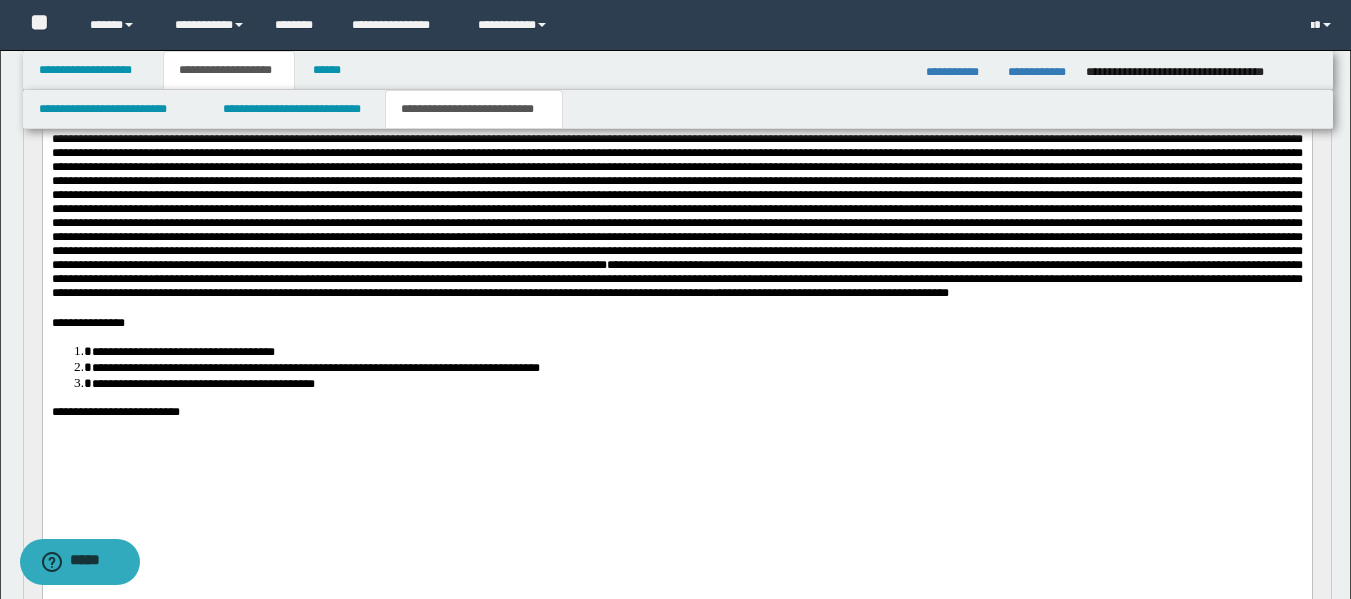 click on "**********" at bounding box center [676, 413] 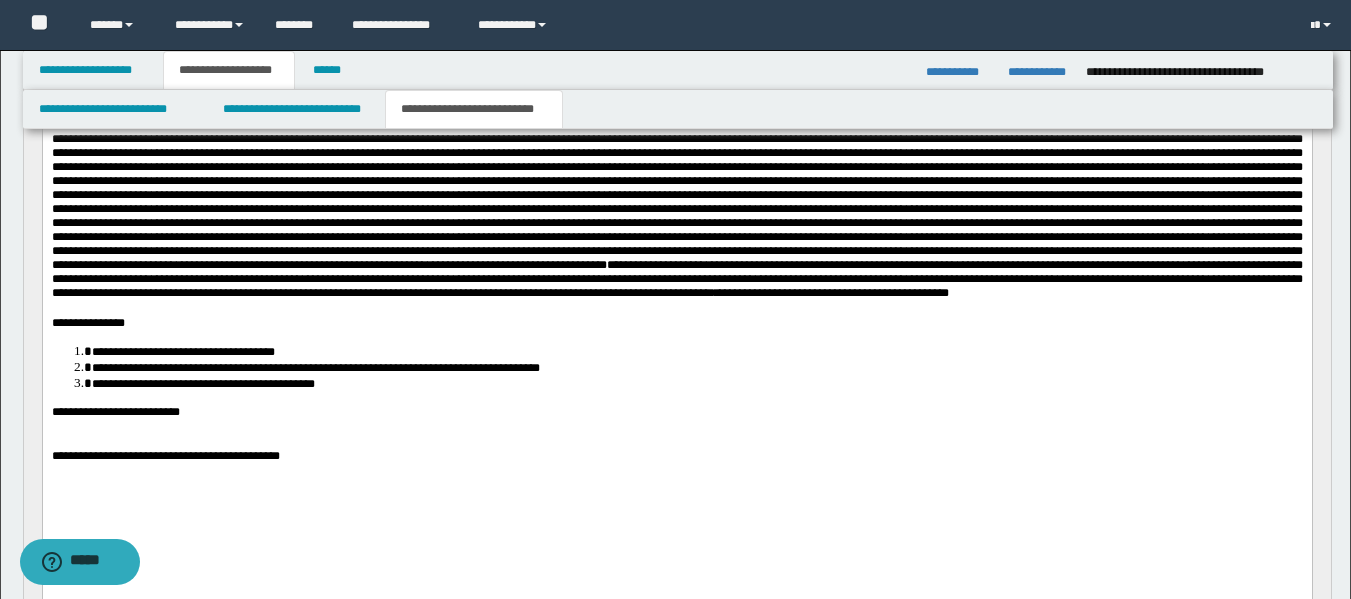 click on "**********" at bounding box center (165, 457) 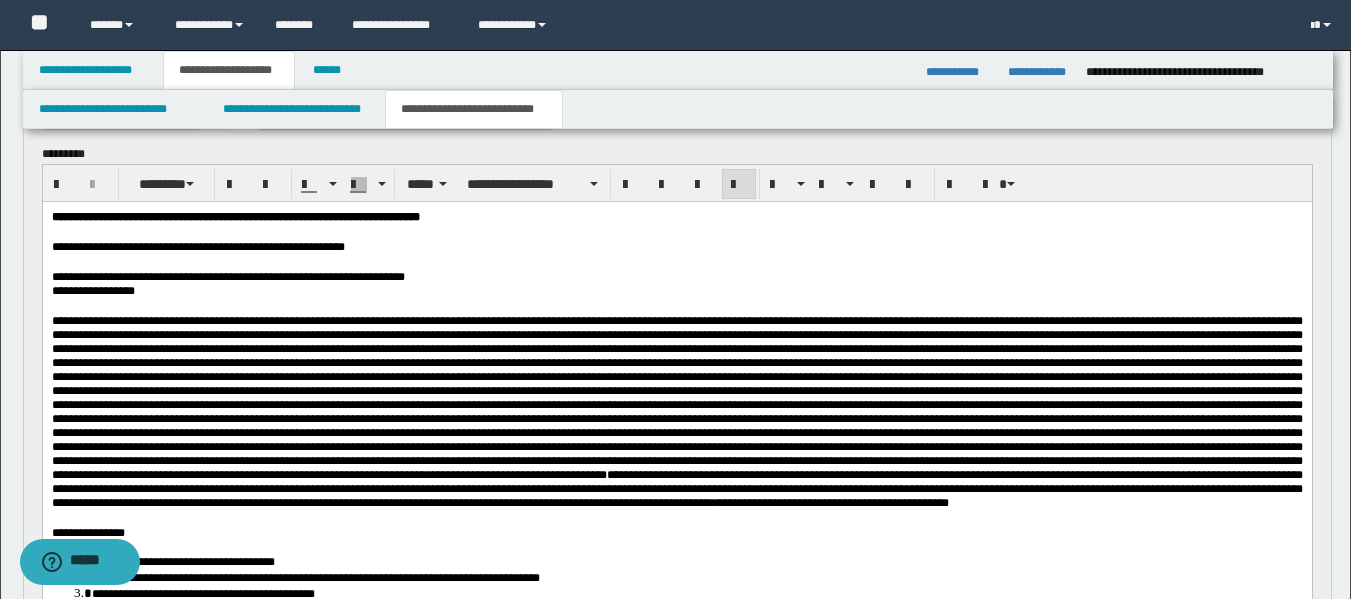 scroll, scrollTop: 135, scrollLeft: 0, axis: vertical 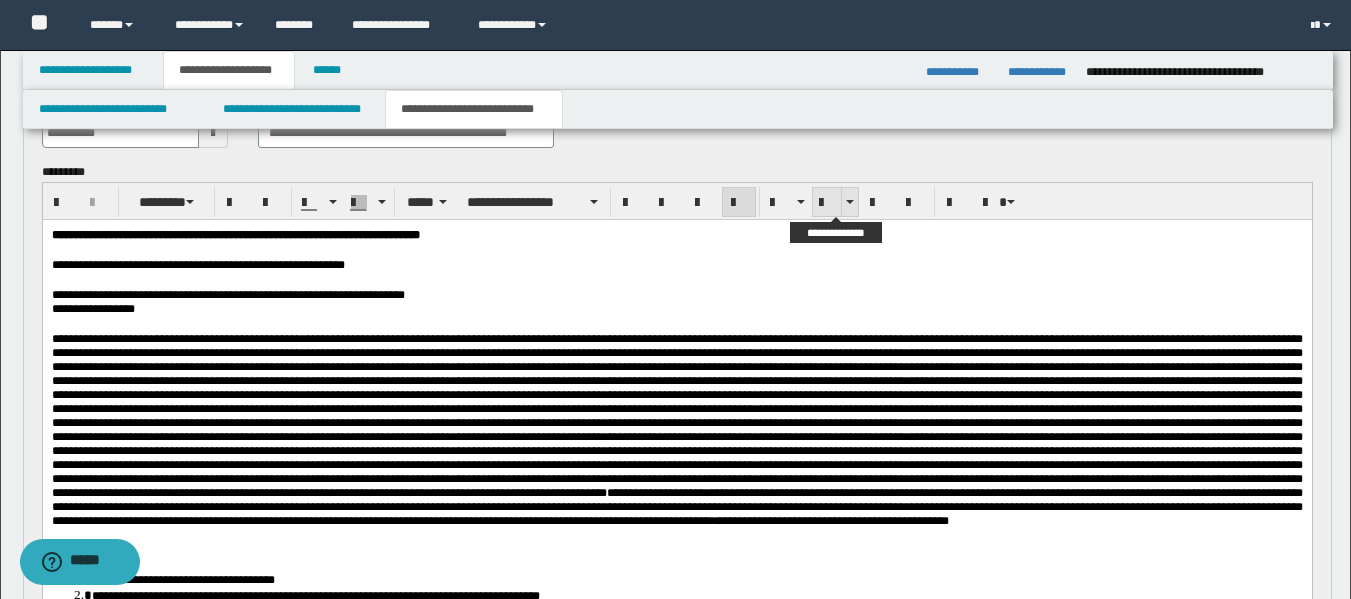 click at bounding box center (827, 203) 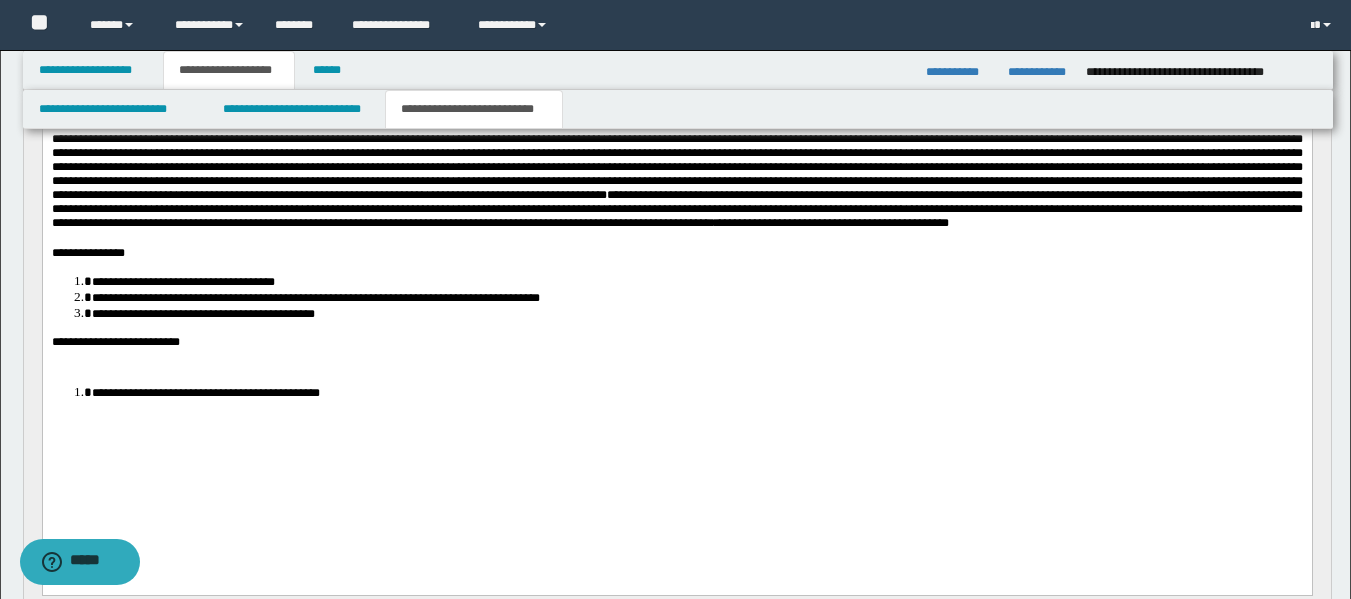 scroll, scrollTop: 582, scrollLeft: 0, axis: vertical 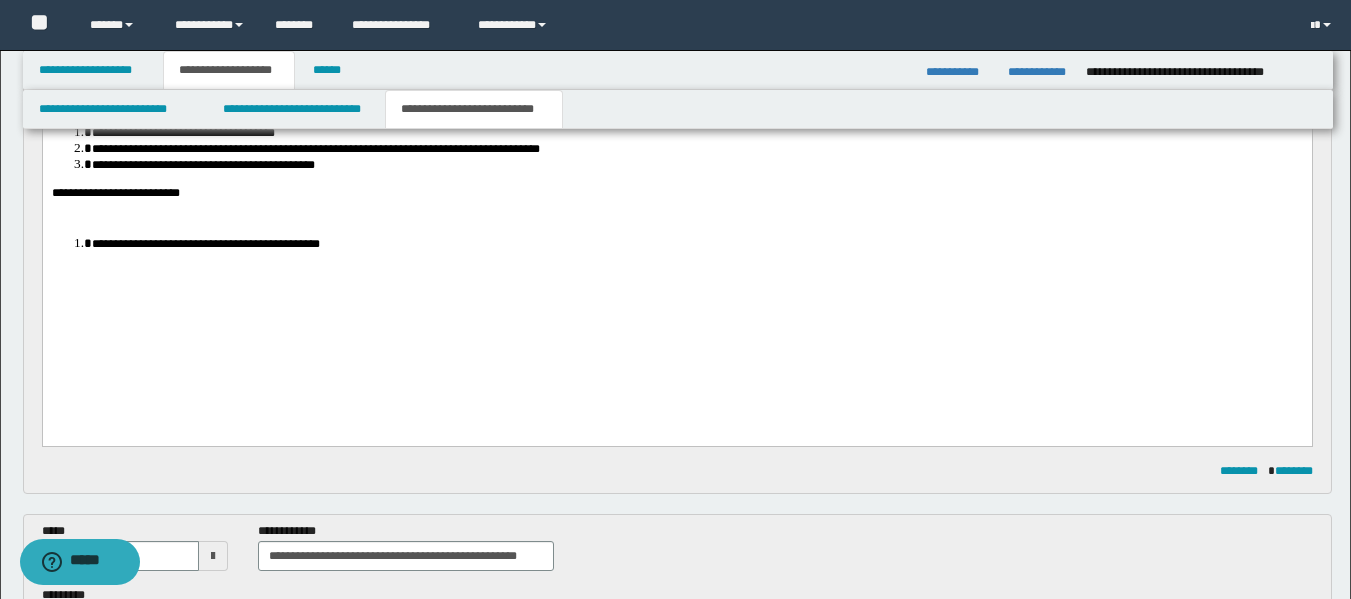 click on "**********" at bounding box center [696, 244] 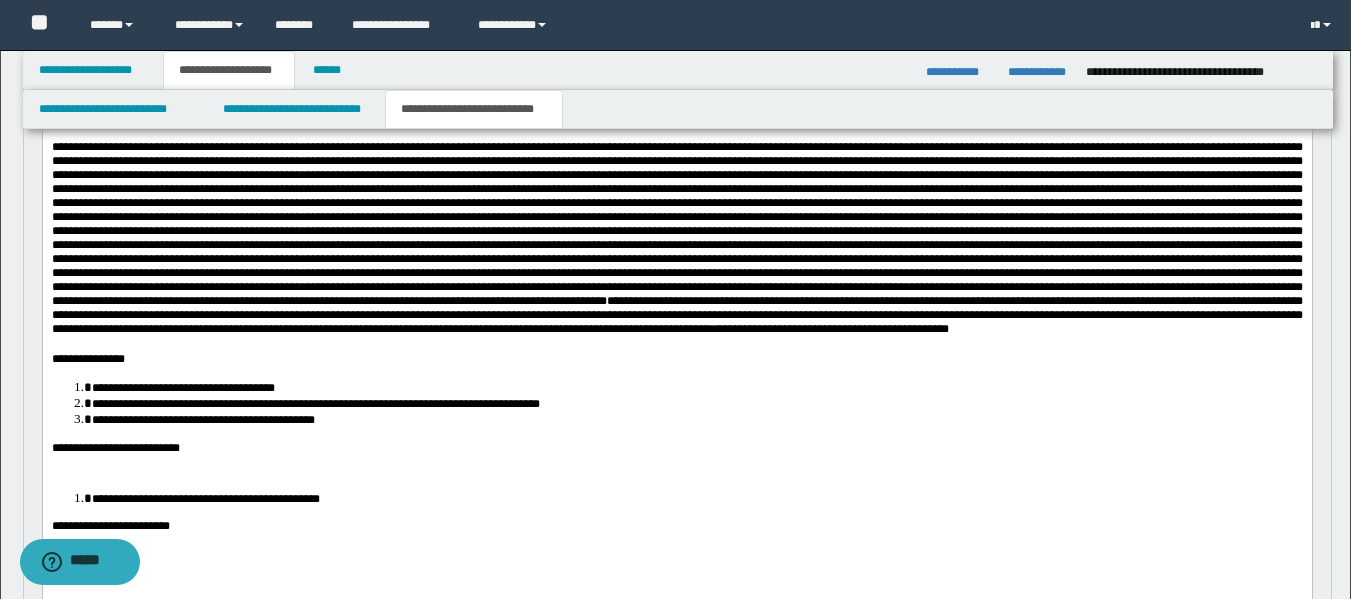 scroll, scrollTop: 344, scrollLeft: 0, axis: vertical 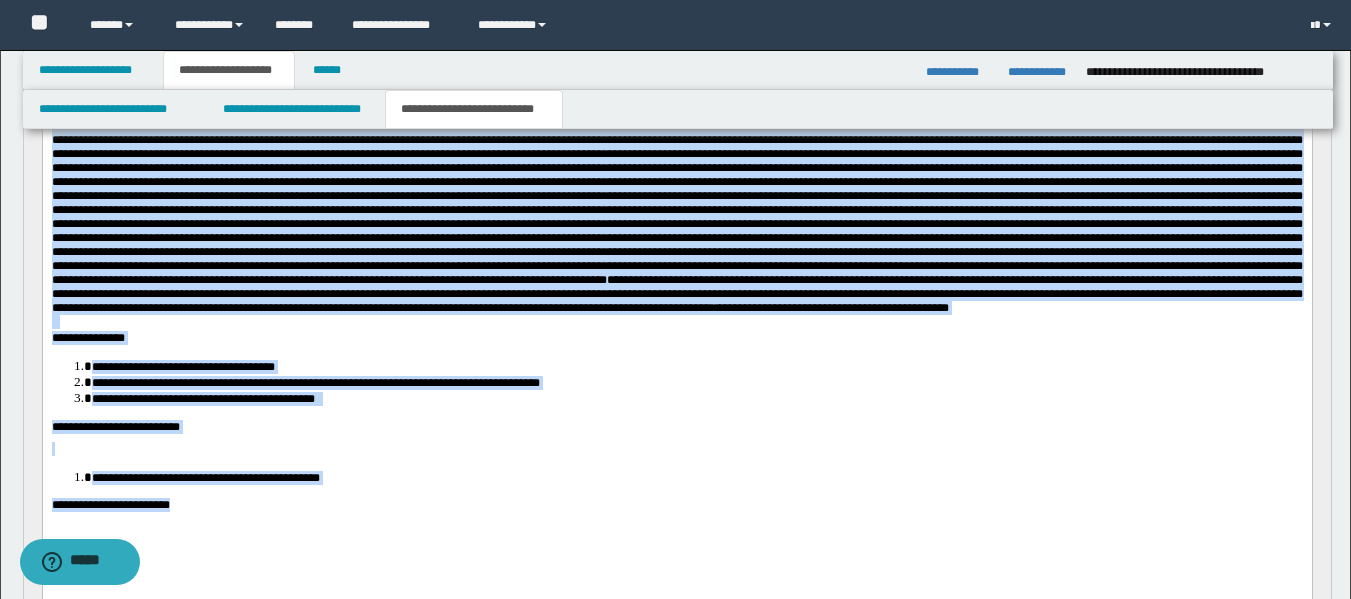 drag, startPoint x: 209, startPoint y: 581, endPoint x: 30, endPoint y: 134, distance: 481.50806 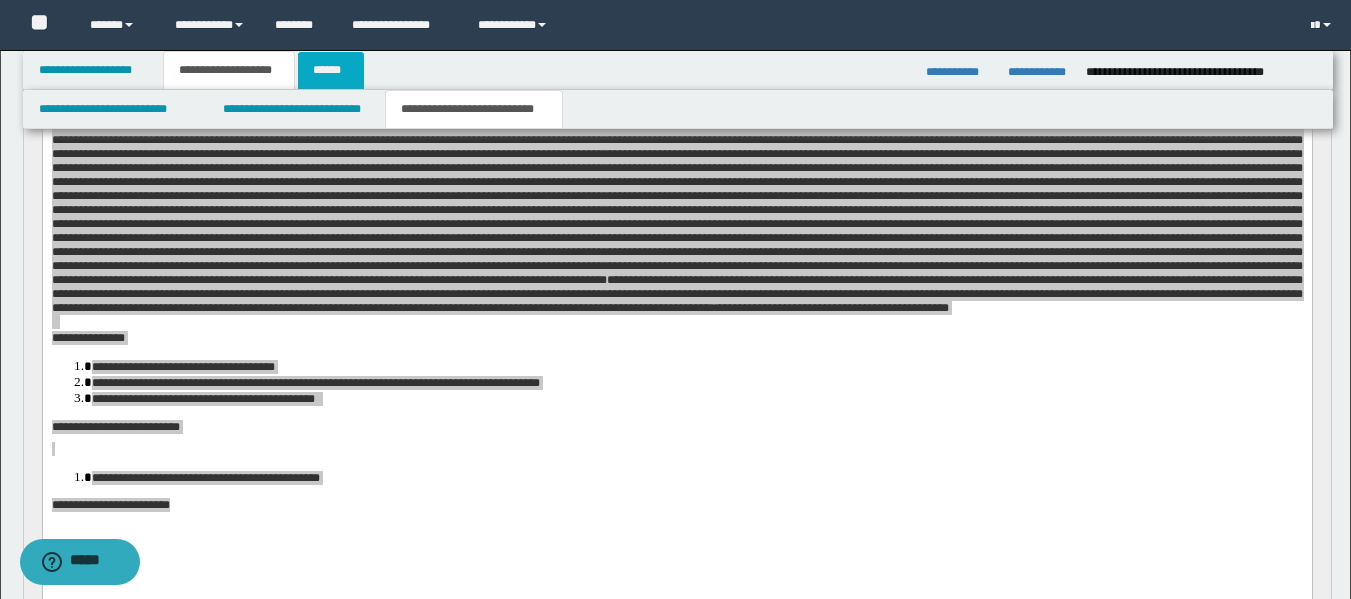 click on "******" at bounding box center (331, 70) 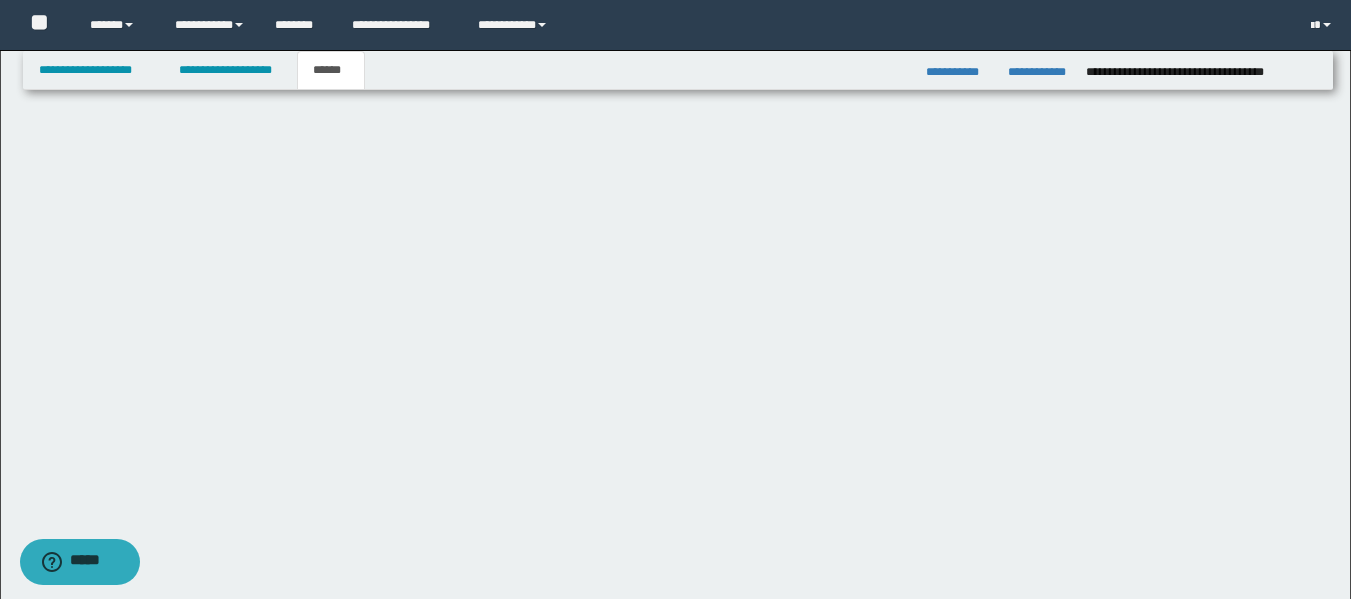 scroll, scrollTop: 0, scrollLeft: 0, axis: both 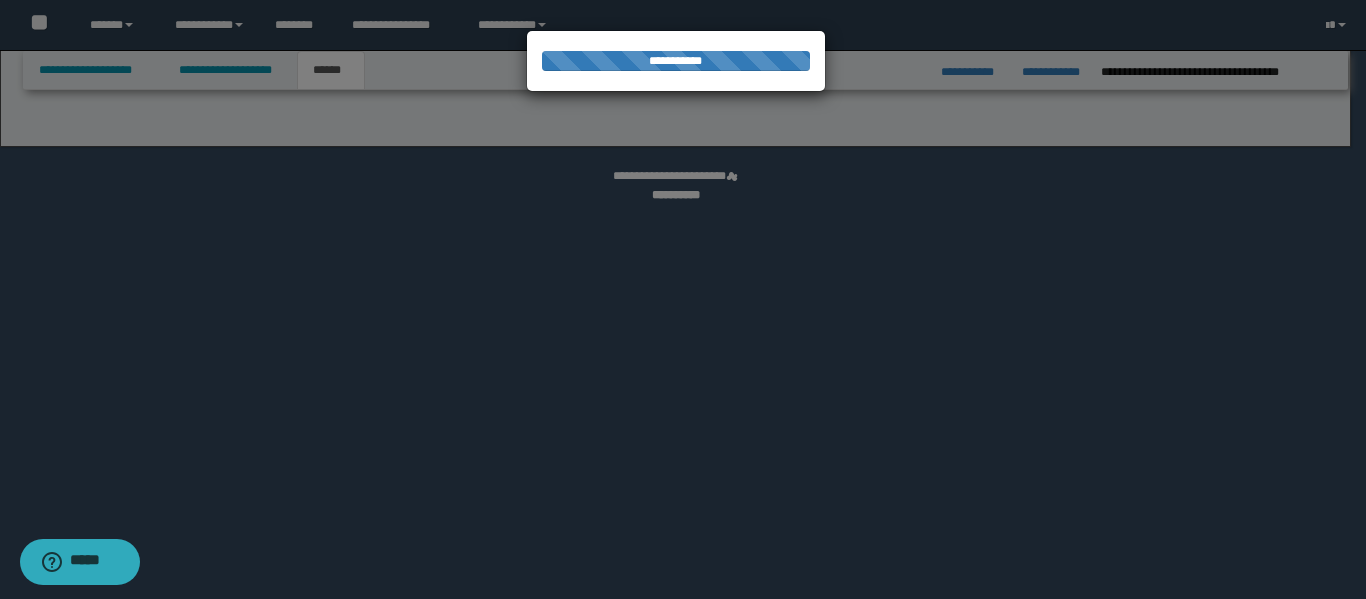 select on "*" 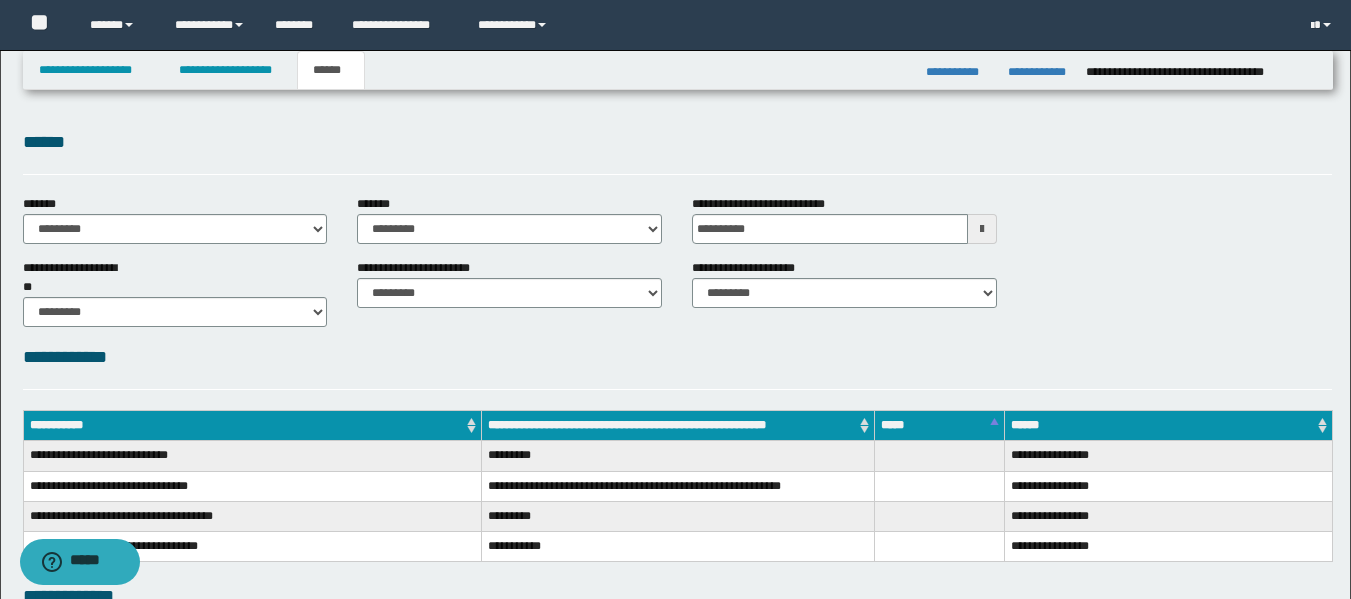 scroll, scrollTop: 0, scrollLeft: 0, axis: both 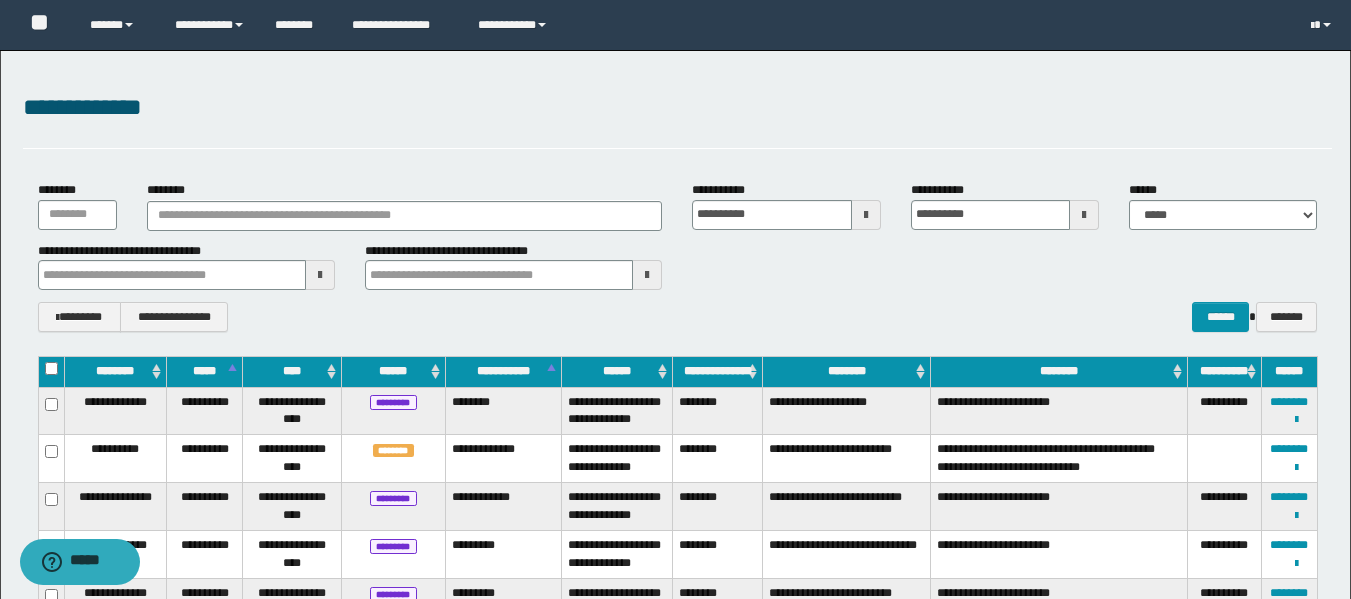 click at bounding box center (866, 215) 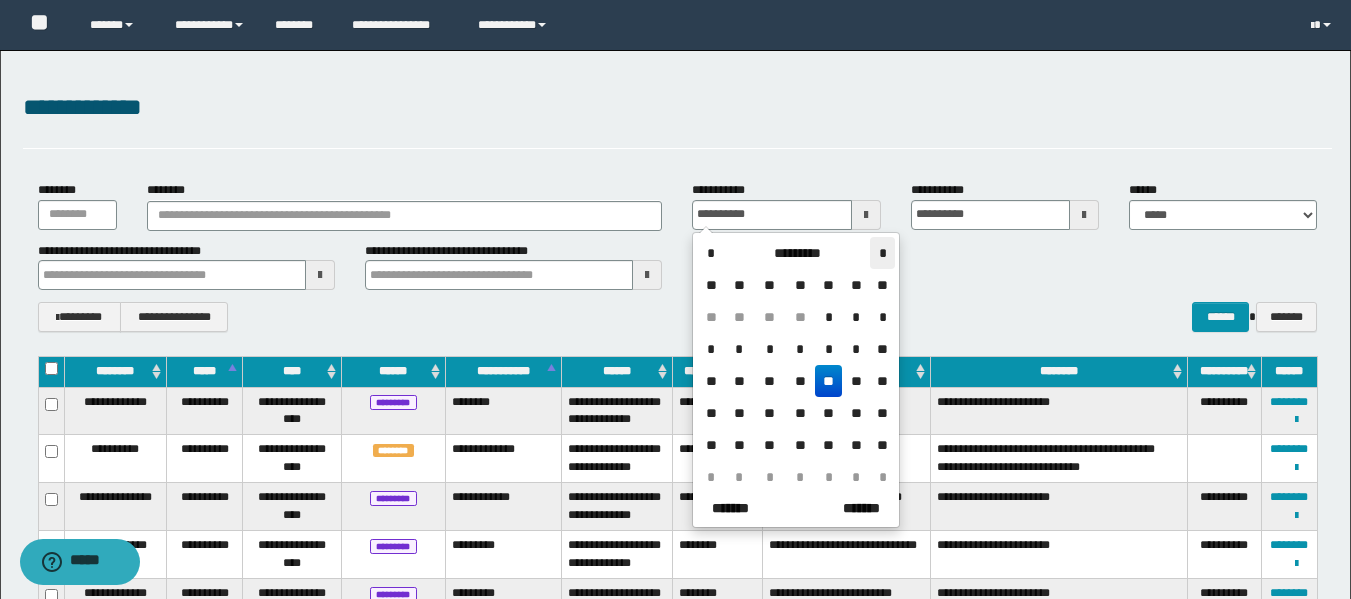 click on "*" at bounding box center [882, 253] 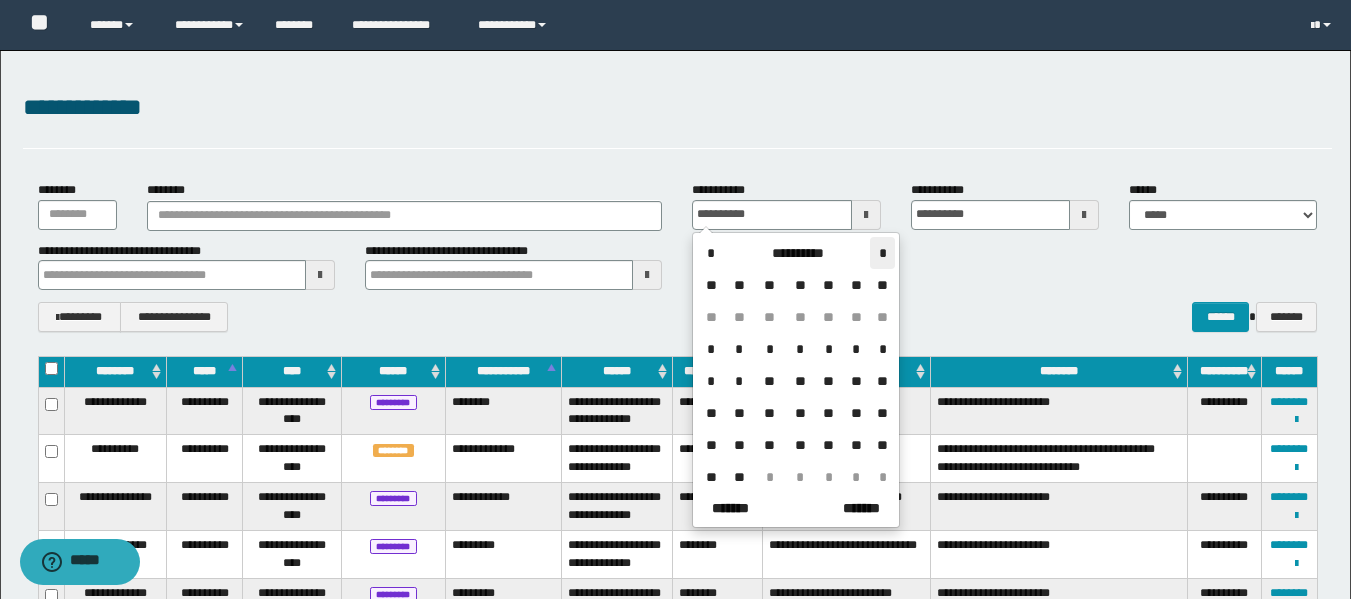 click on "*" at bounding box center [882, 253] 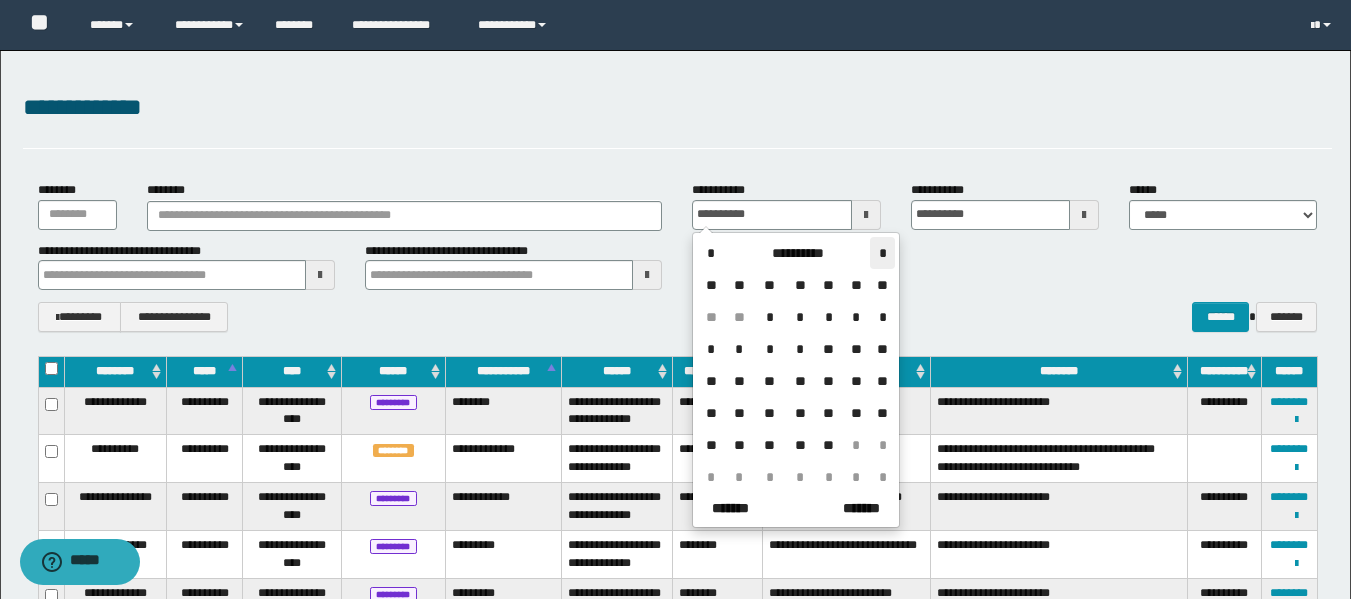 click on "*" at bounding box center (882, 253) 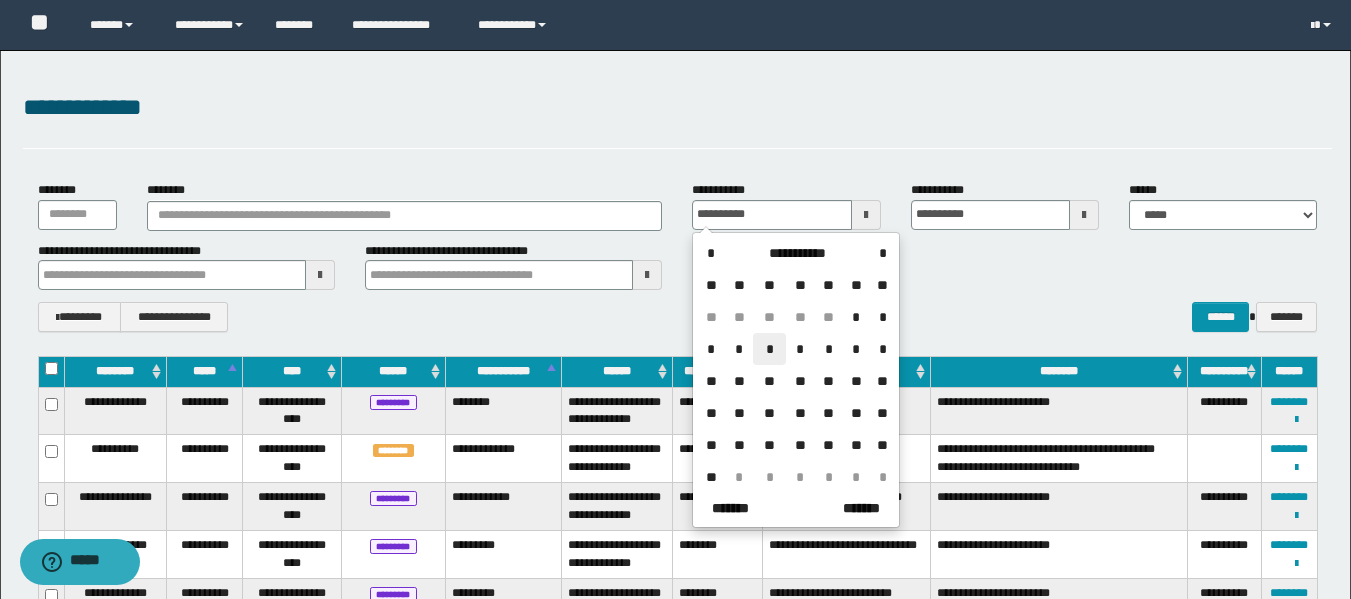 click on "*" at bounding box center [769, 349] 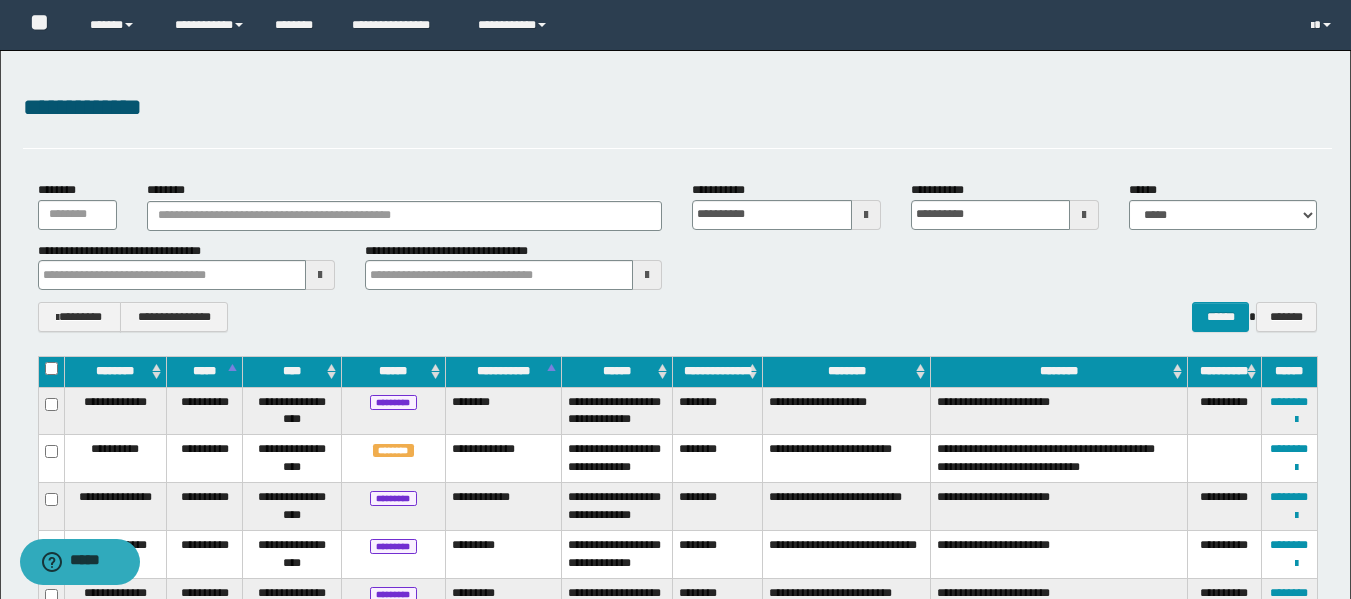 click at bounding box center (1084, 215) 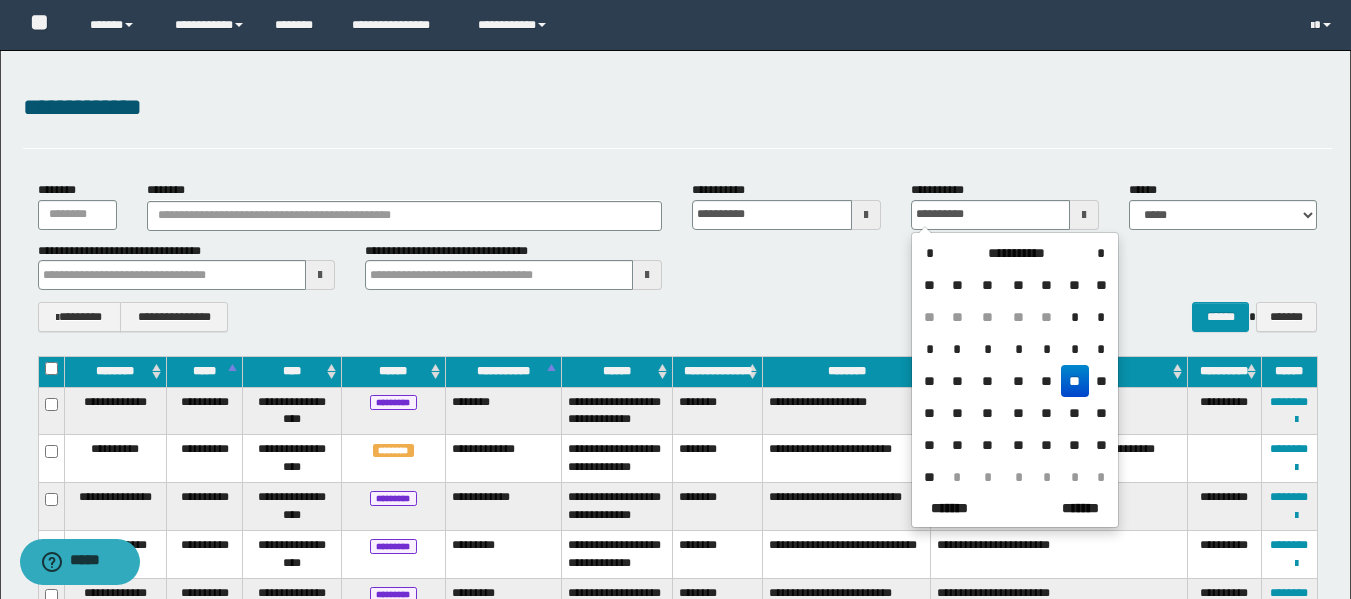 drag, startPoint x: 992, startPoint y: 342, endPoint x: 1056, endPoint y: 320, distance: 67.6757 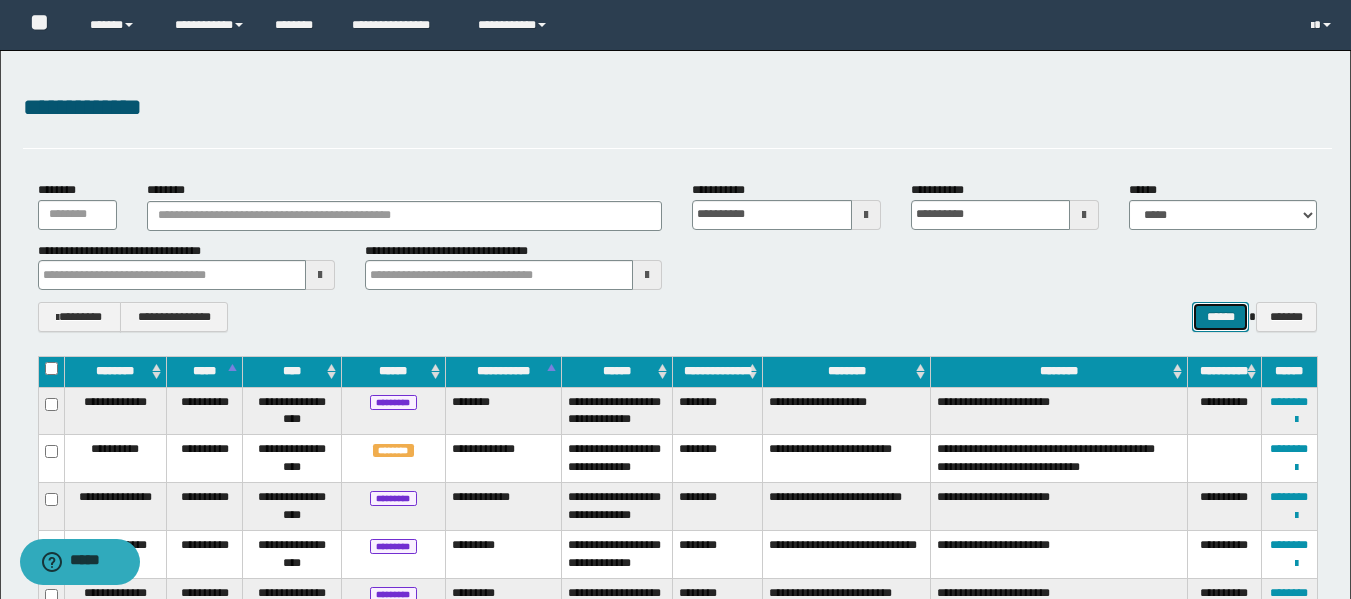 click on "******" at bounding box center (1220, 317) 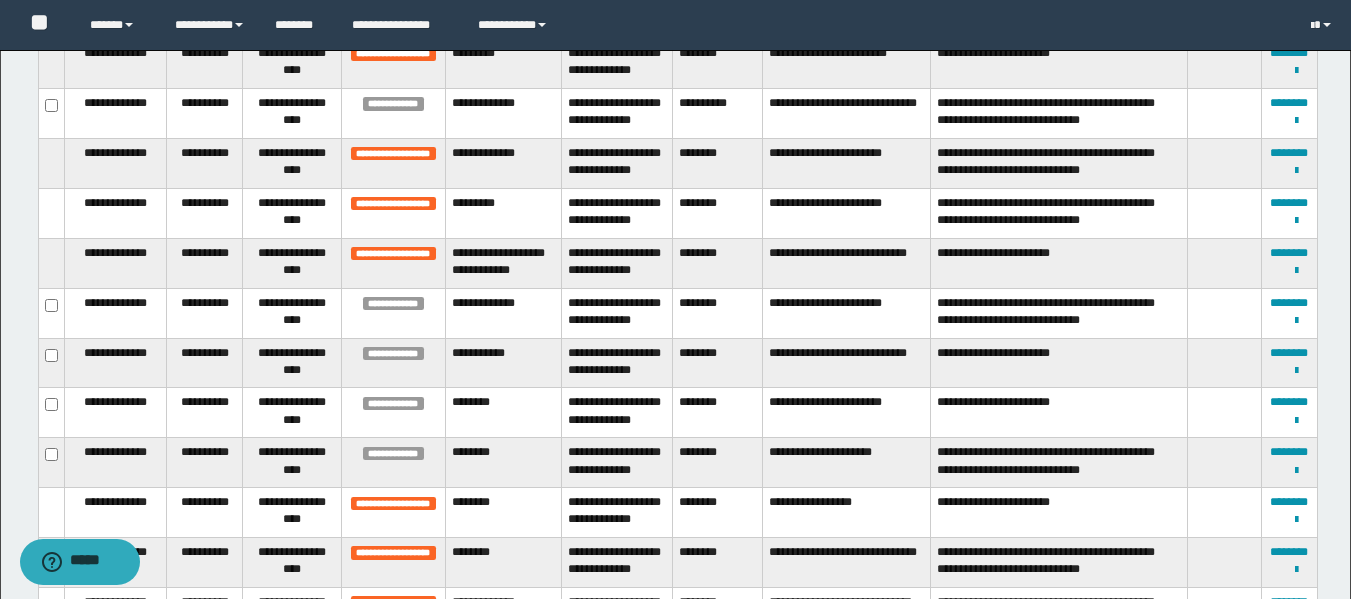 scroll, scrollTop: 1751, scrollLeft: 0, axis: vertical 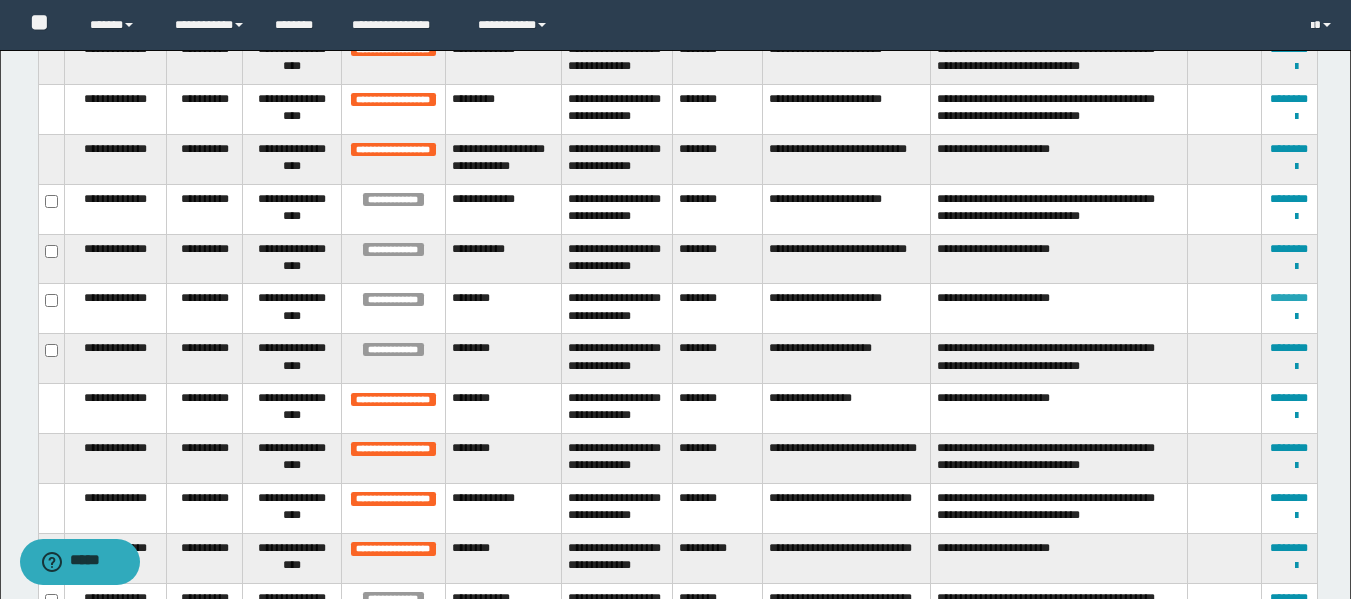 click on "********" at bounding box center [1289, 298] 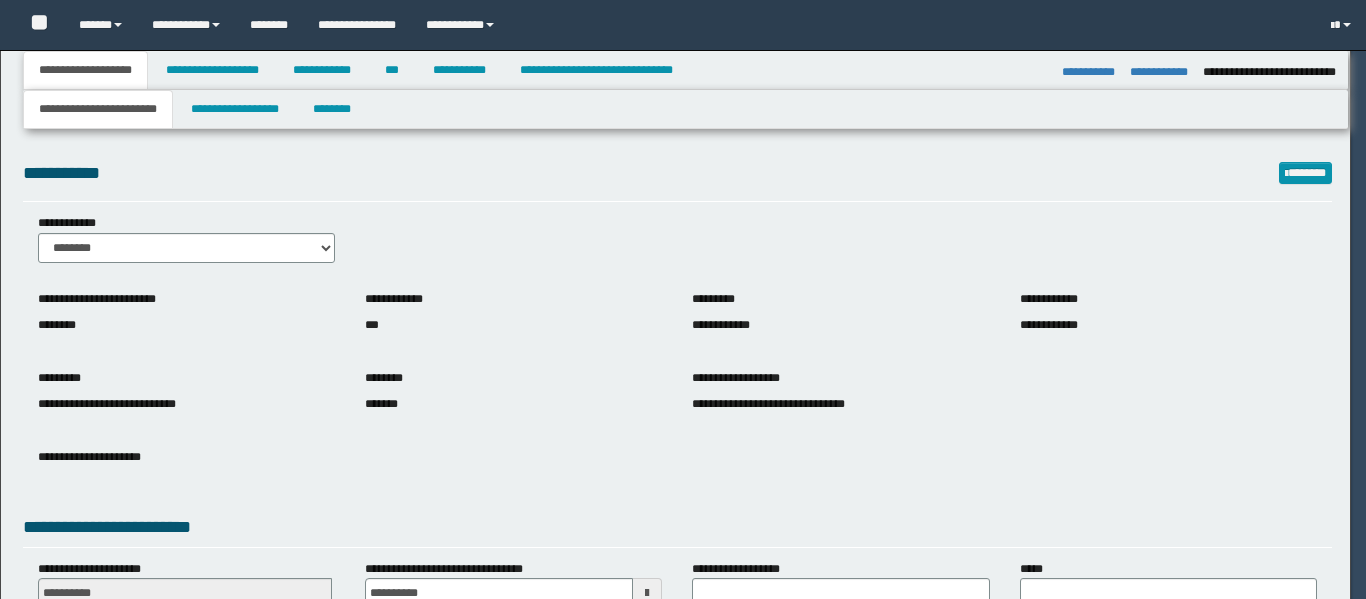 select on "*" 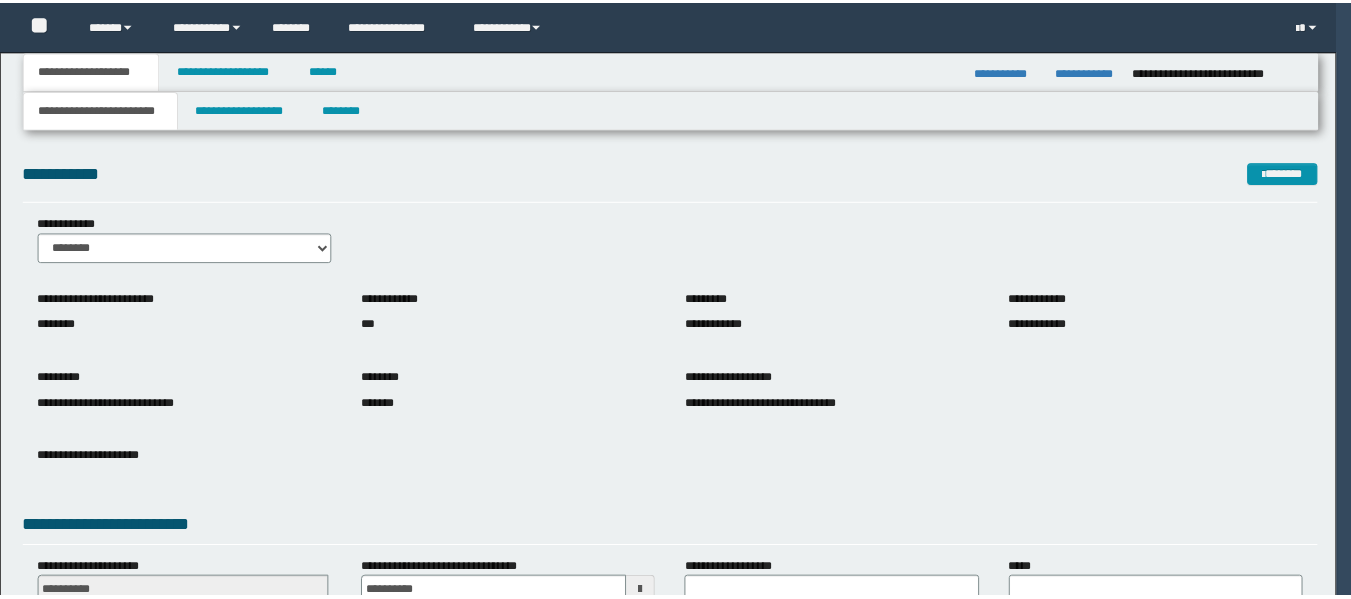 scroll, scrollTop: 0, scrollLeft: 0, axis: both 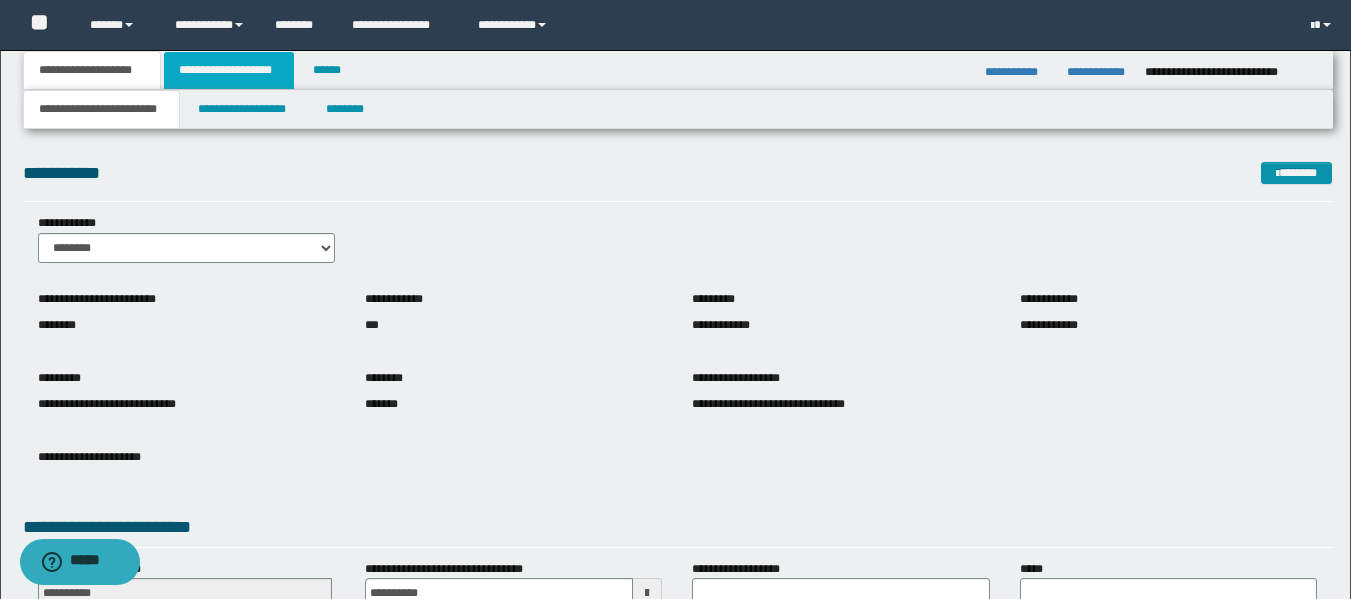 click on "**********" at bounding box center (229, 70) 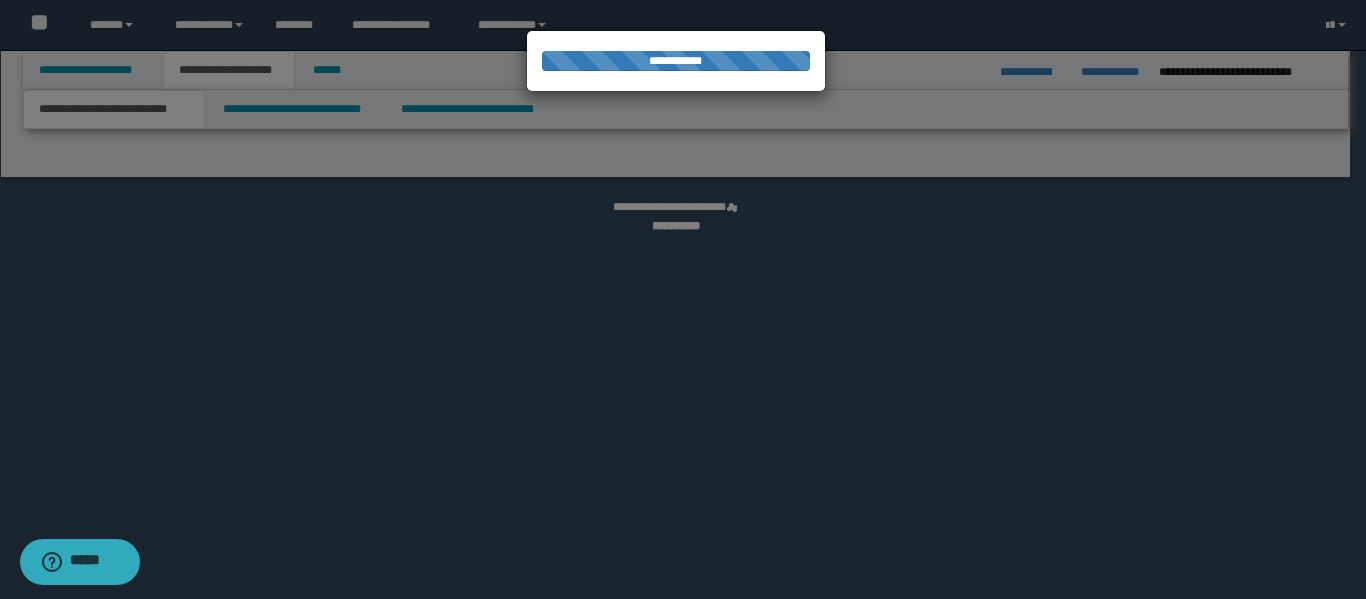 click at bounding box center [683, 299] 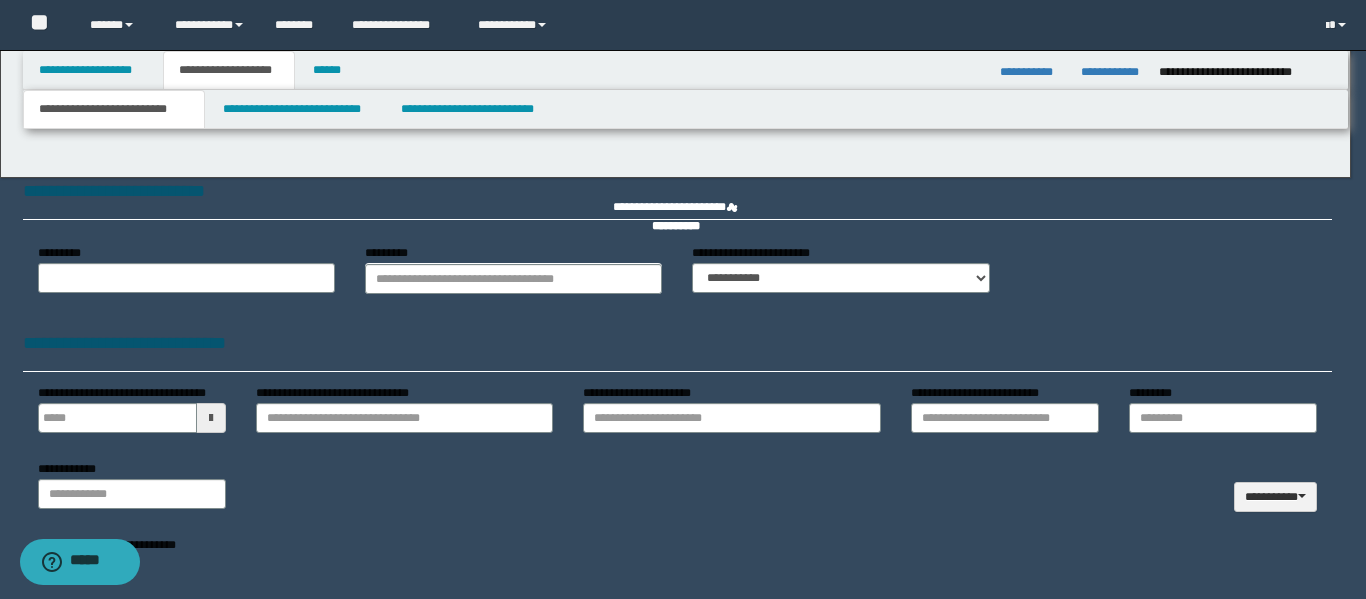 click at bounding box center [683, 299] 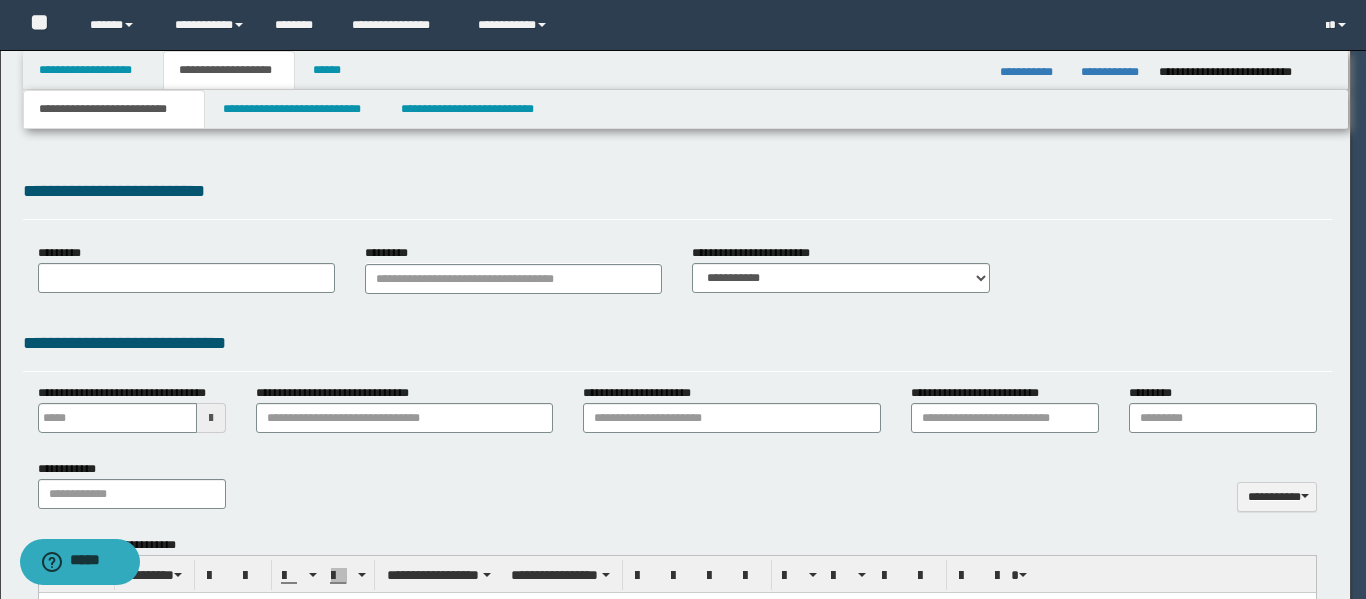 type on "**********" 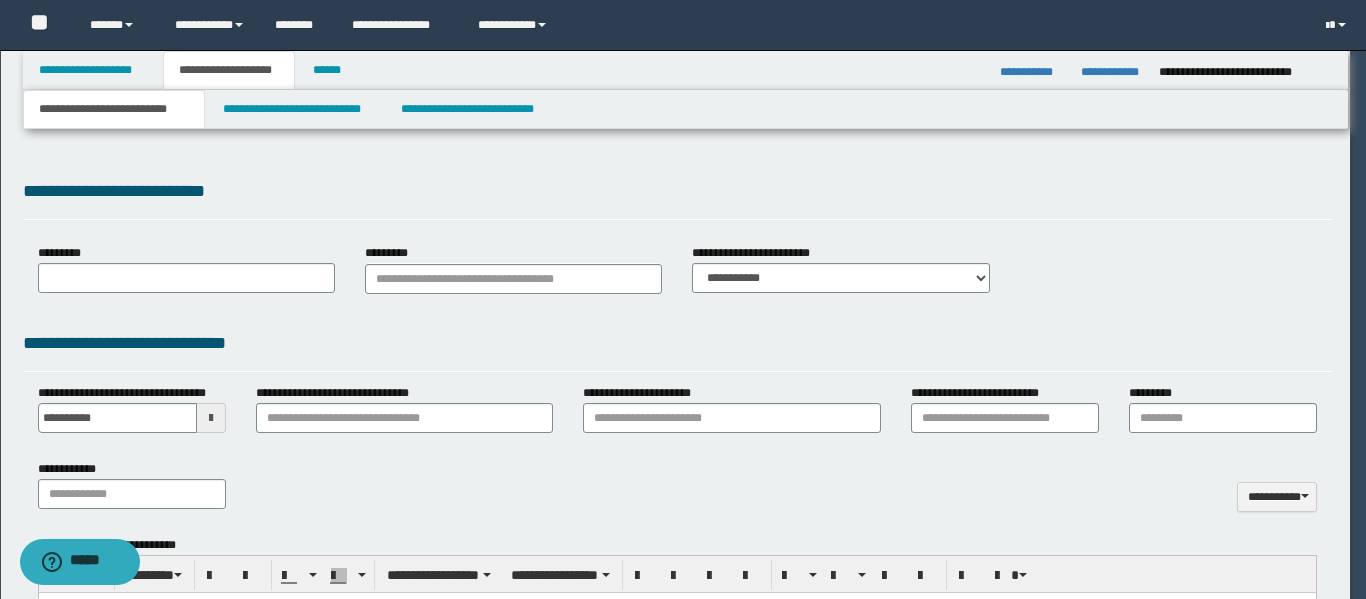 type on "**********" 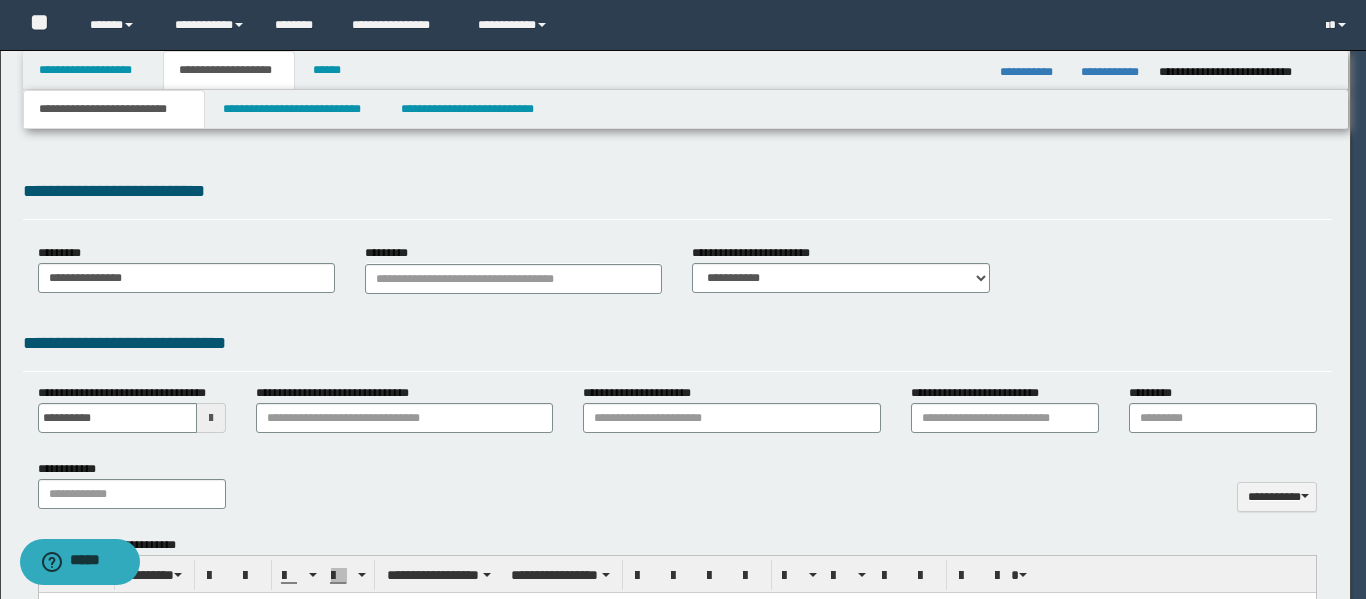 type 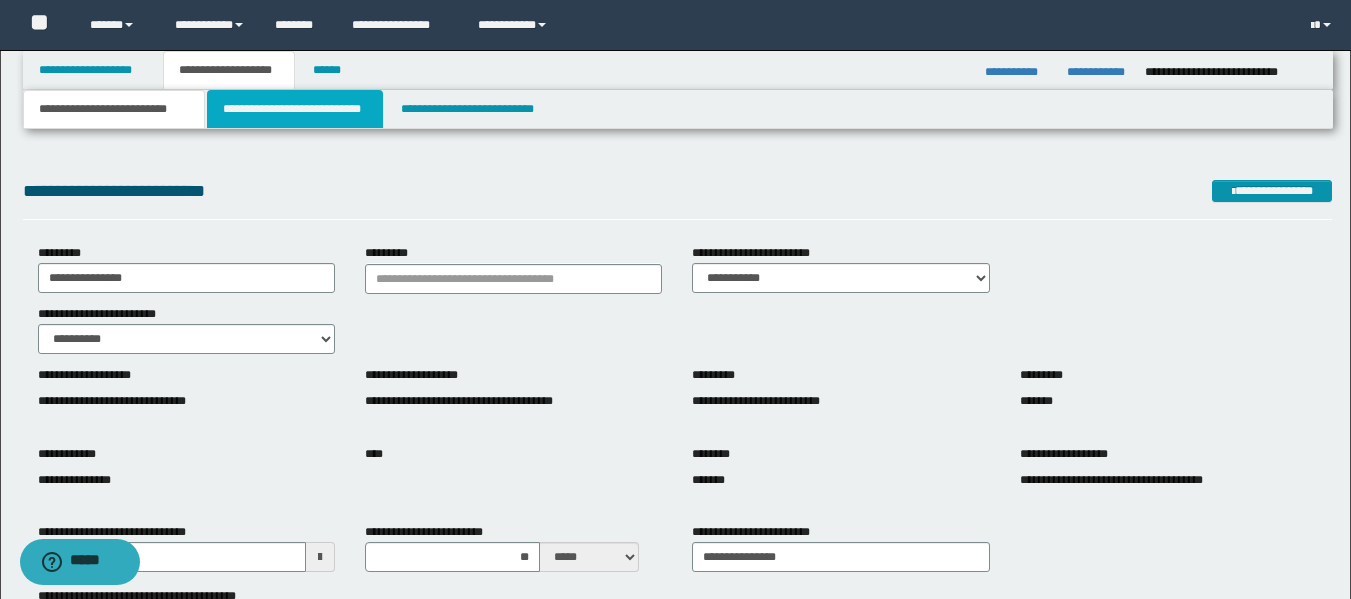click on "**********" at bounding box center [295, 109] 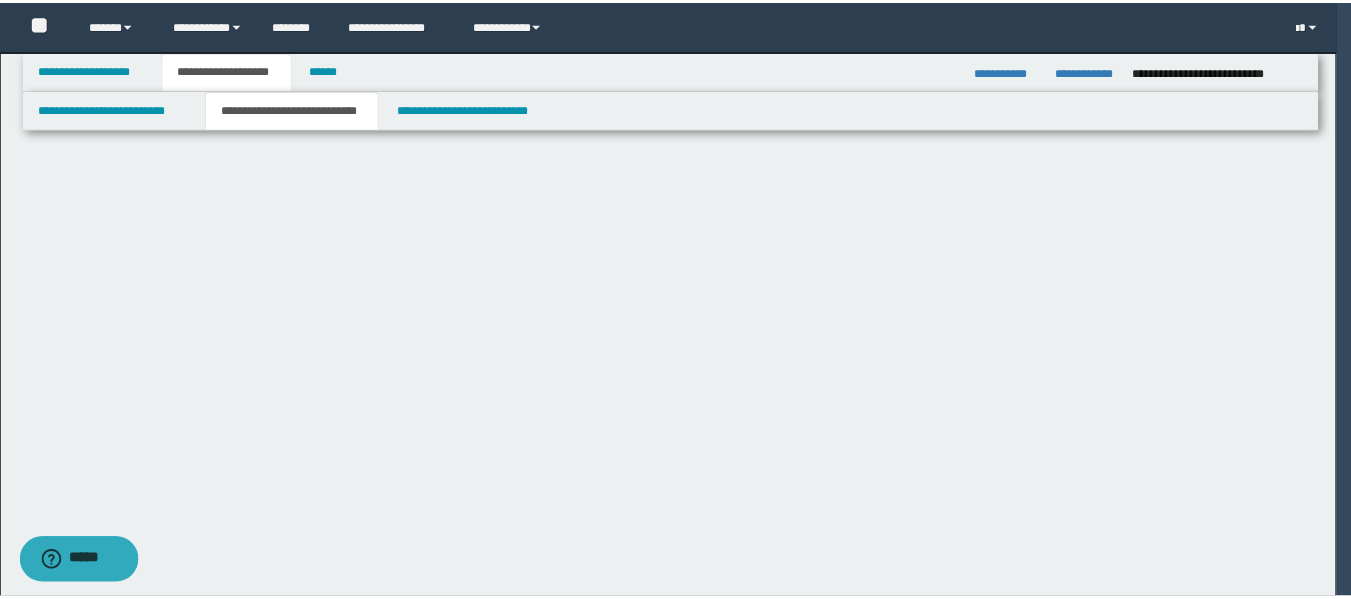 scroll, scrollTop: 0, scrollLeft: 0, axis: both 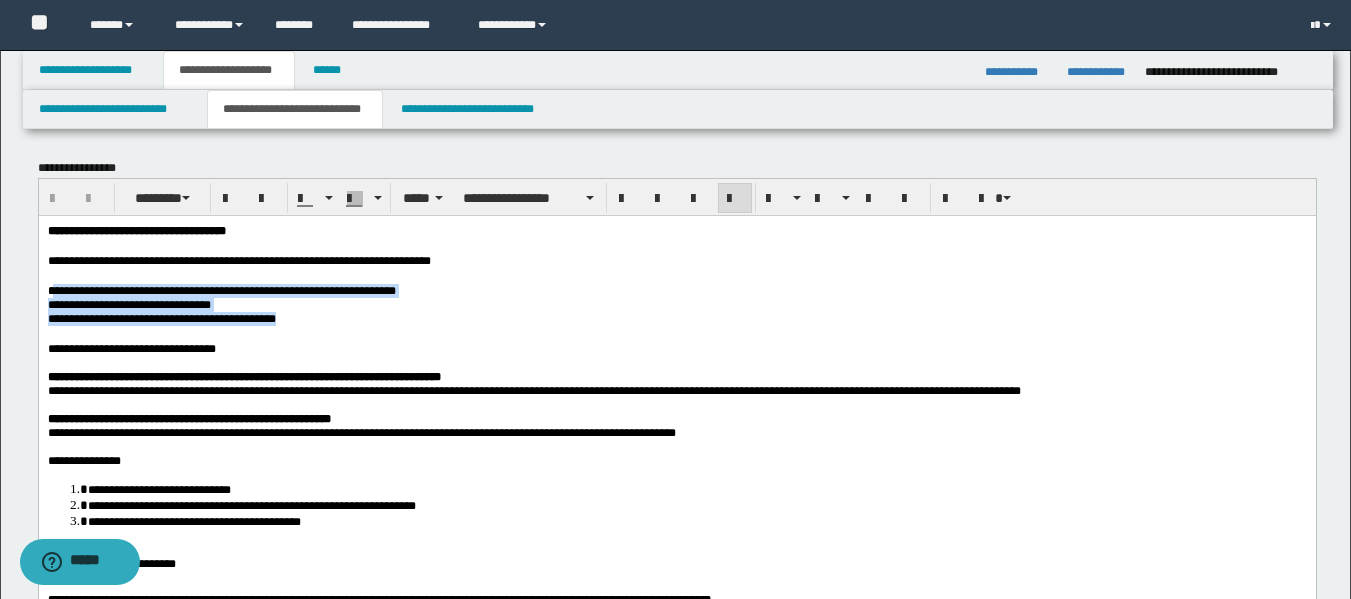 drag, startPoint x: 300, startPoint y: 330, endPoint x: 50, endPoint y: 295, distance: 252.43811 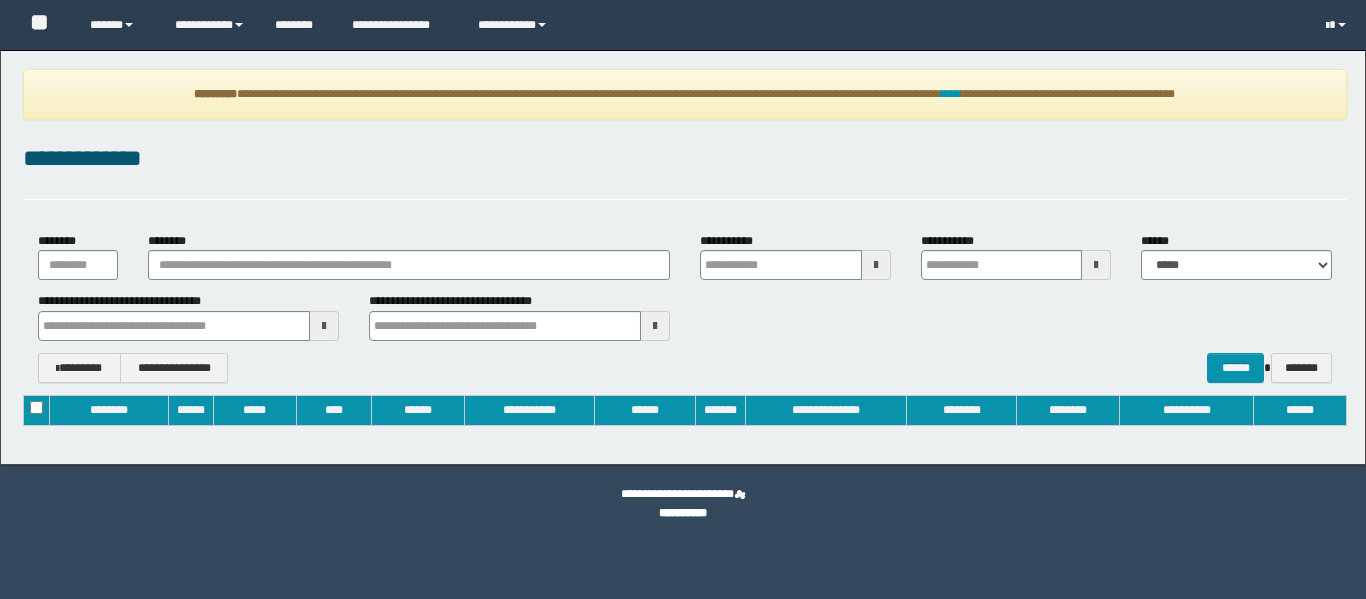 type on "**********" 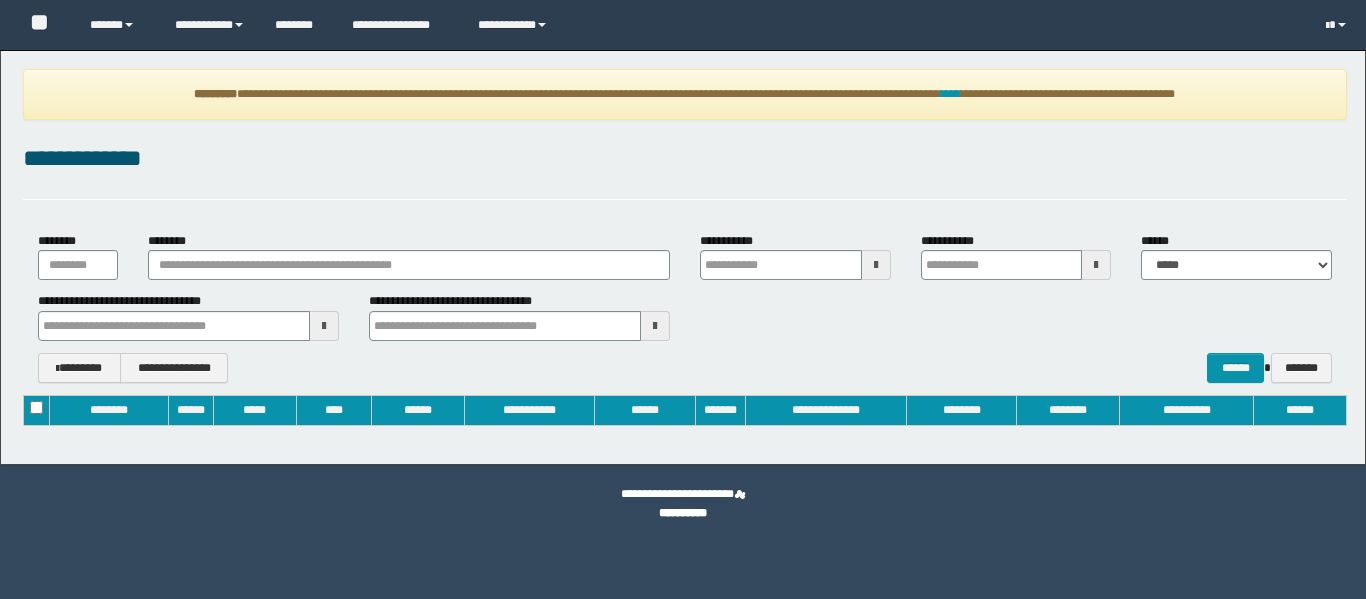 type on "**********" 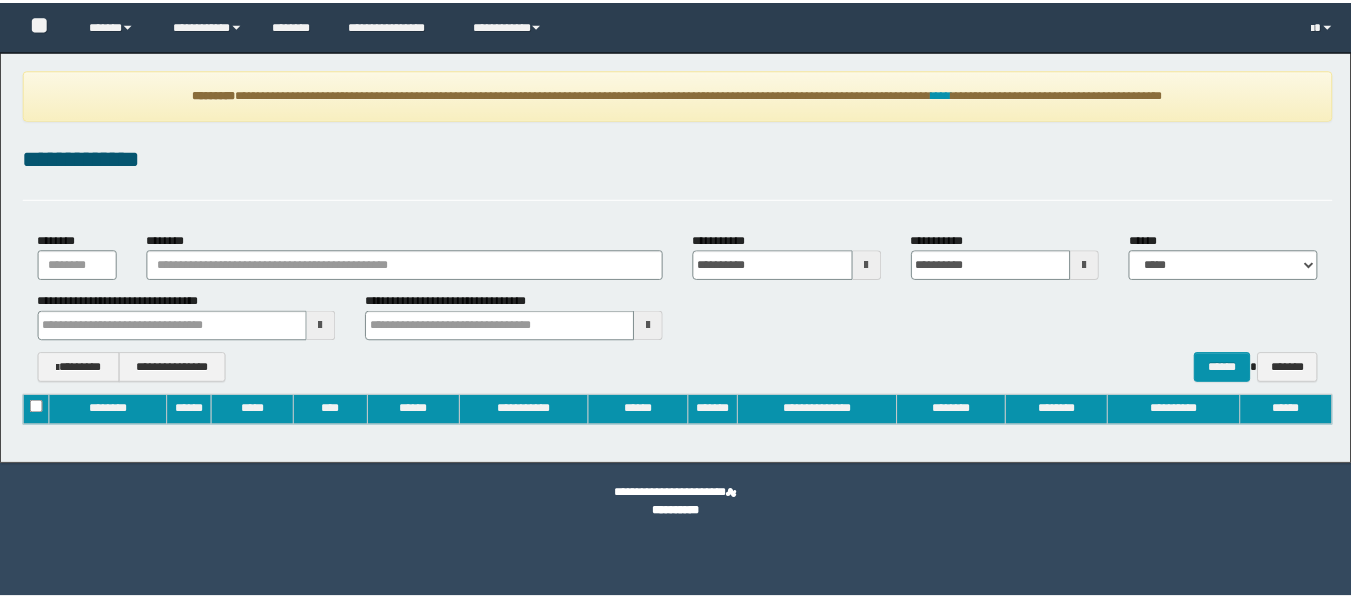 scroll, scrollTop: 0, scrollLeft: 0, axis: both 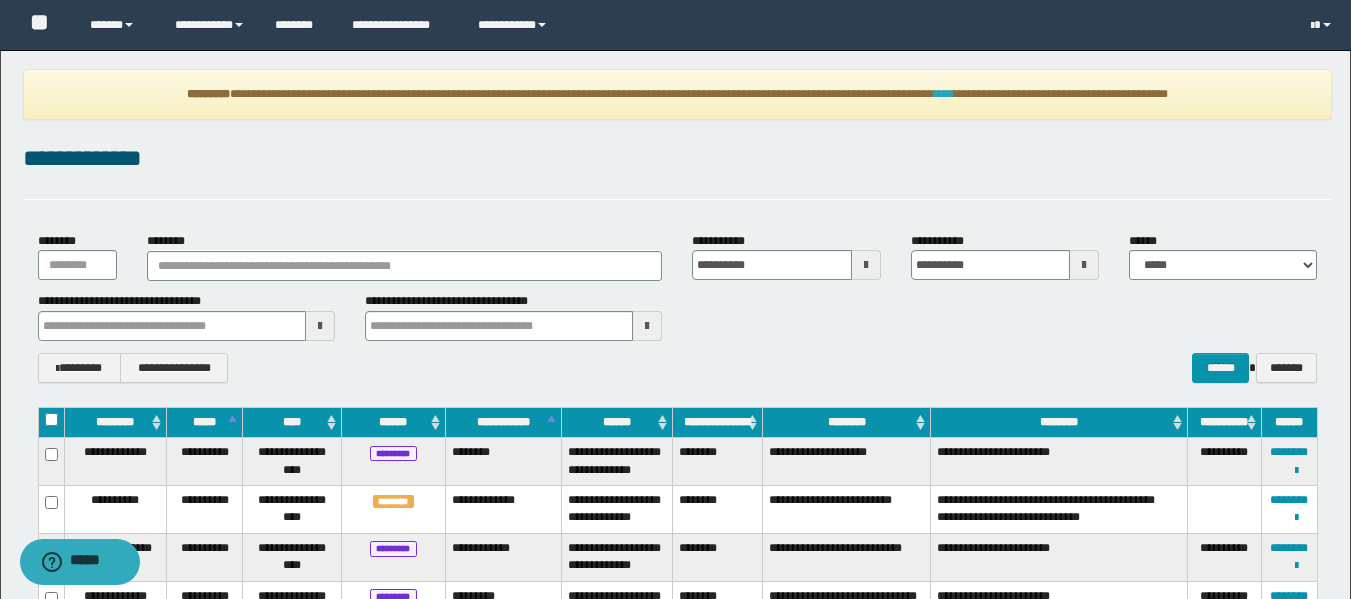 click on "****" at bounding box center [944, 94] 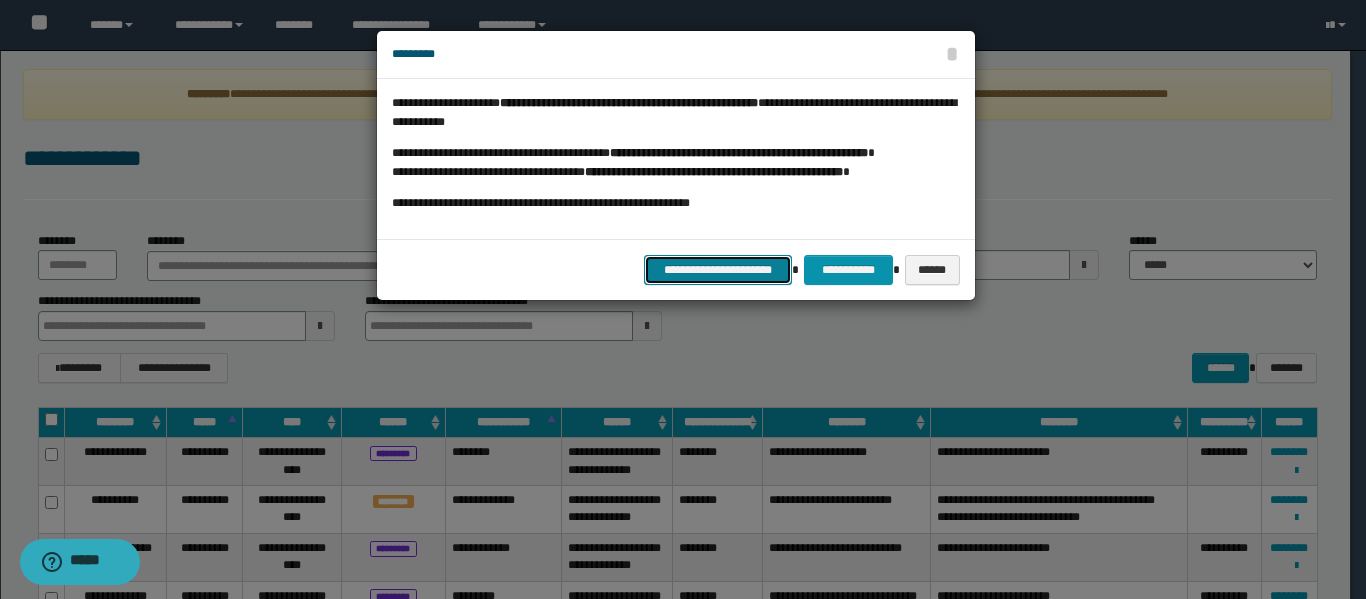 click on "**********" at bounding box center (718, 270) 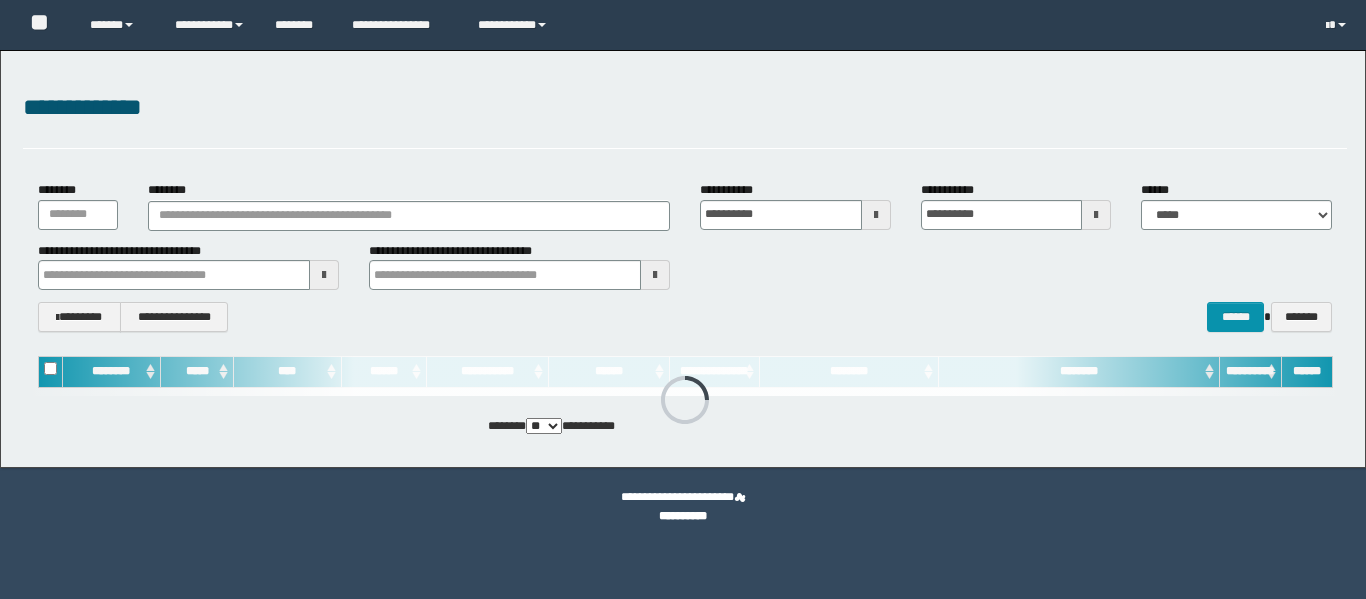 scroll, scrollTop: 0, scrollLeft: 0, axis: both 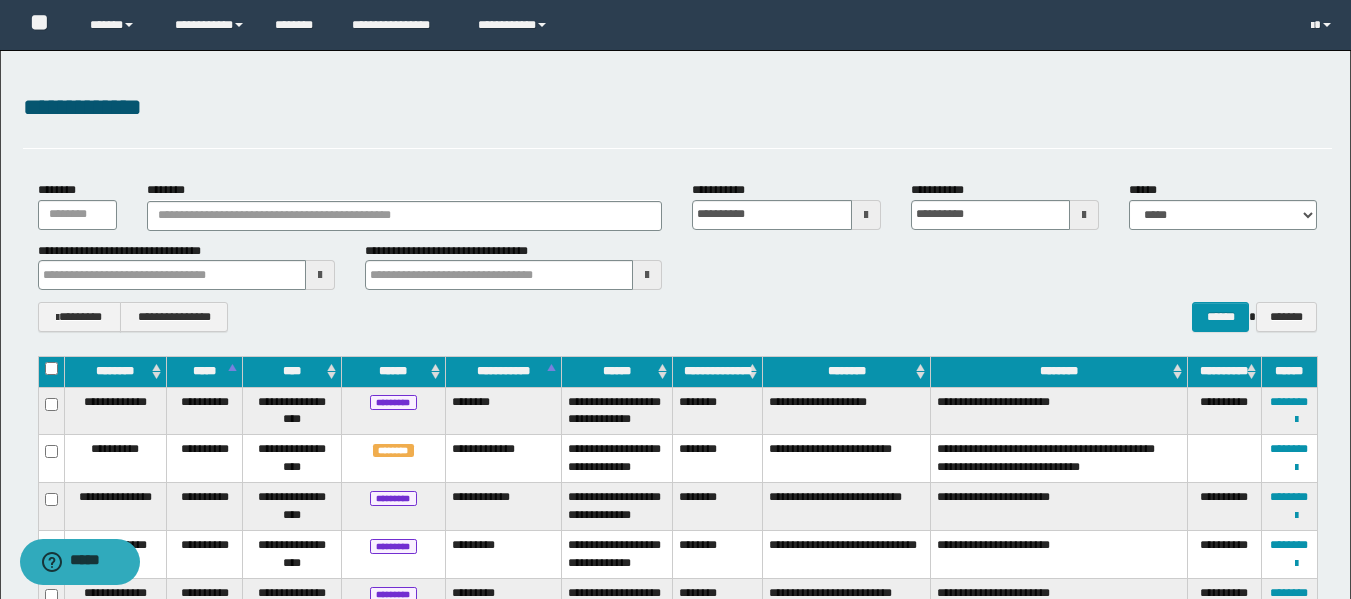 click at bounding box center (866, 215) 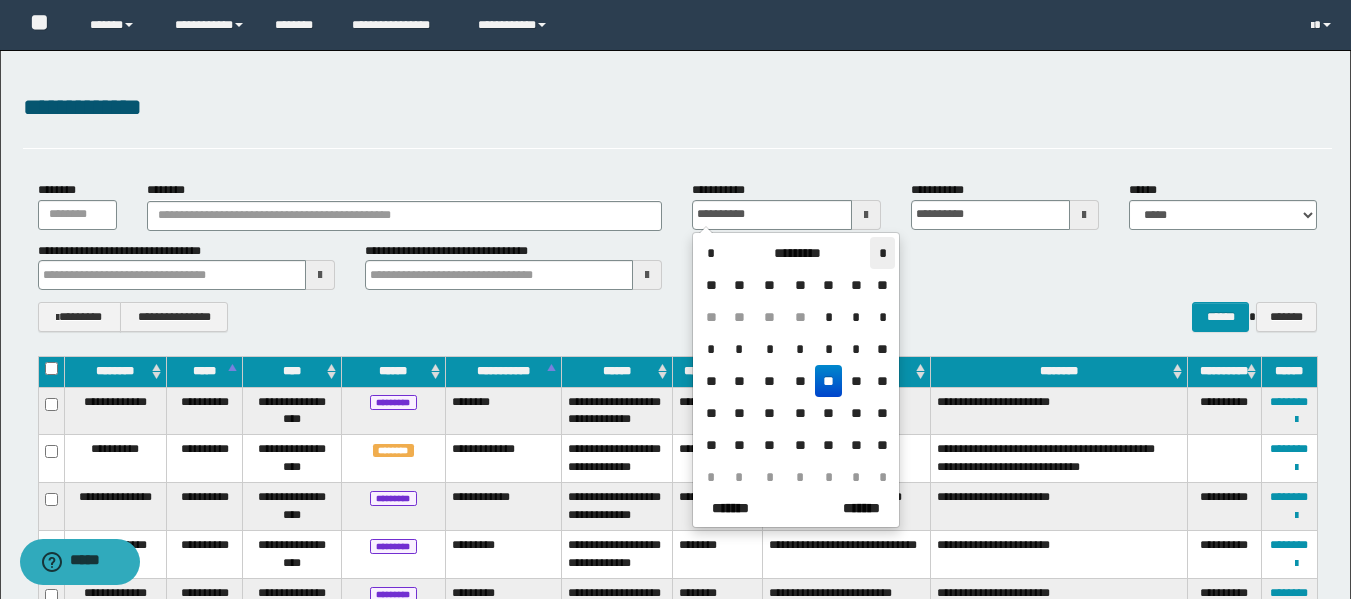 click on "*" at bounding box center (882, 253) 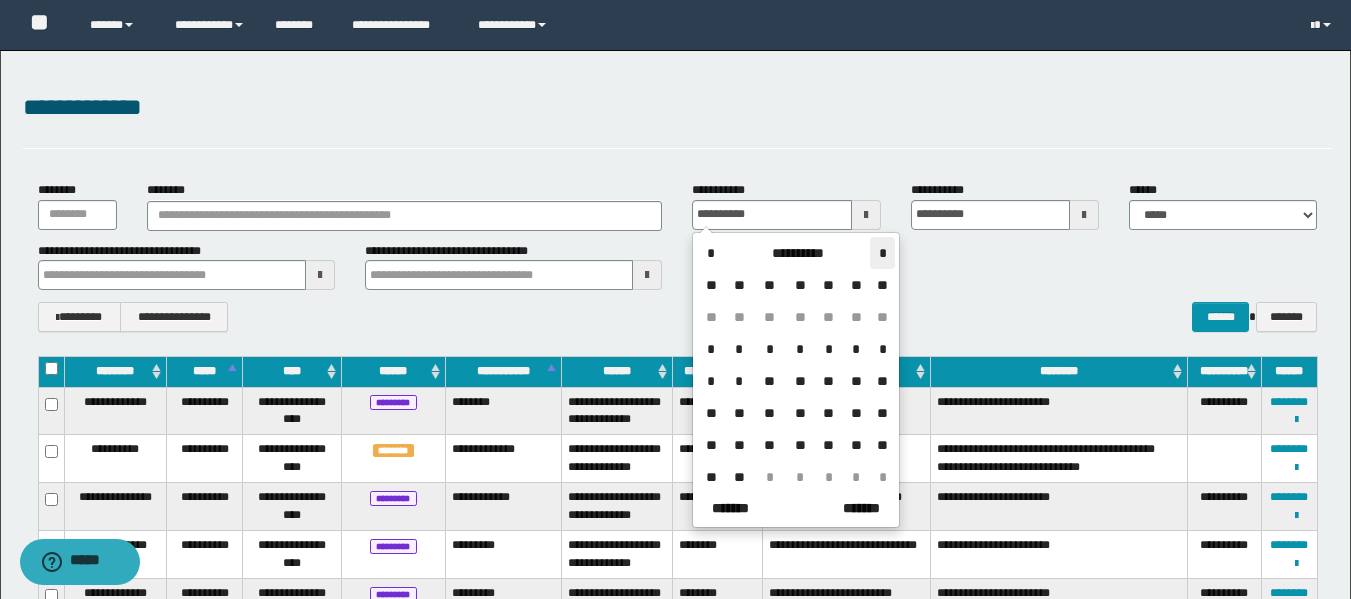 click on "*" at bounding box center [882, 253] 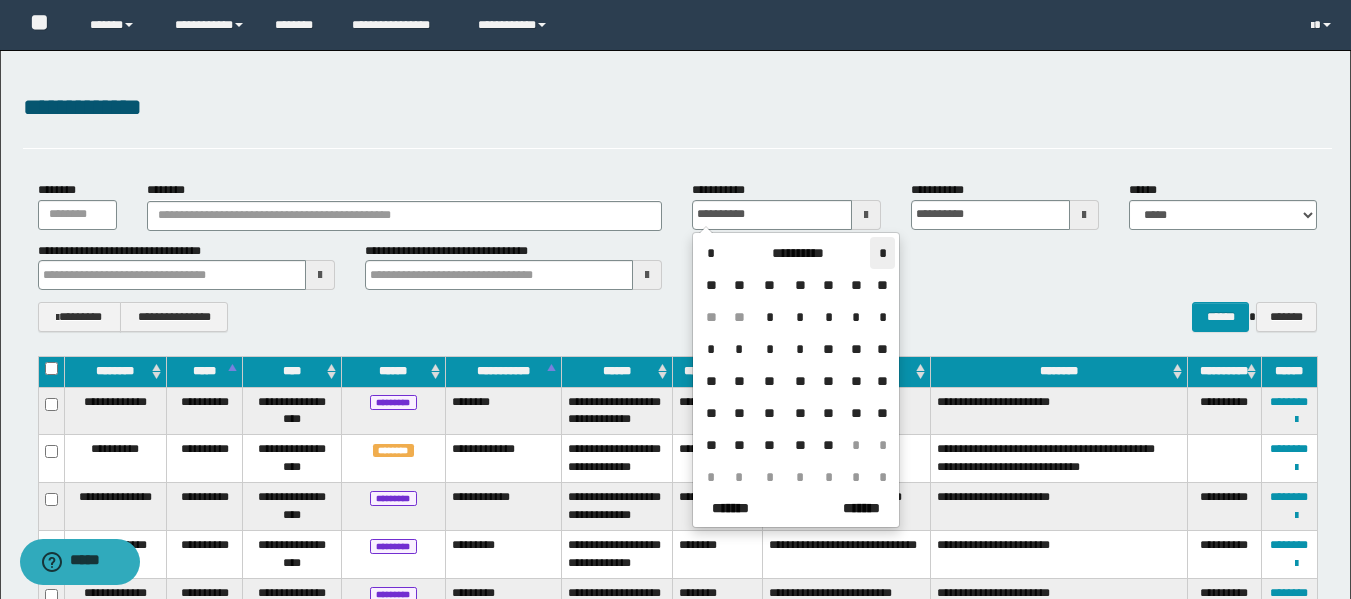 click on "*" at bounding box center [882, 253] 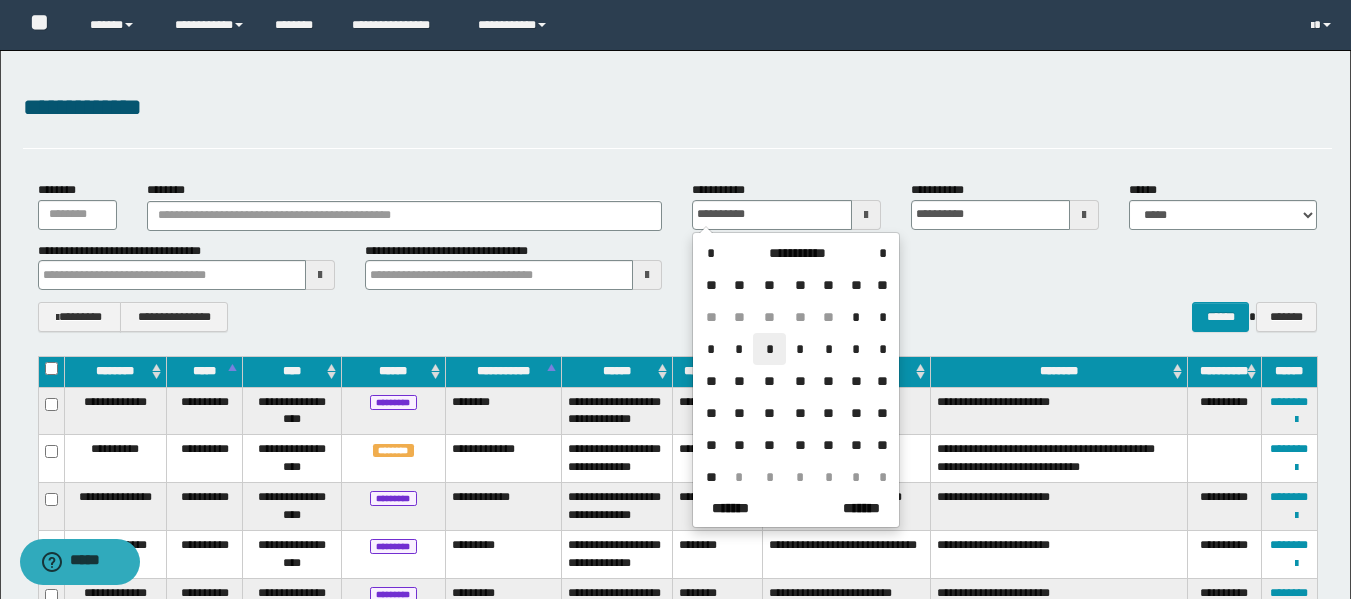 click on "*" at bounding box center (769, 349) 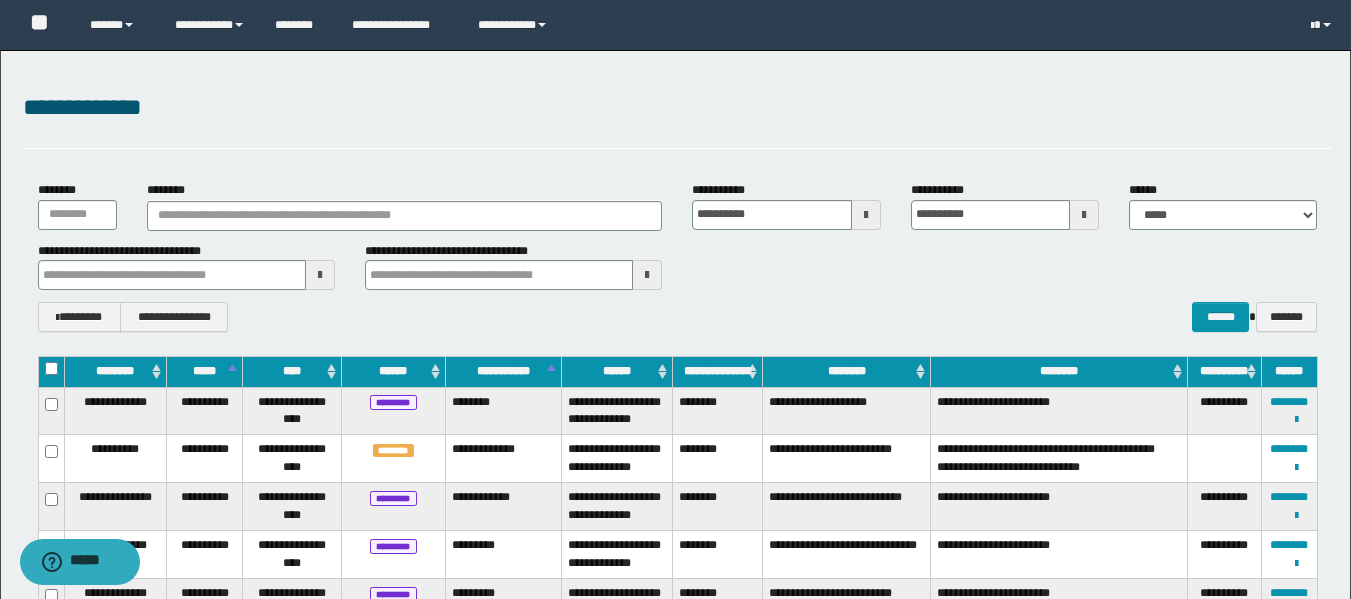click at bounding box center [1084, 215] 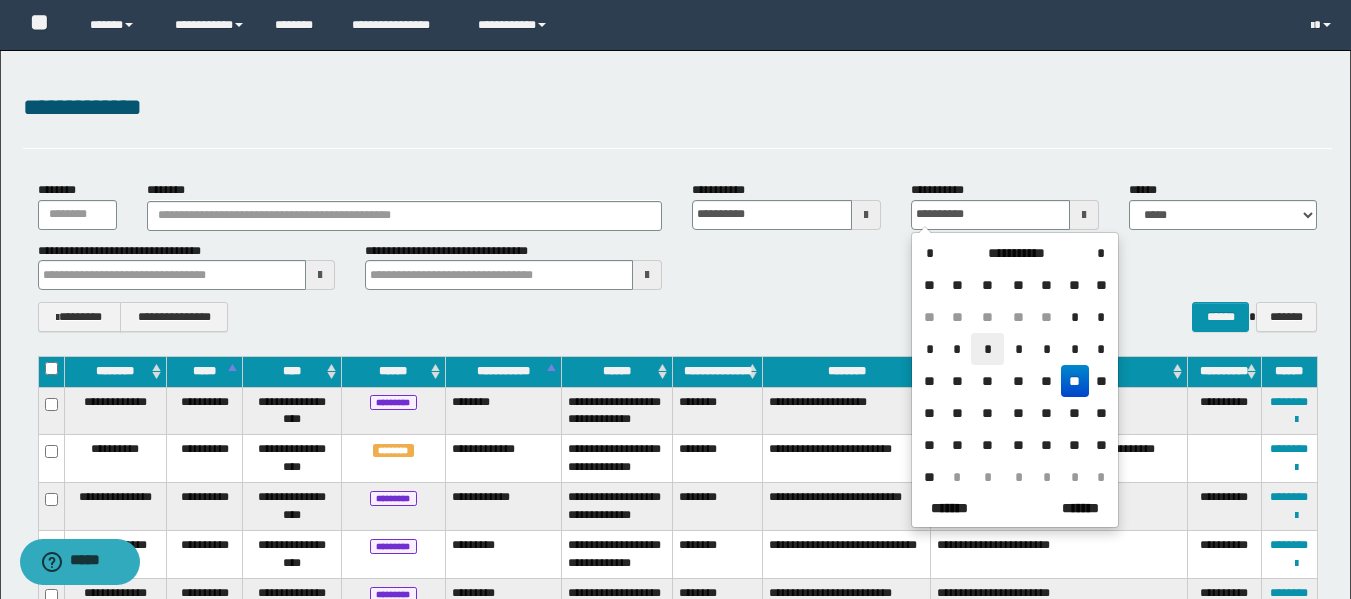click on "*" at bounding box center (987, 349) 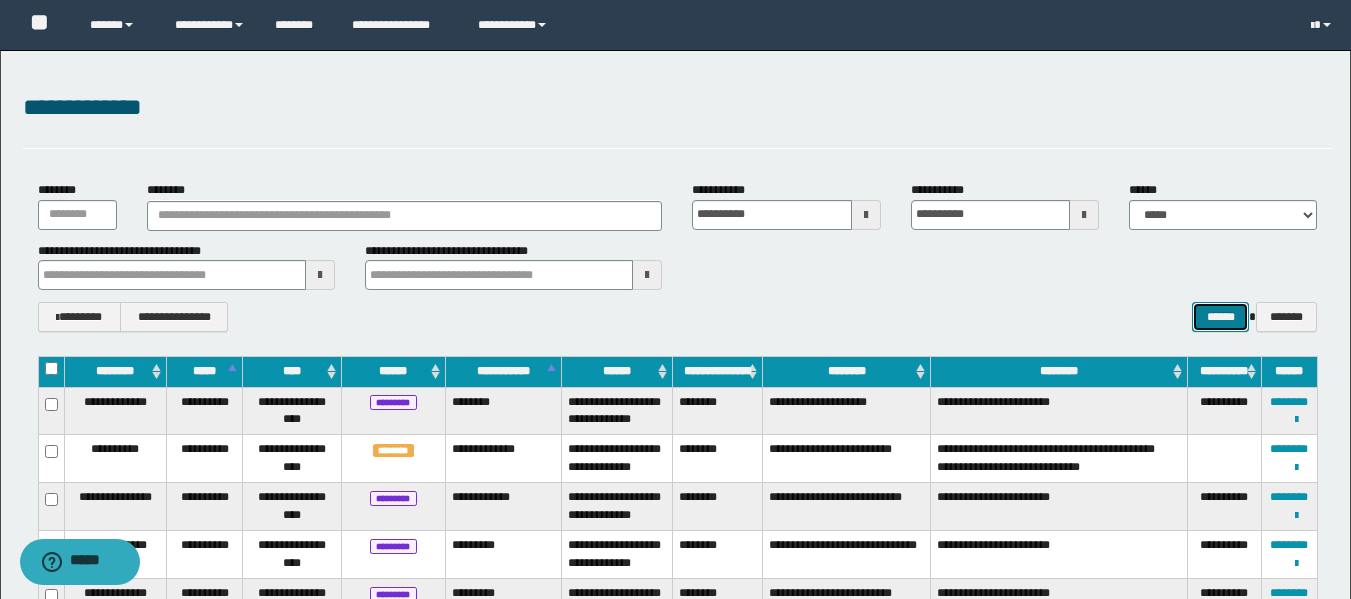 click on "******" at bounding box center (1220, 317) 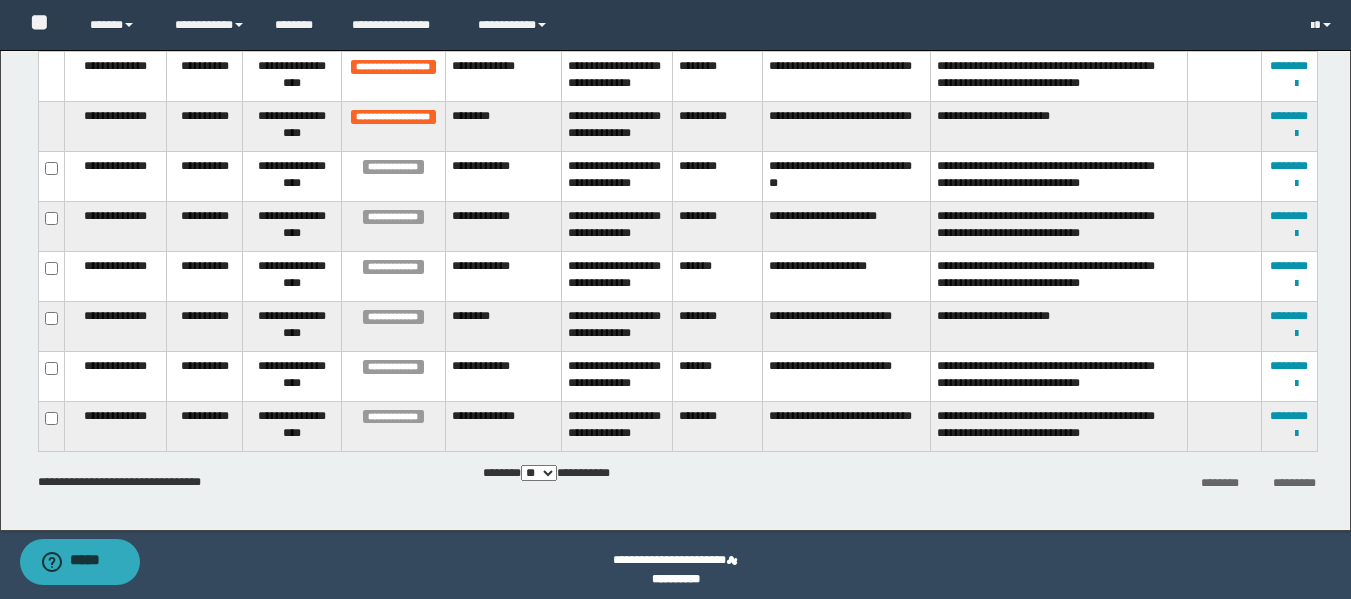 scroll, scrollTop: 2193, scrollLeft: 0, axis: vertical 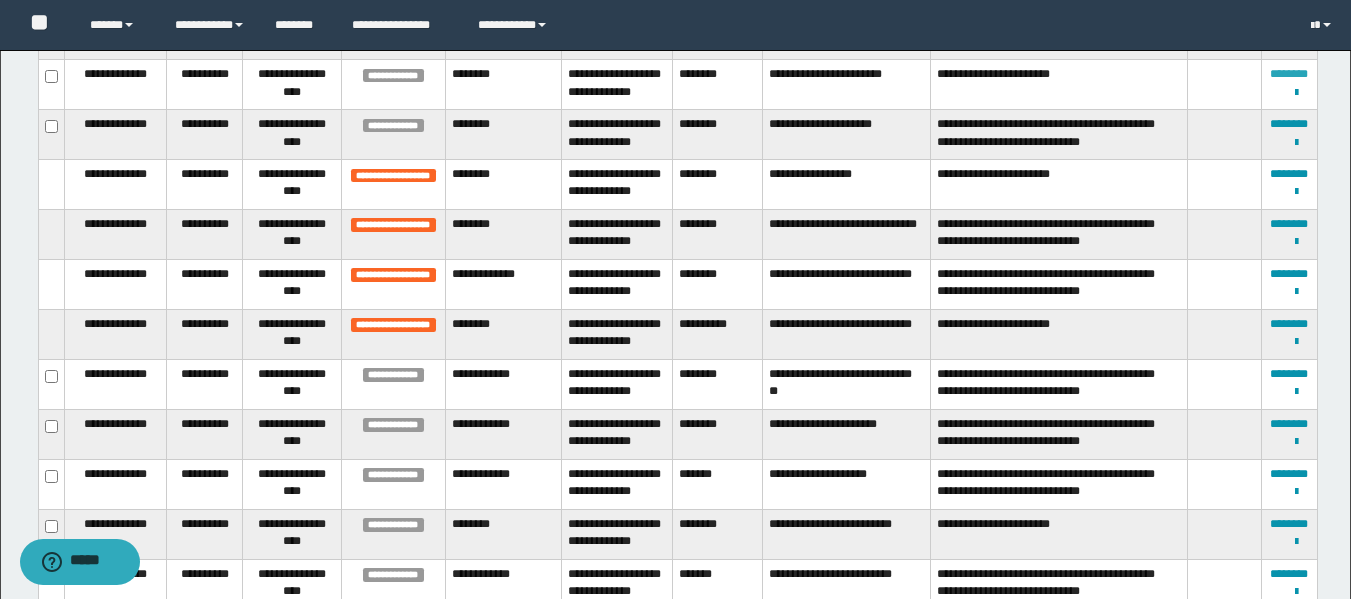 click on "********" at bounding box center [1289, 74] 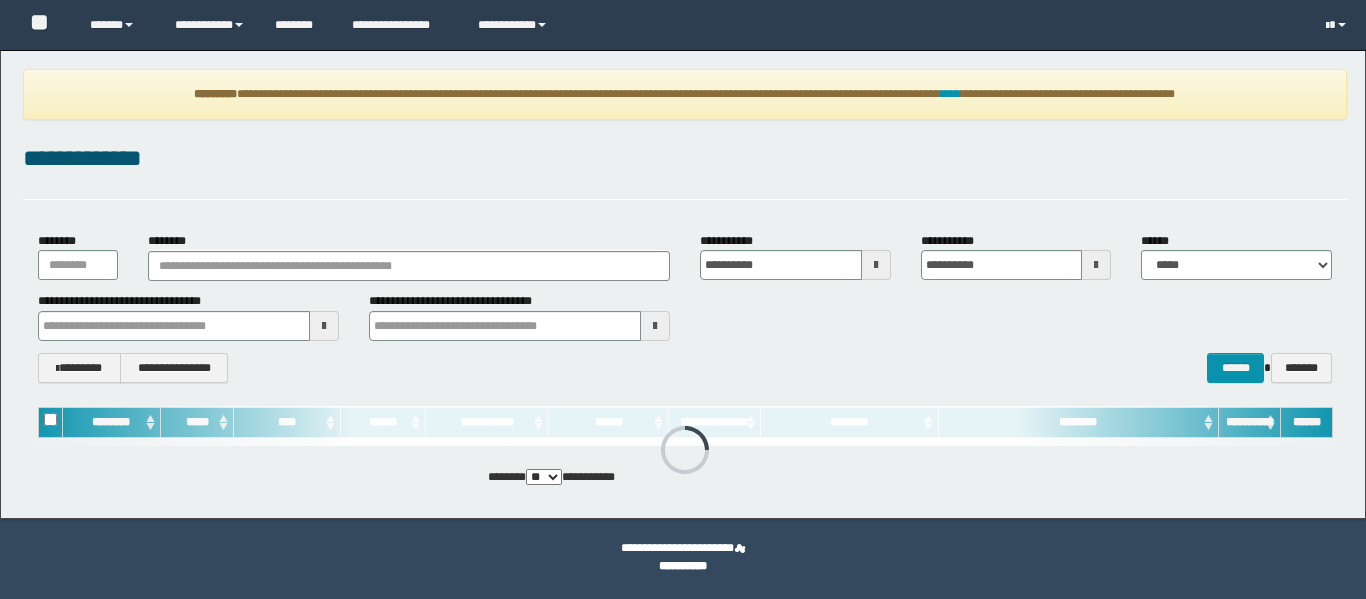 scroll, scrollTop: 0, scrollLeft: 0, axis: both 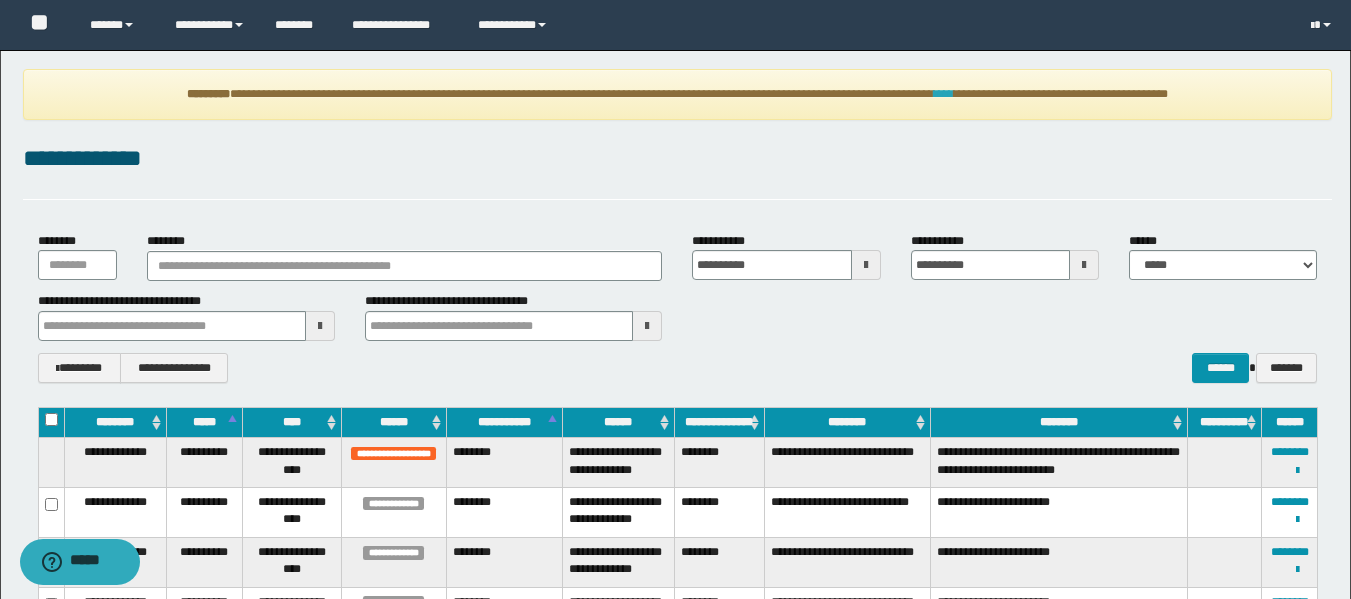 click on "****" at bounding box center (944, 94) 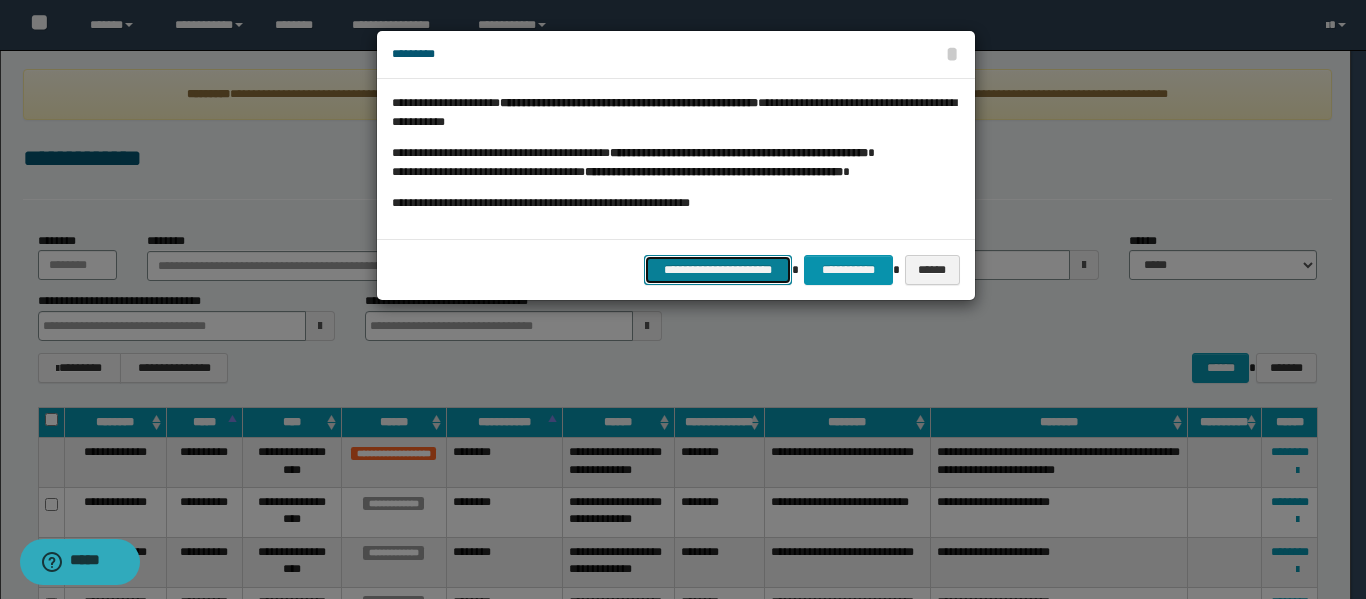 click on "**********" at bounding box center [718, 270] 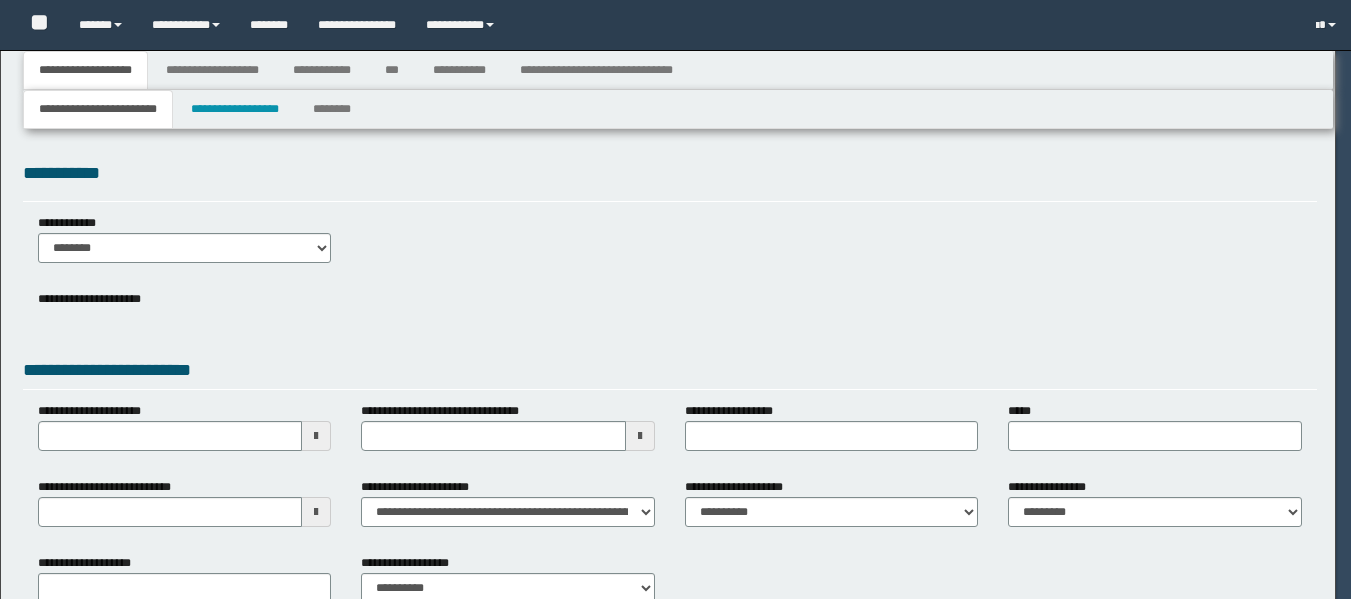 select on "*" 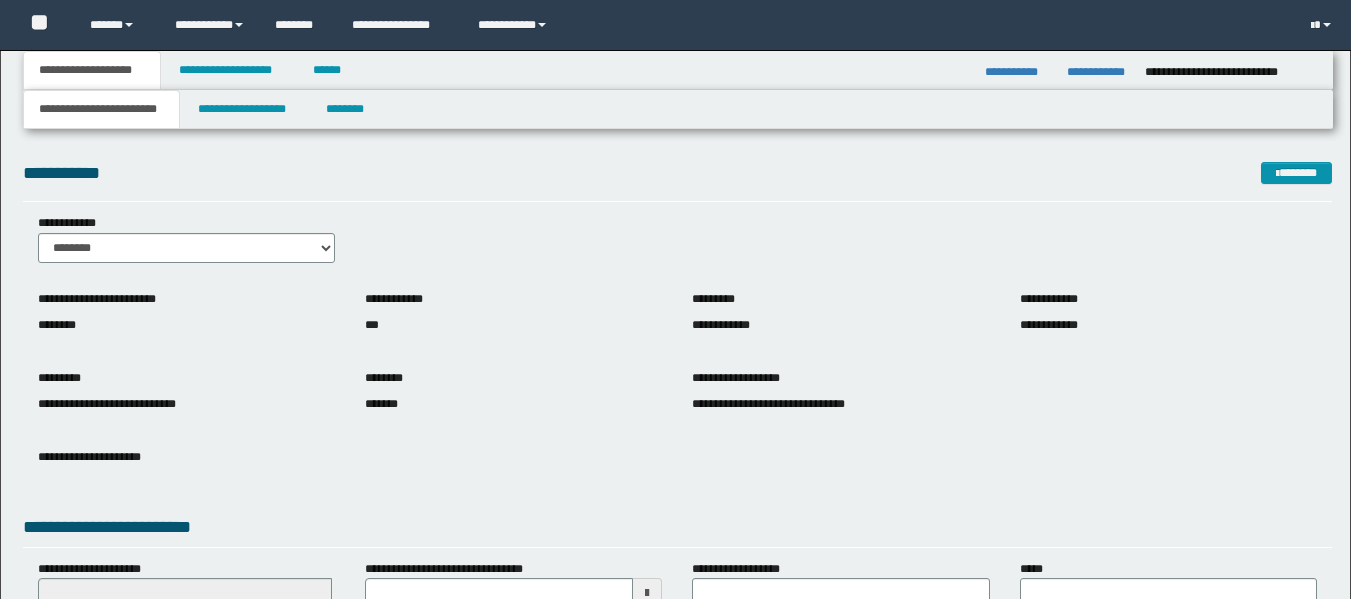 scroll, scrollTop: 0, scrollLeft: 0, axis: both 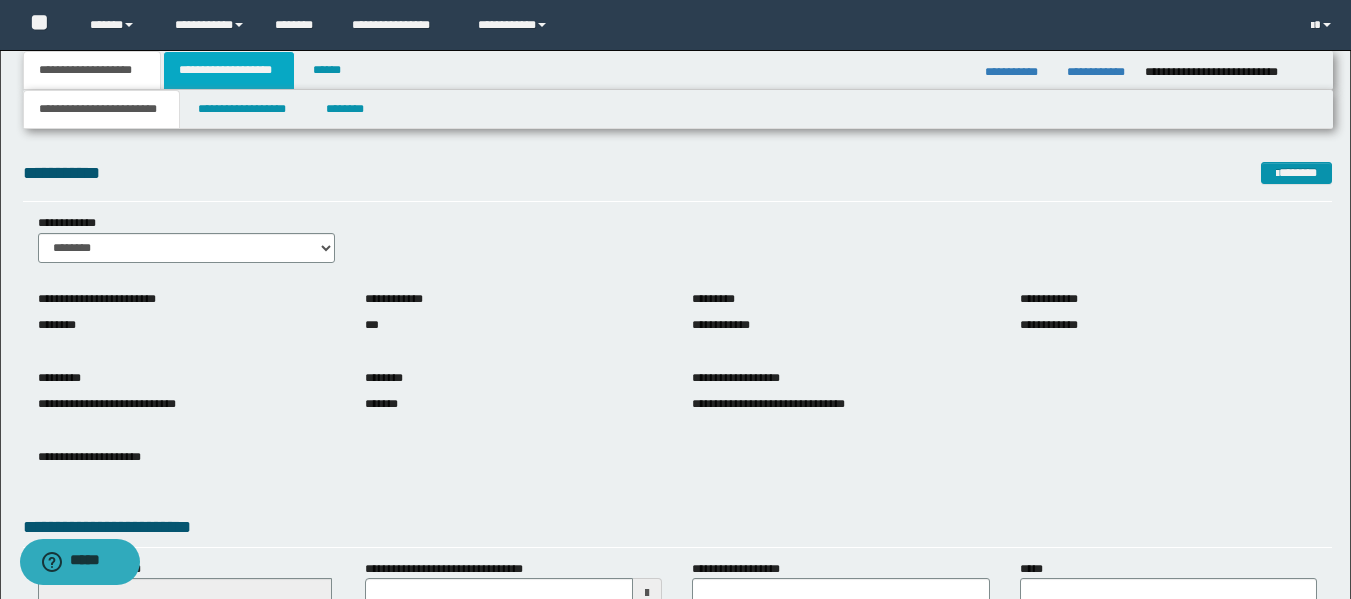drag, startPoint x: 252, startPoint y: 67, endPoint x: 264, endPoint y: 86, distance: 22.472204 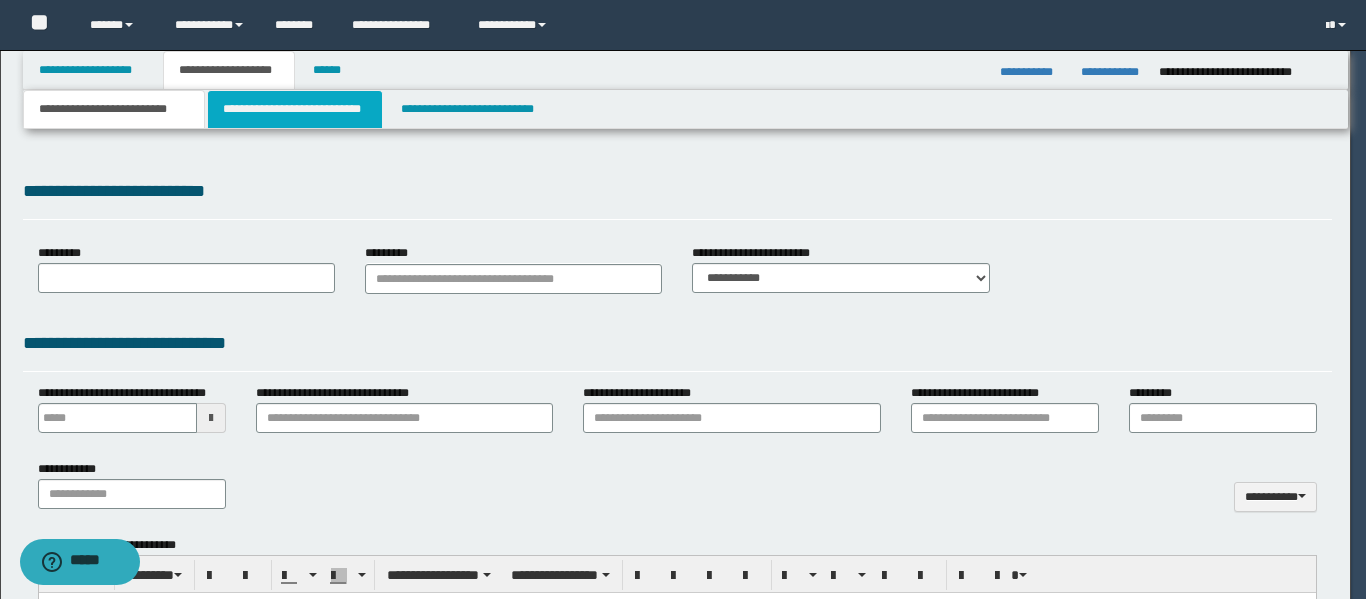 click on "**********" at bounding box center (675, 299) 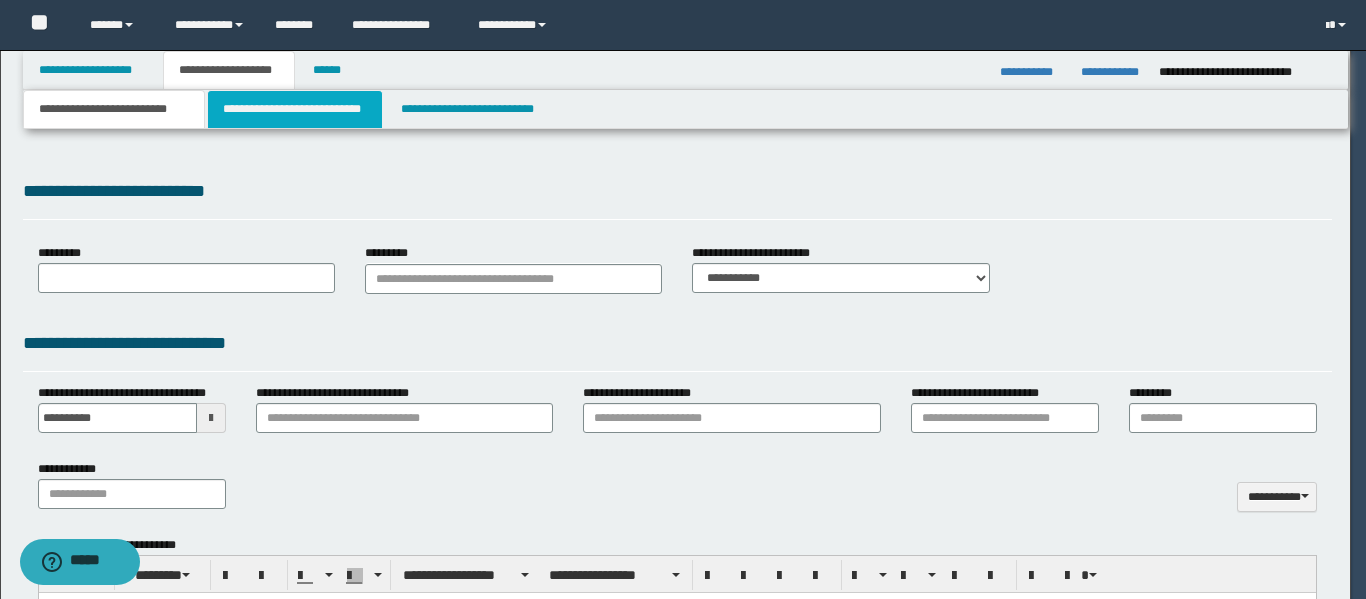 click on "**********" at bounding box center (295, 109) 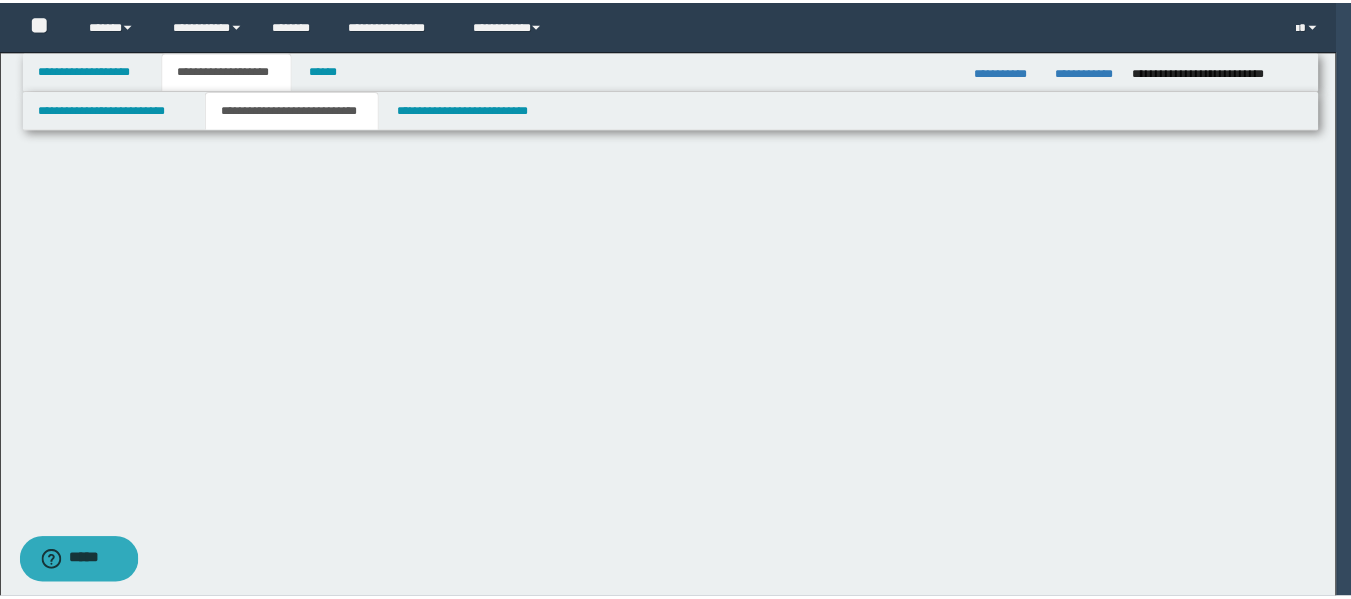 scroll, scrollTop: 0, scrollLeft: 0, axis: both 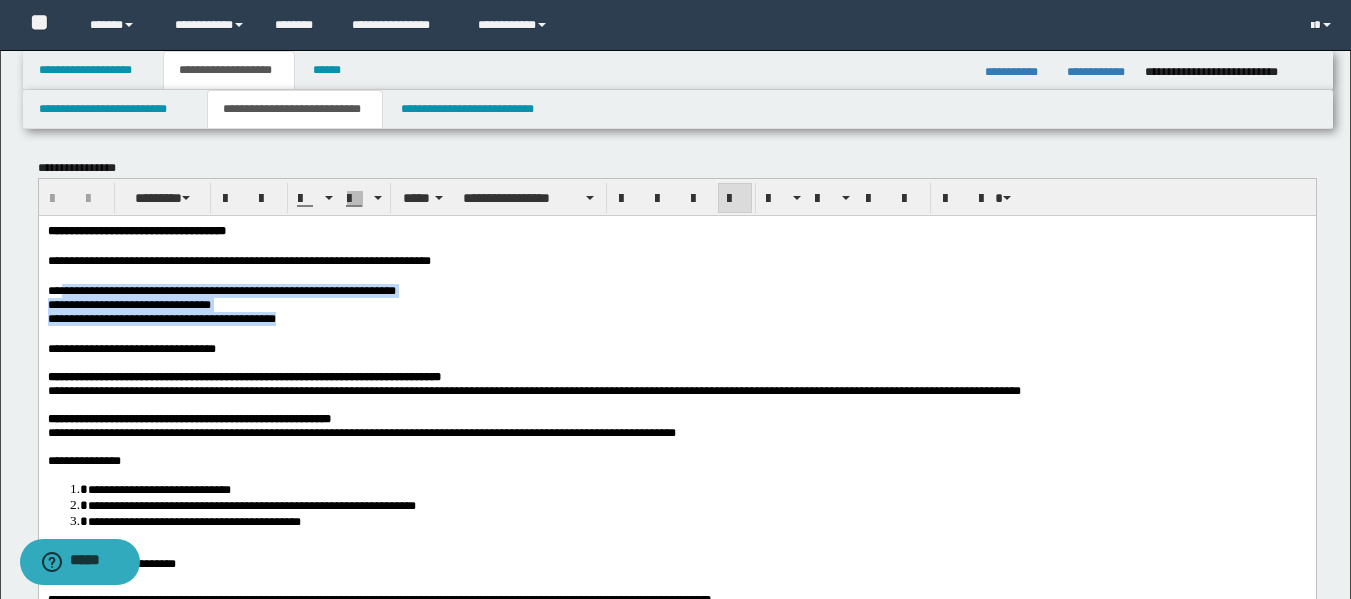 drag, startPoint x: 277, startPoint y: 333, endPoint x: 59, endPoint y: 297, distance: 220.95248 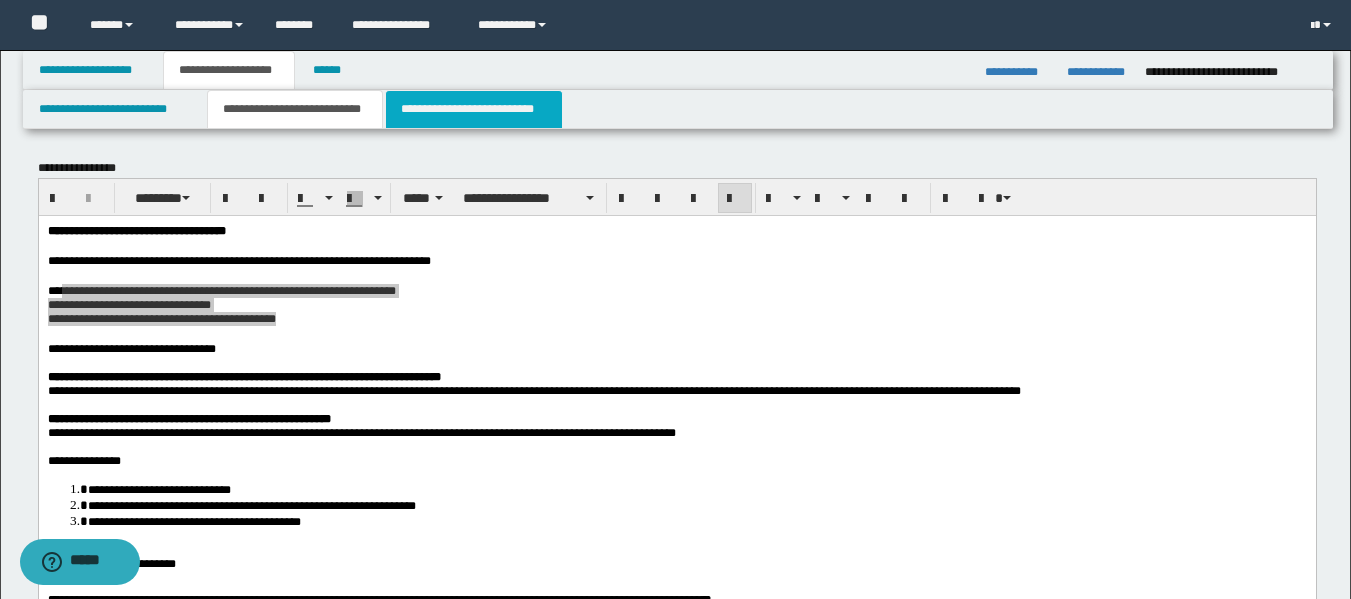 click on "**********" at bounding box center (474, 109) 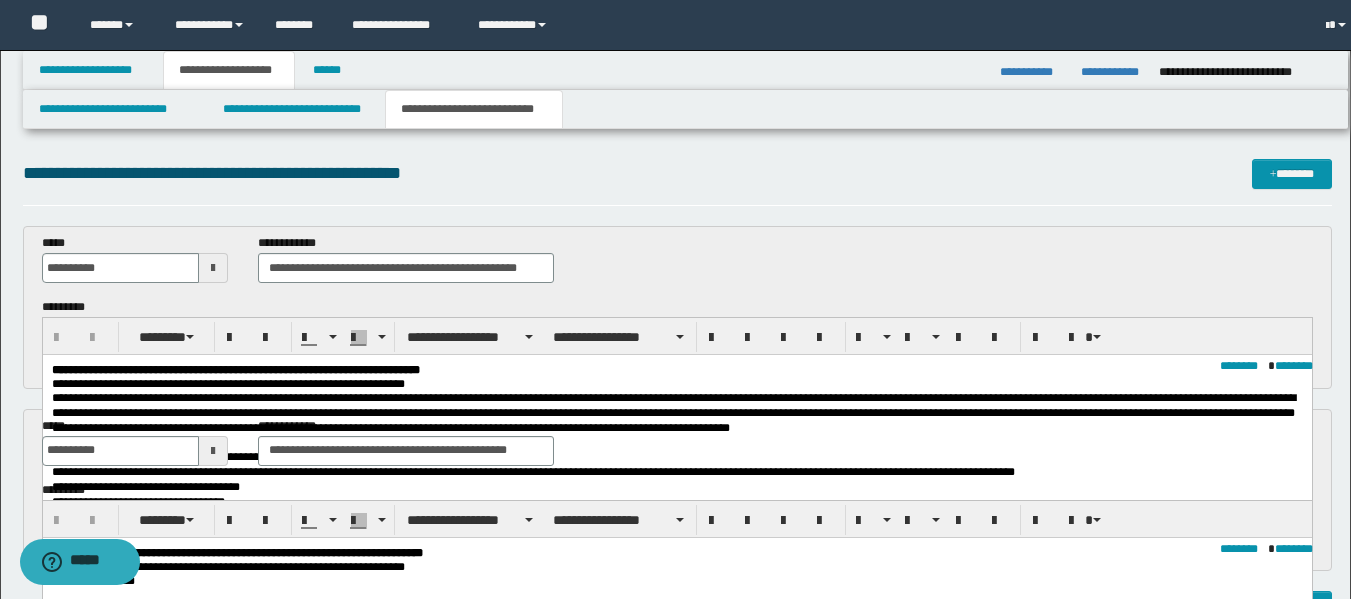 scroll, scrollTop: 0, scrollLeft: 0, axis: both 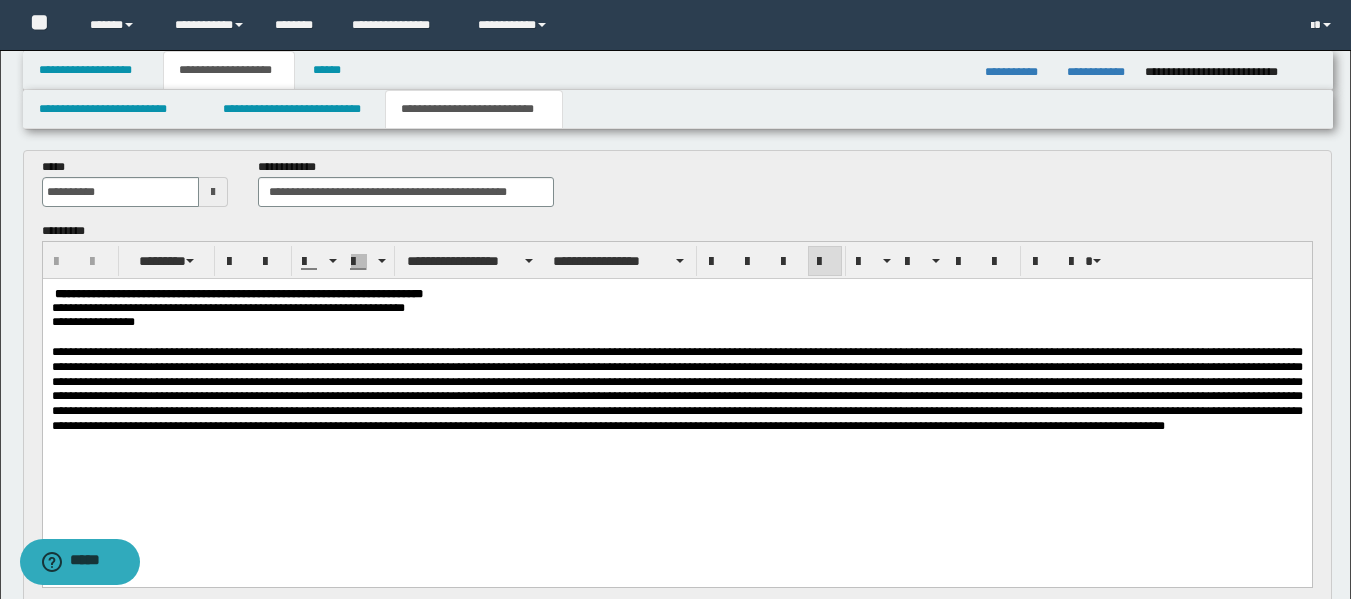 click at bounding box center [676, 388] 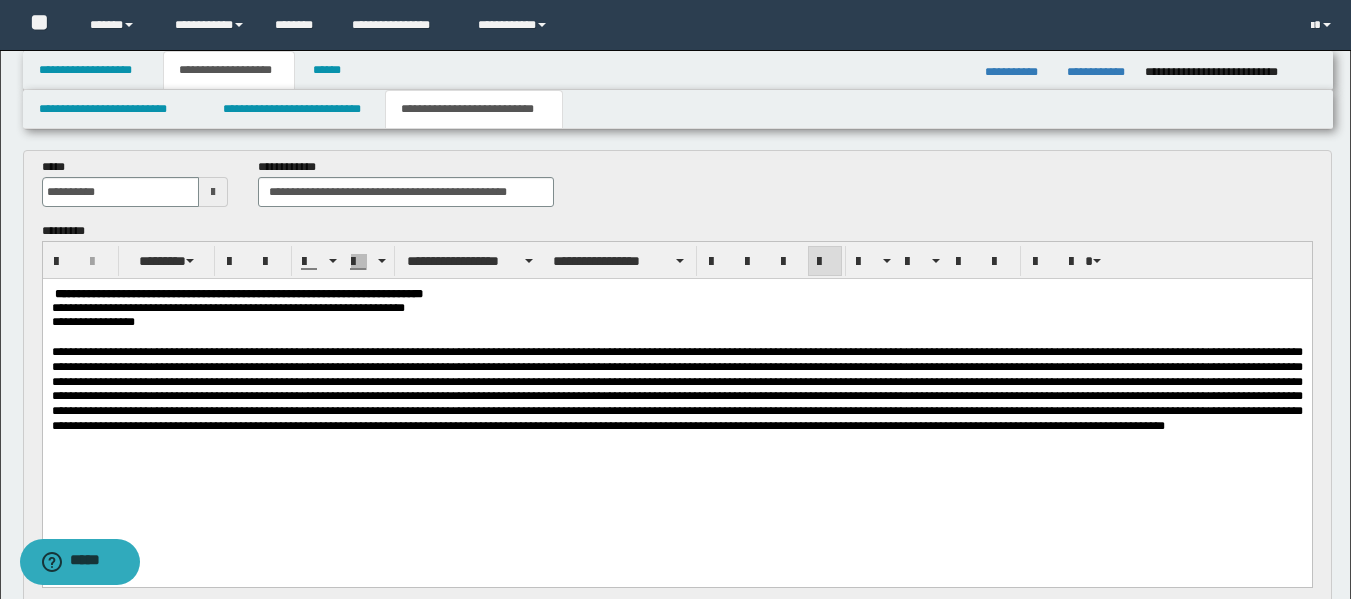 type 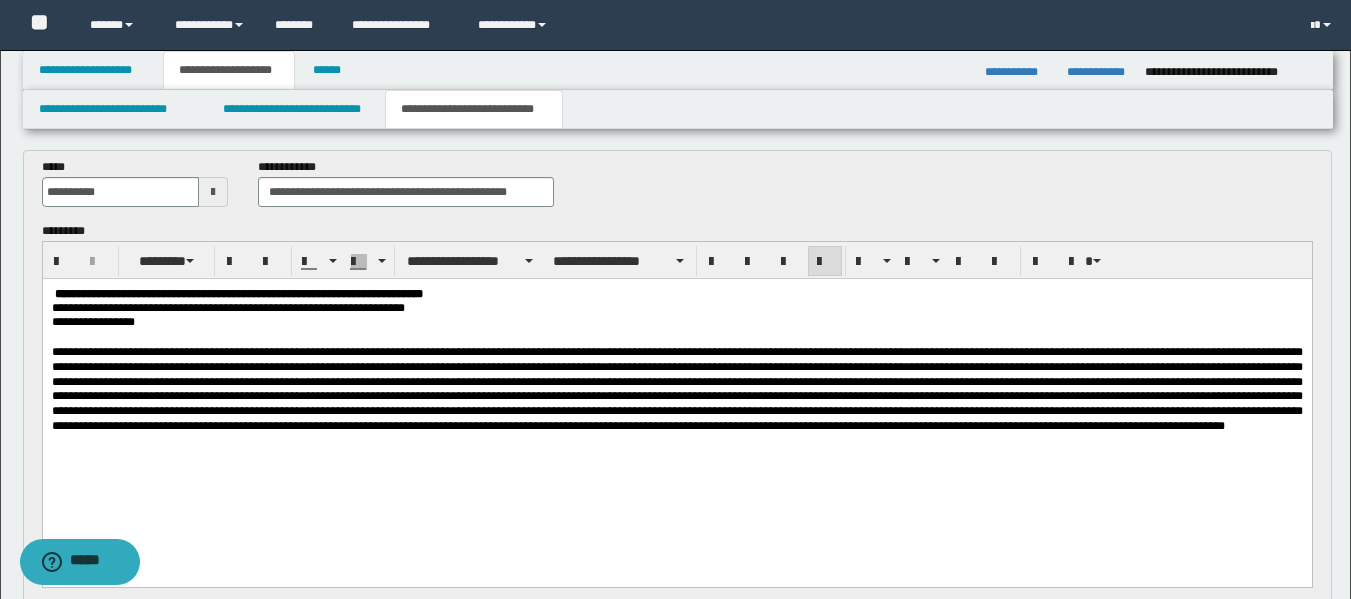 click at bounding box center (676, 388) 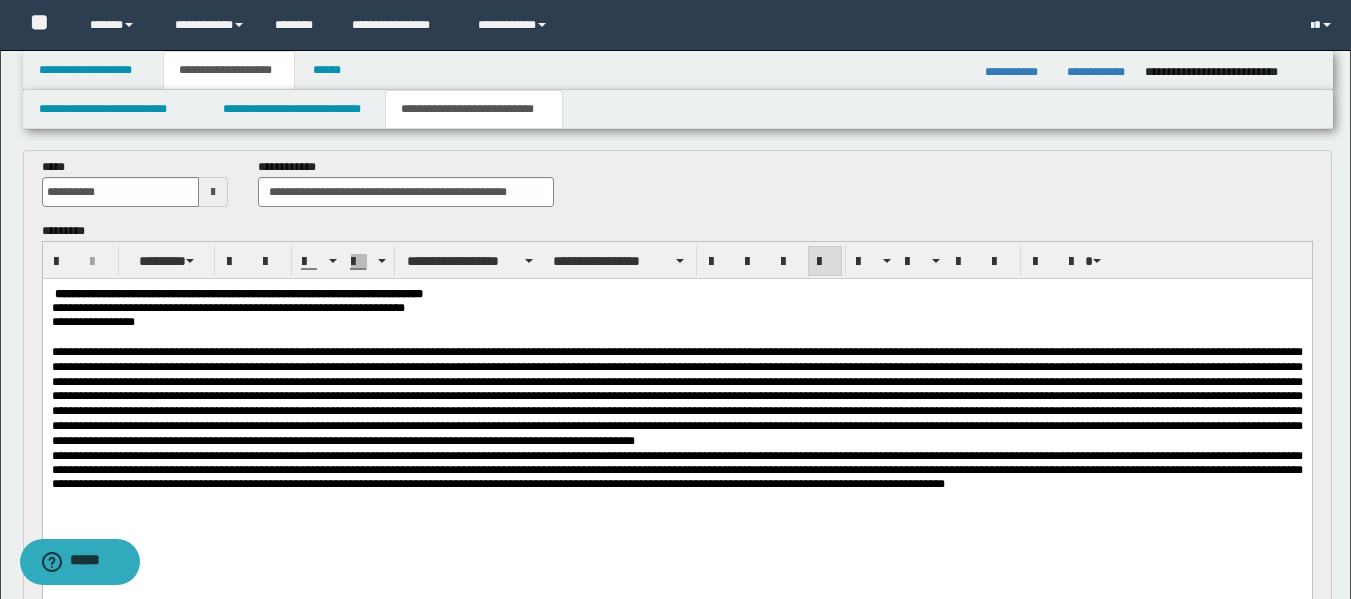 click at bounding box center [676, 395] 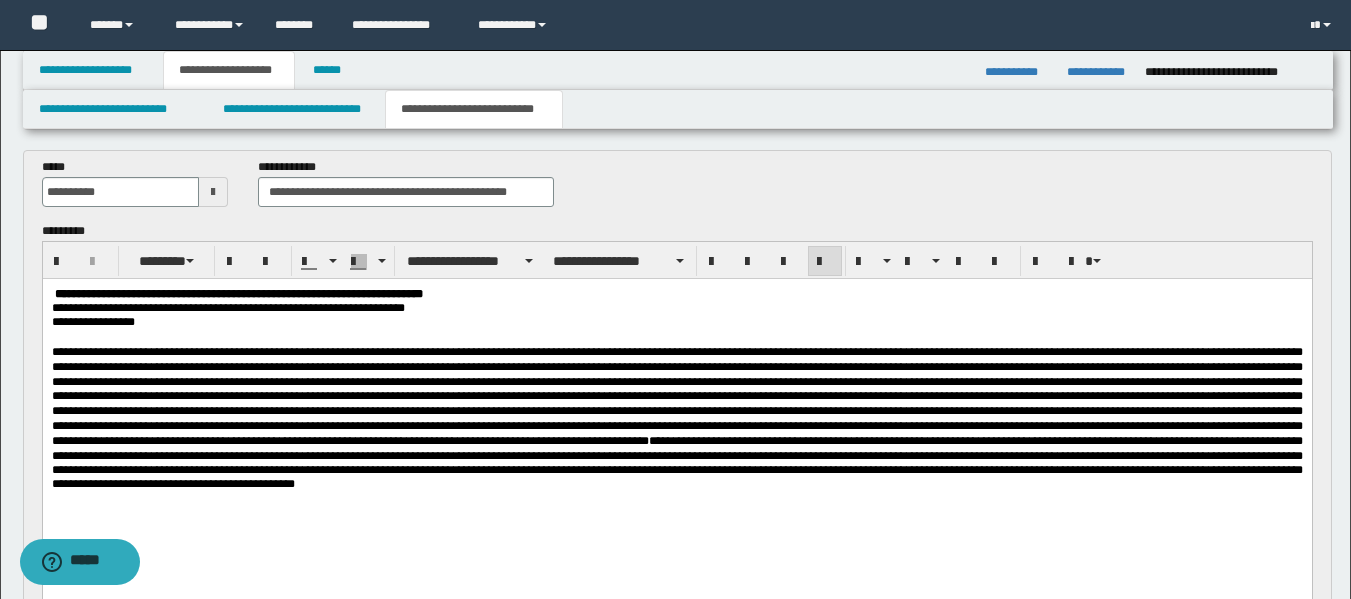 click on "**********" at bounding box center [676, 461] 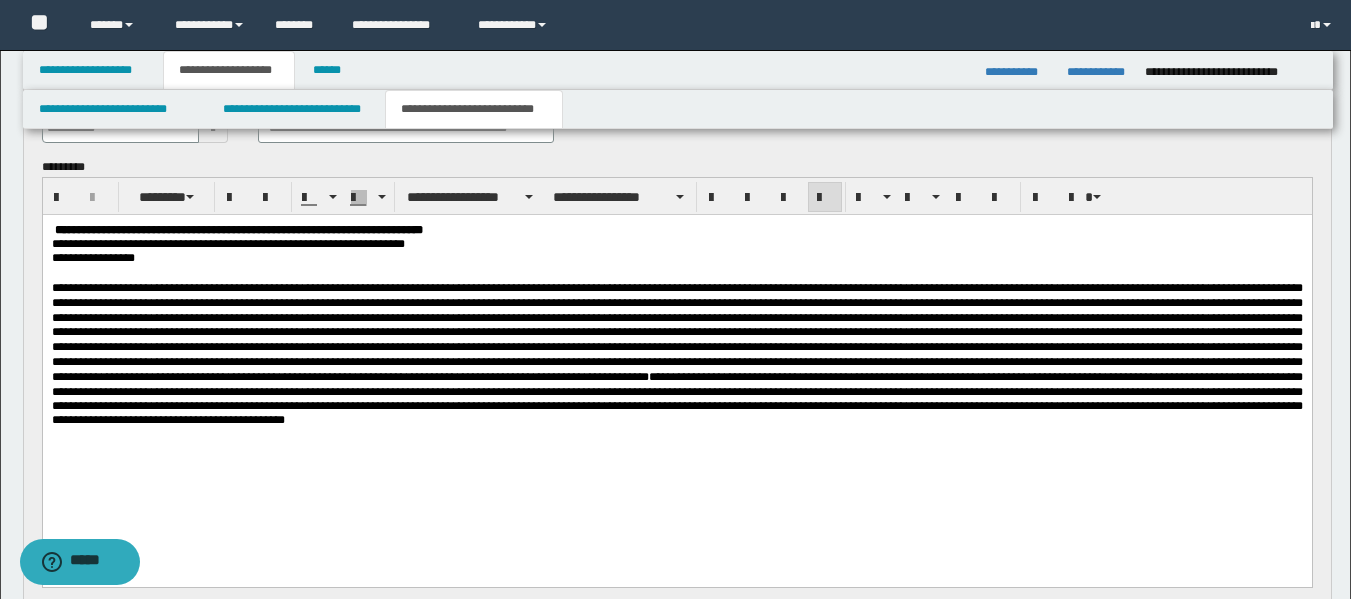 scroll, scrollTop: 778, scrollLeft: 0, axis: vertical 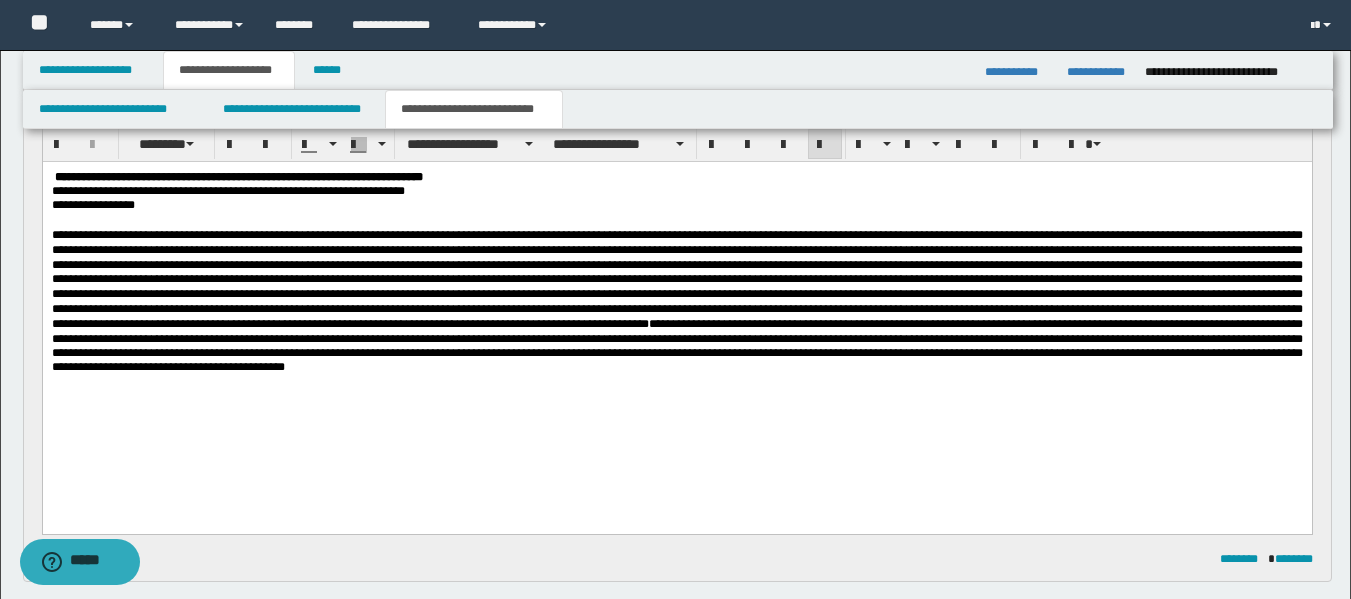 click on "**********" at bounding box center (676, 300) 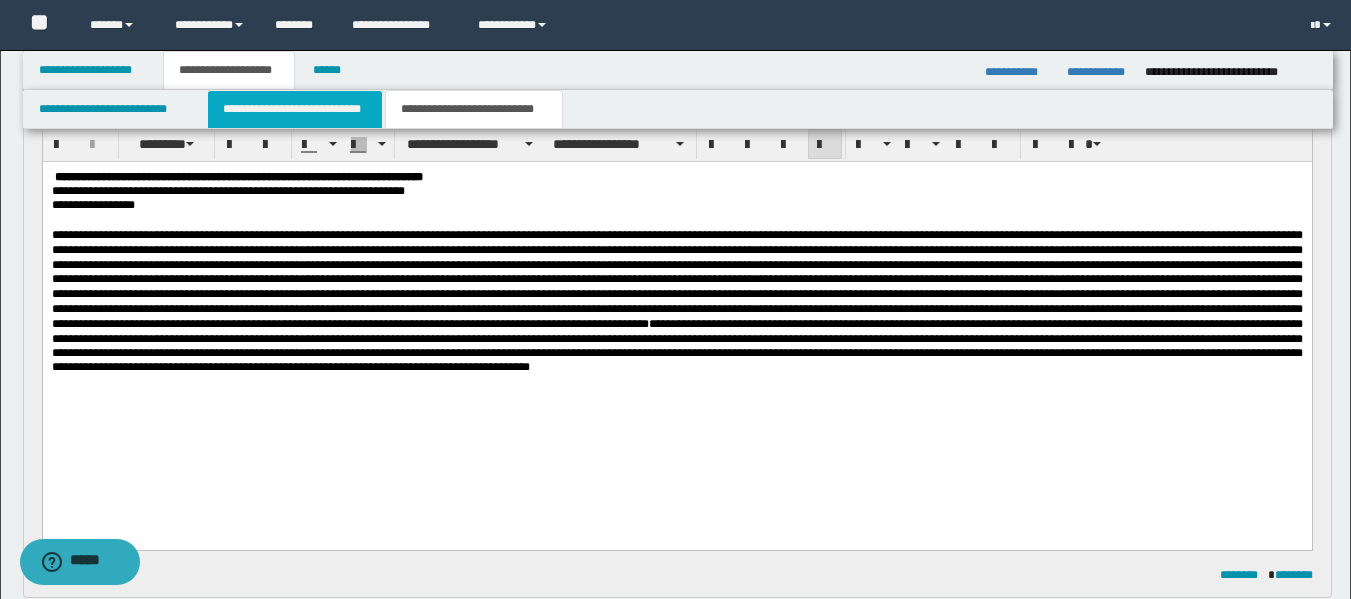 click on "**********" at bounding box center (295, 109) 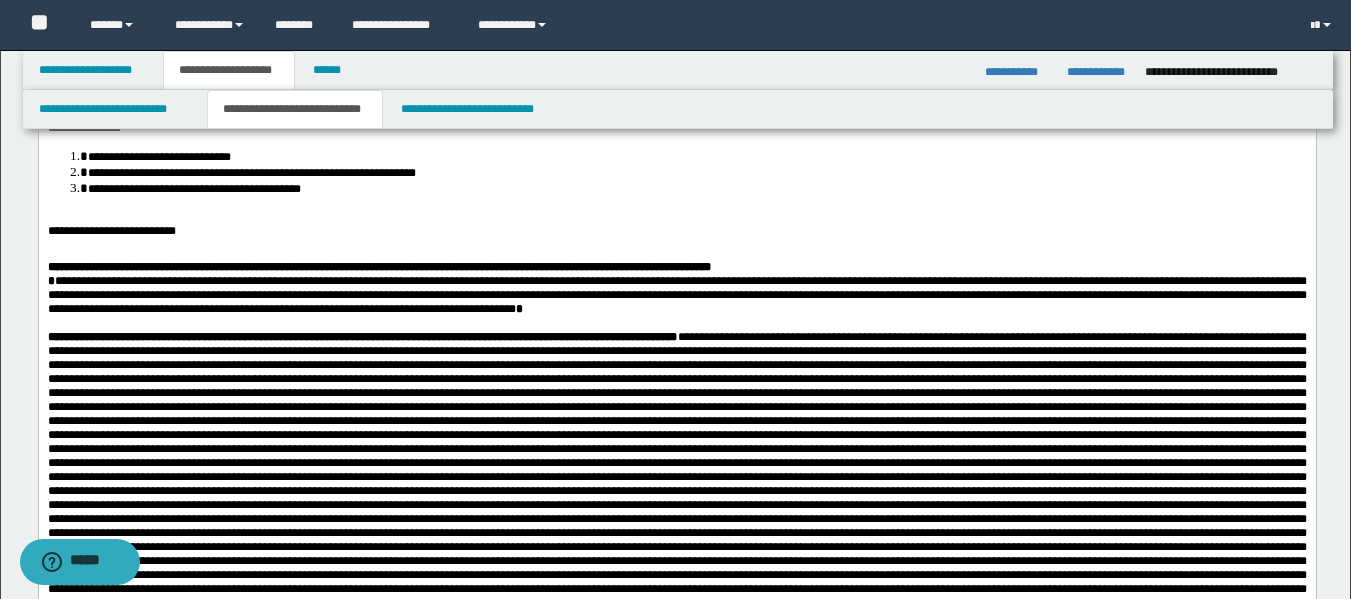 scroll, scrollTop: 314, scrollLeft: 0, axis: vertical 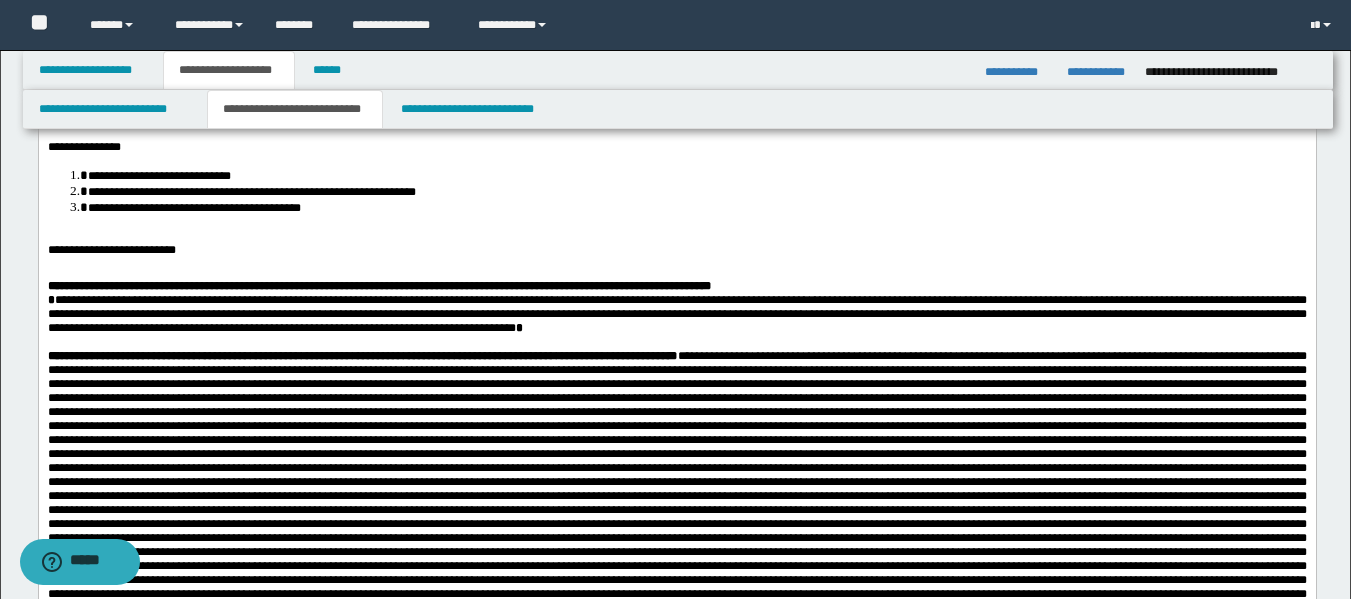 drag, startPoint x: 1358, startPoint y: 126, endPoint x: 1018, endPoint y: 237, distance: 357.66046 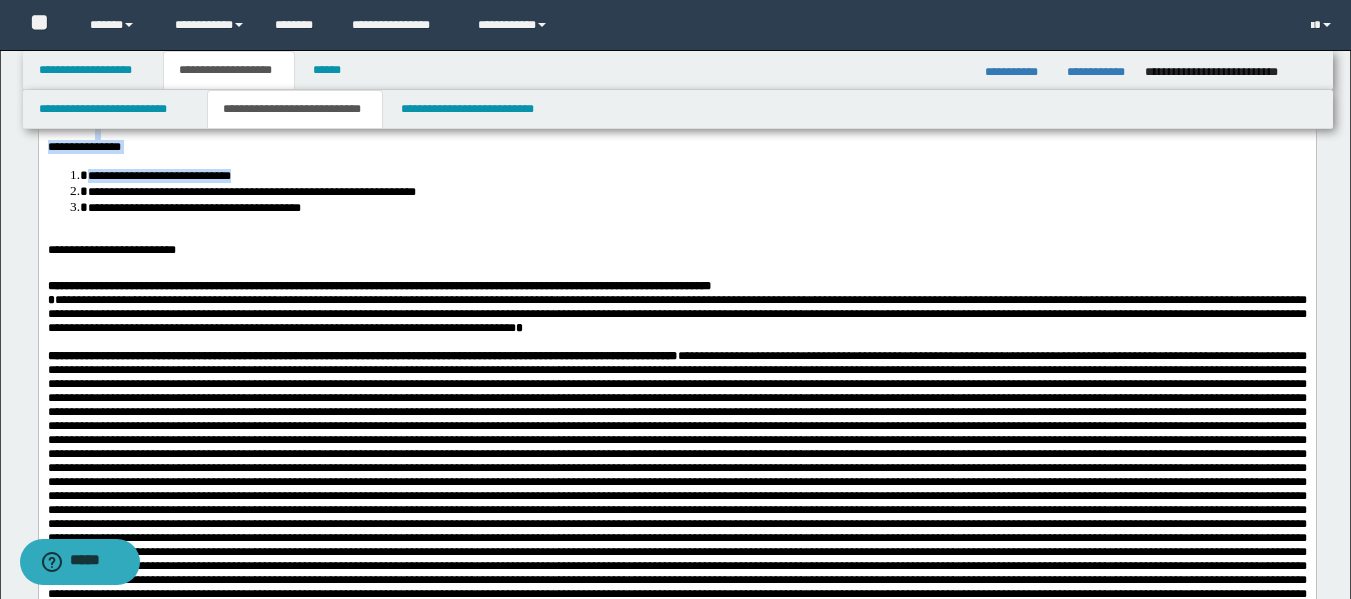 drag, startPoint x: 165, startPoint y: 261, endPoint x: 140, endPoint y: 257, distance: 25.317978 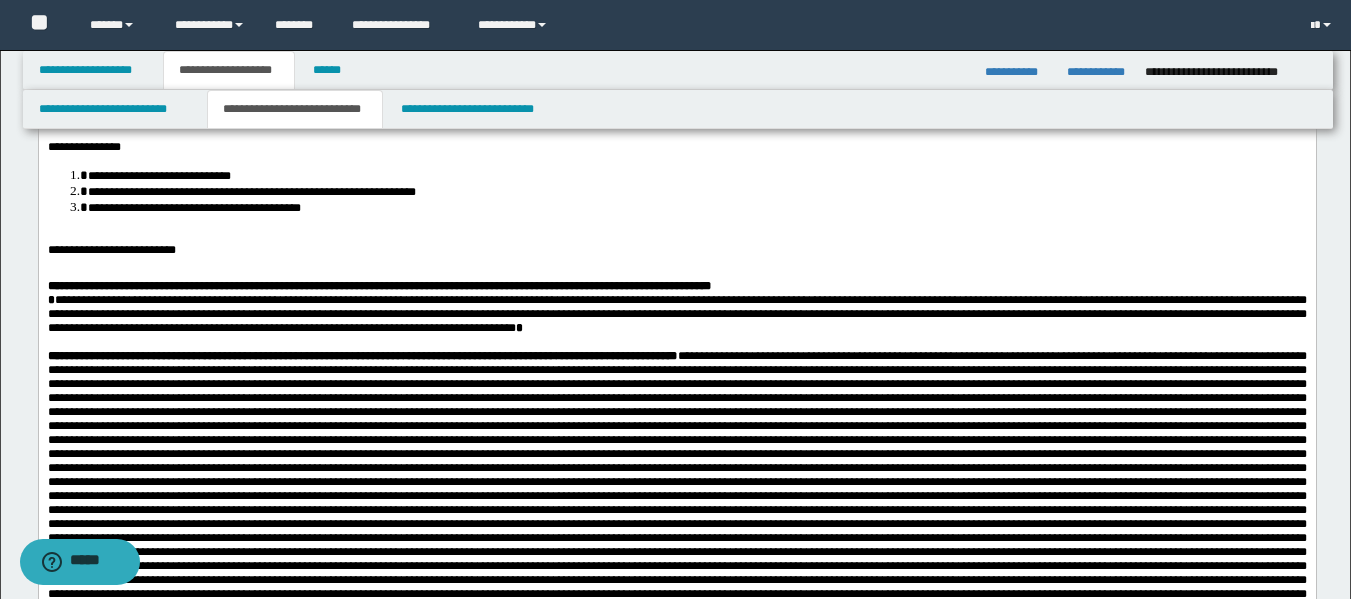 click on "**********" at bounding box center [111, 250] 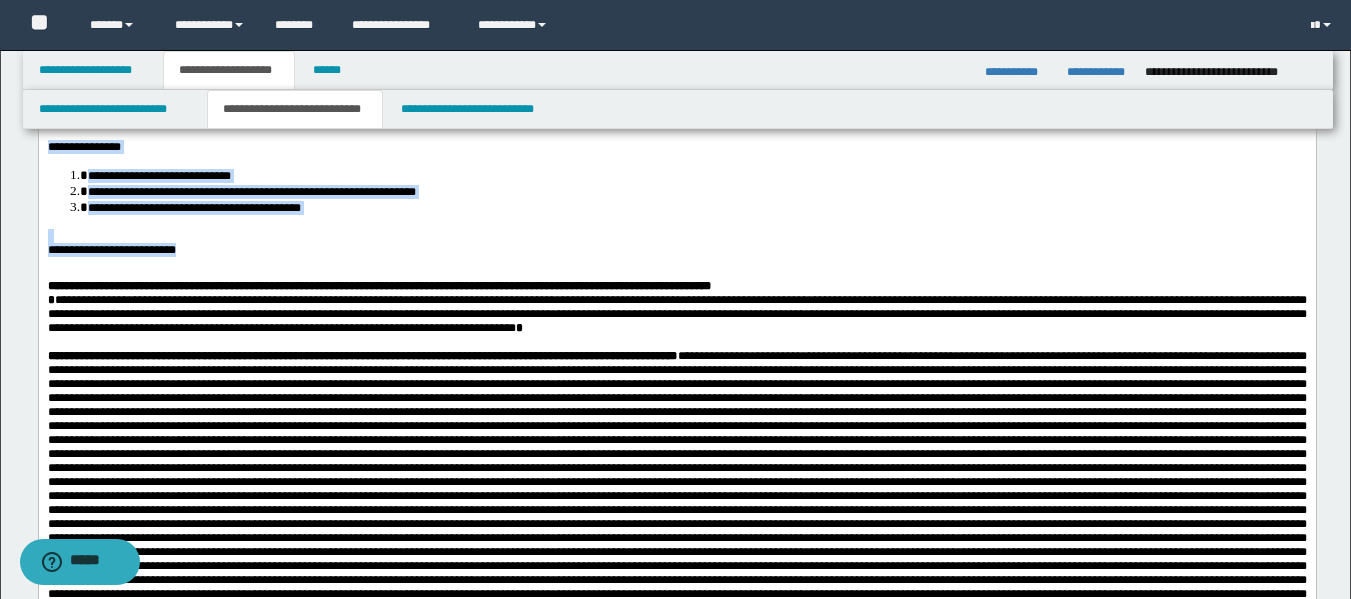 drag, startPoint x: 193, startPoint y: 282, endPoint x: 31, endPoint y: 177, distance: 193.0518 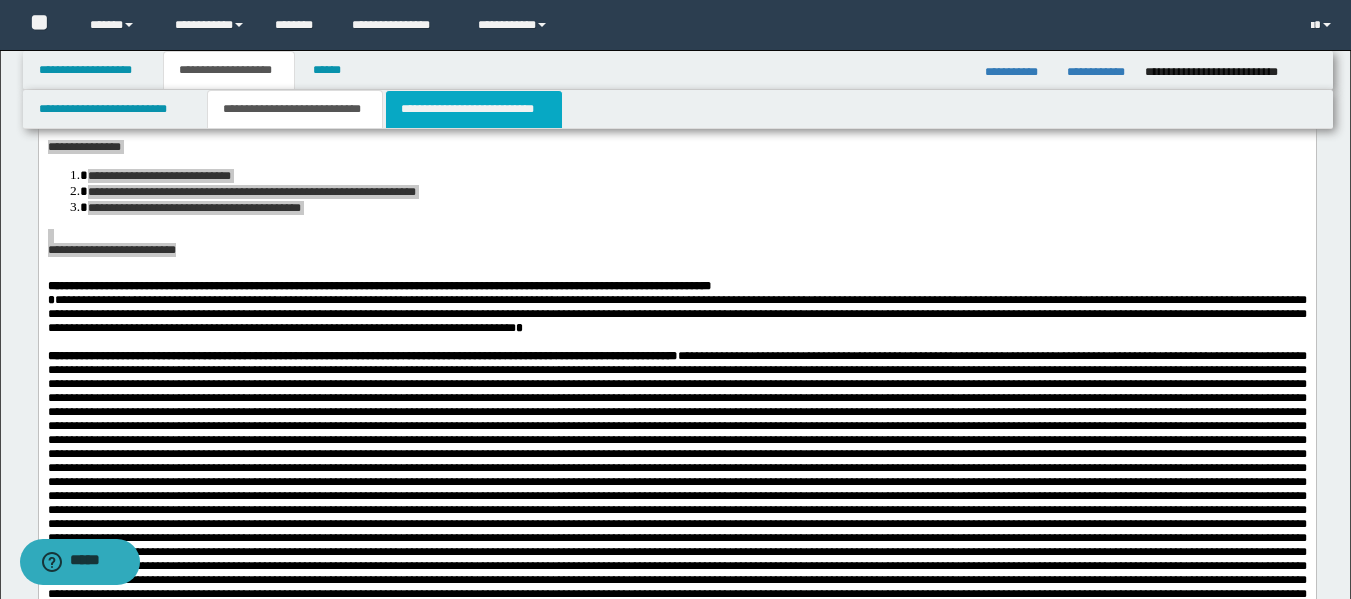 click on "**********" at bounding box center (474, 109) 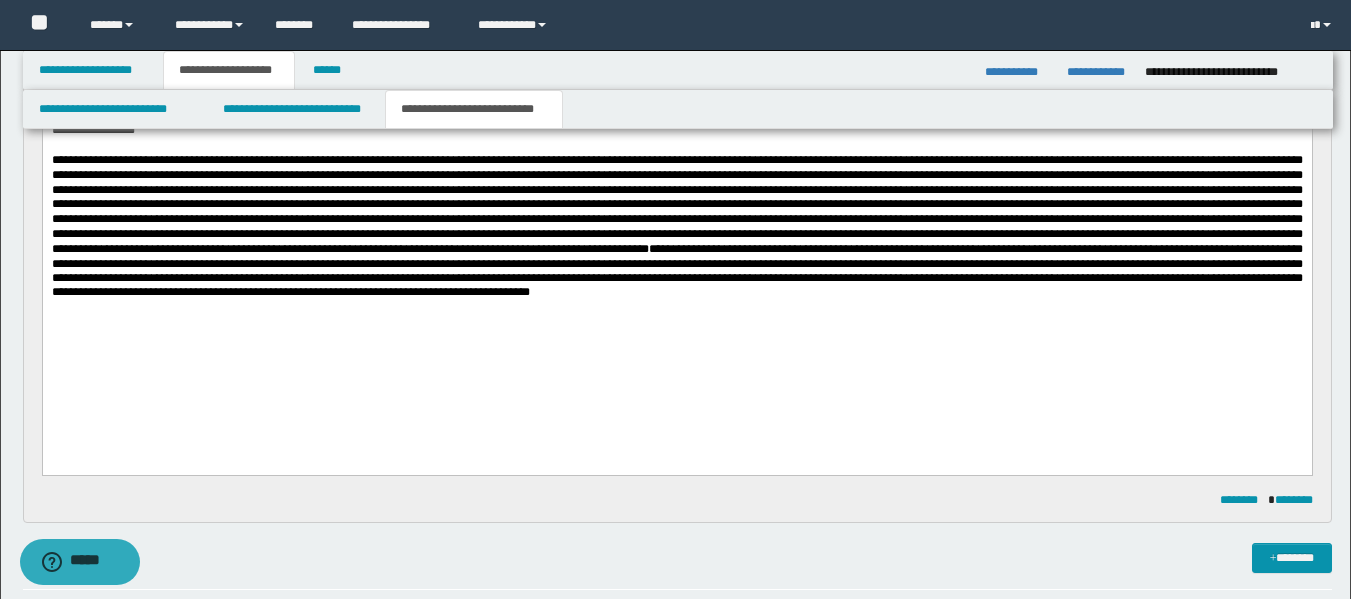 scroll, scrollTop: 882, scrollLeft: 0, axis: vertical 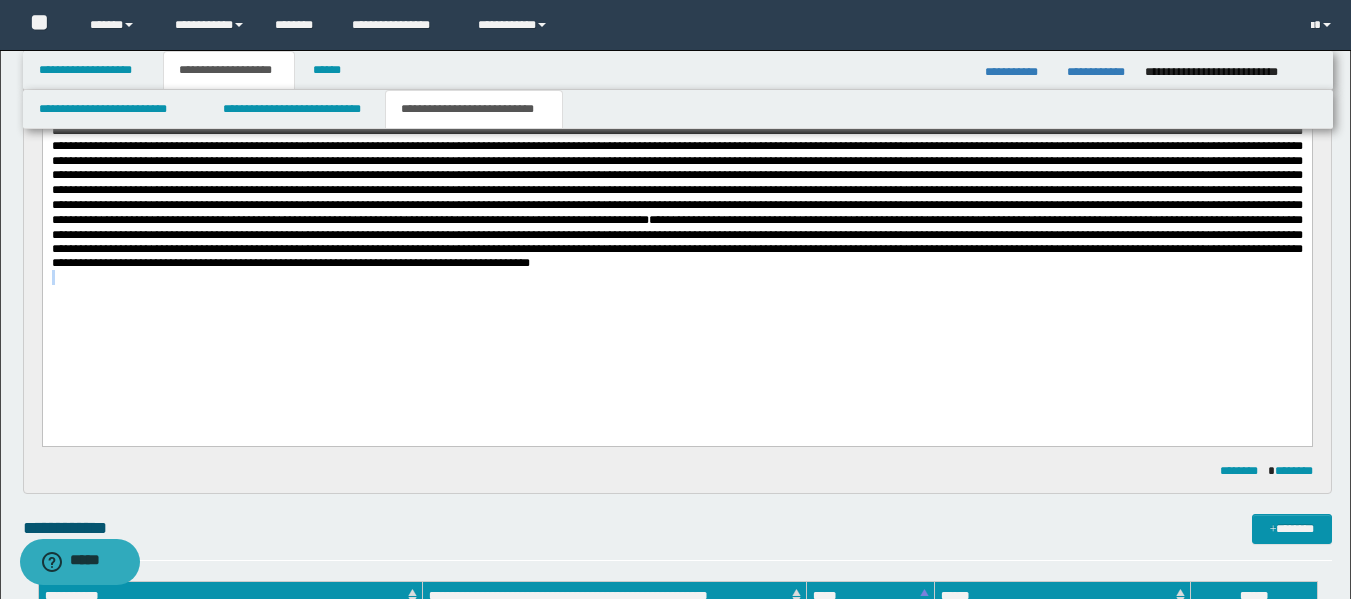 click on "**********" at bounding box center (676, 207) 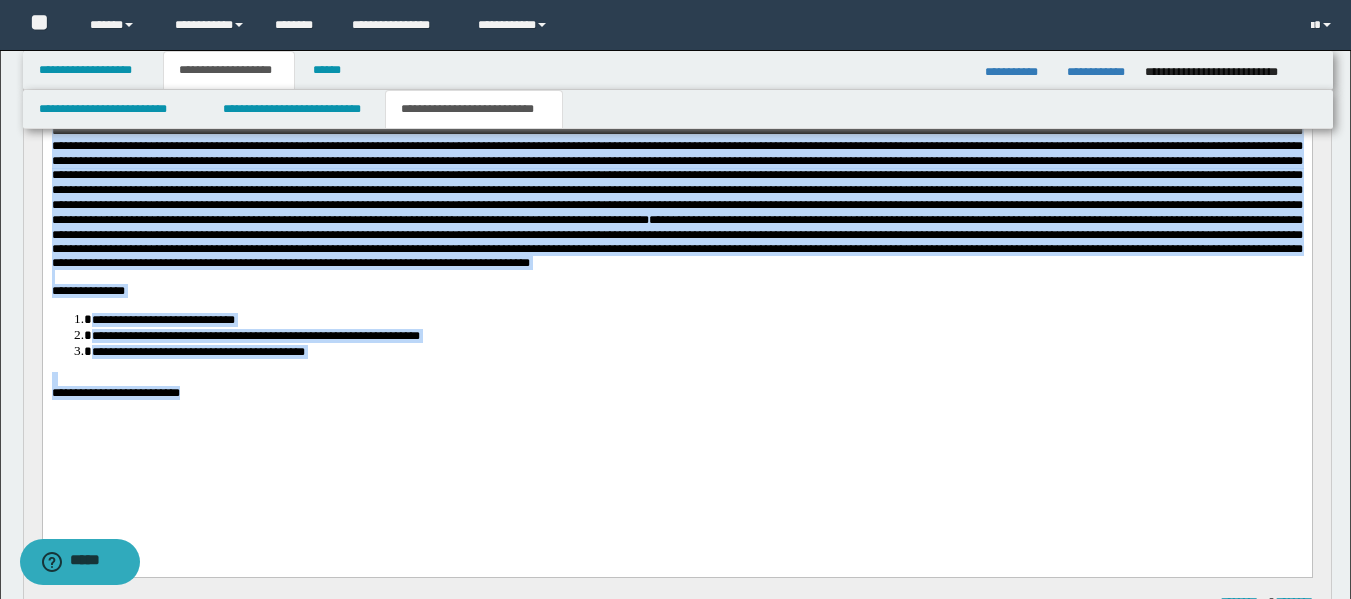 drag, startPoint x: 186, startPoint y: 420, endPoint x: 46, endPoint y: 136, distance: 316.6323 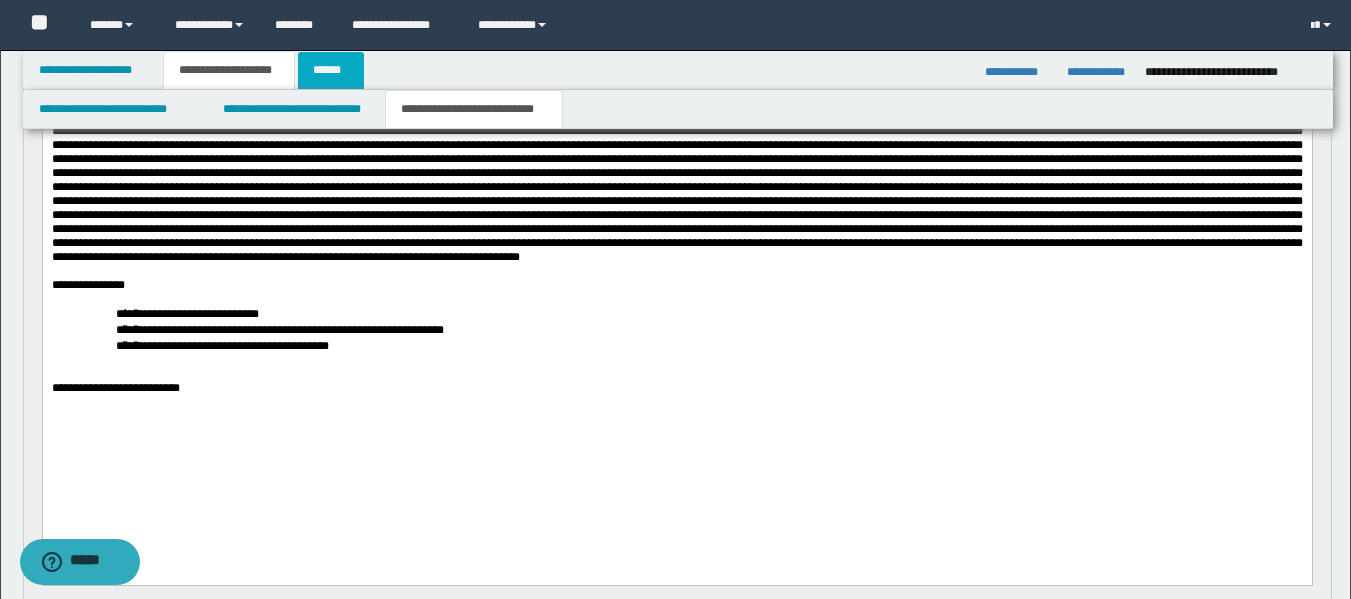 click on "******" at bounding box center (331, 70) 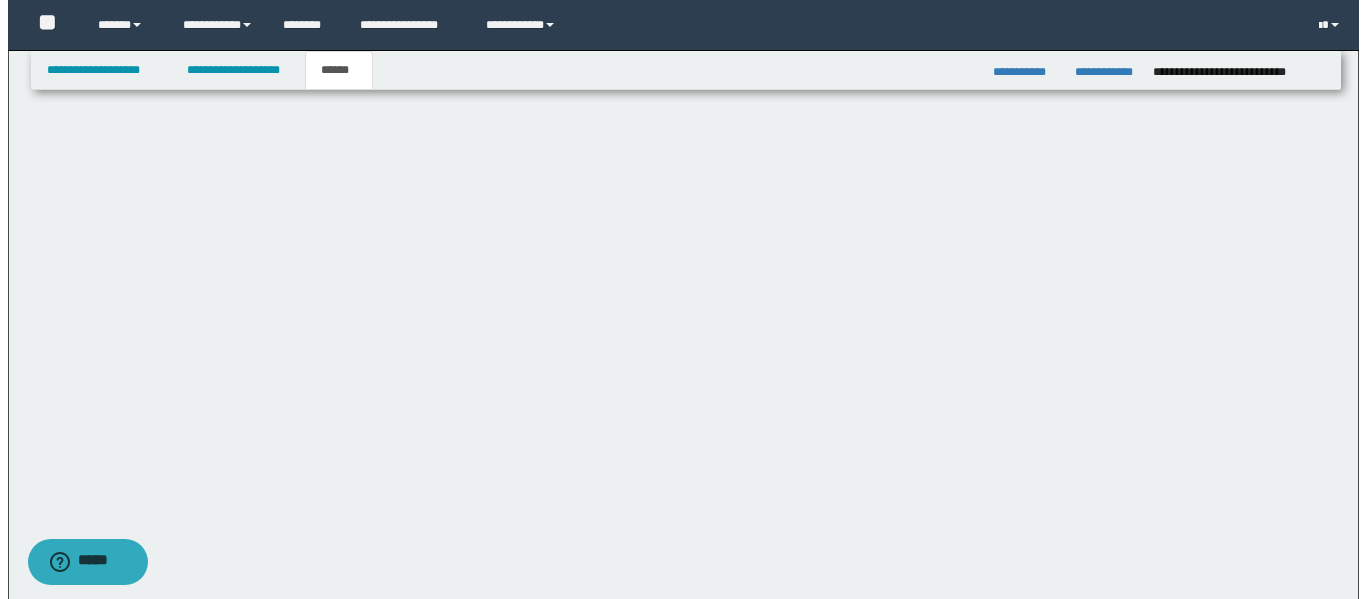 scroll, scrollTop: 0, scrollLeft: 0, axis: both 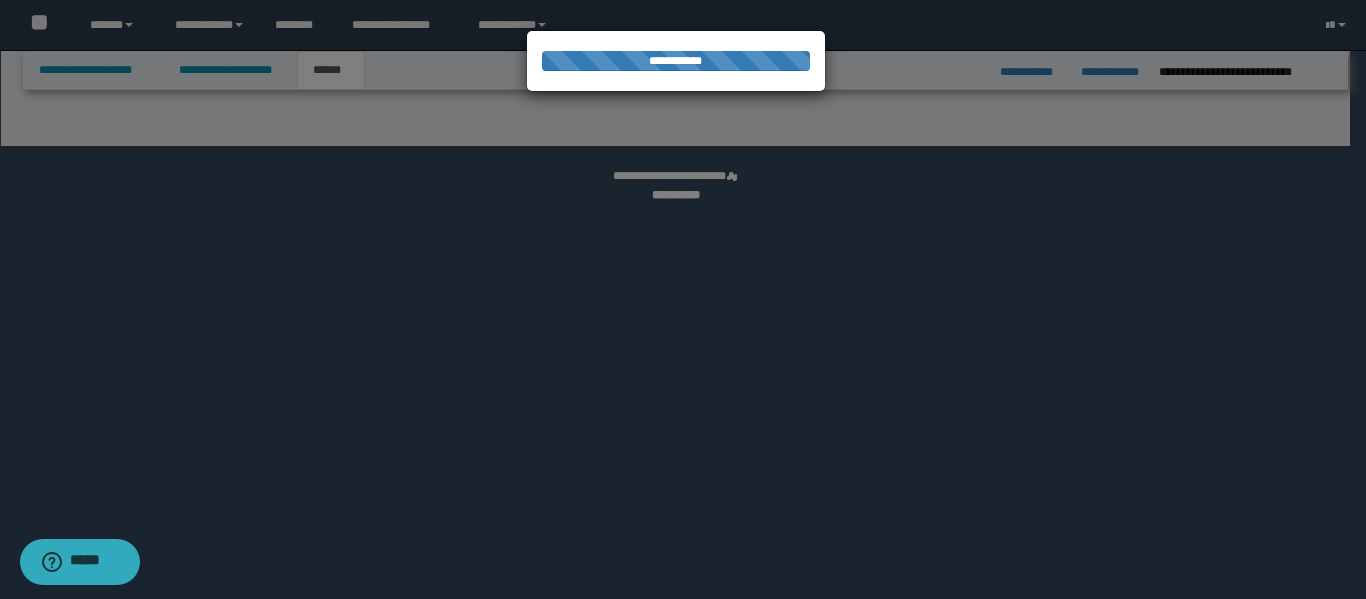 select on "*" 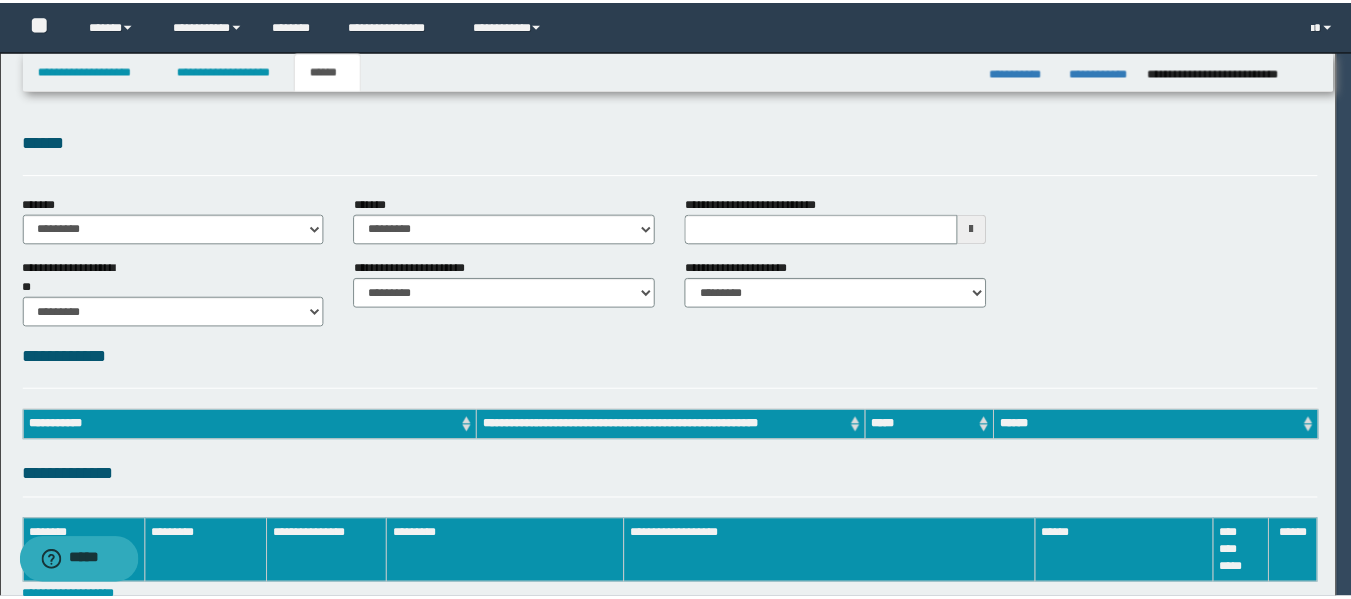 scroll, scrollTop: 0, scrollLeft: 0, axis: both 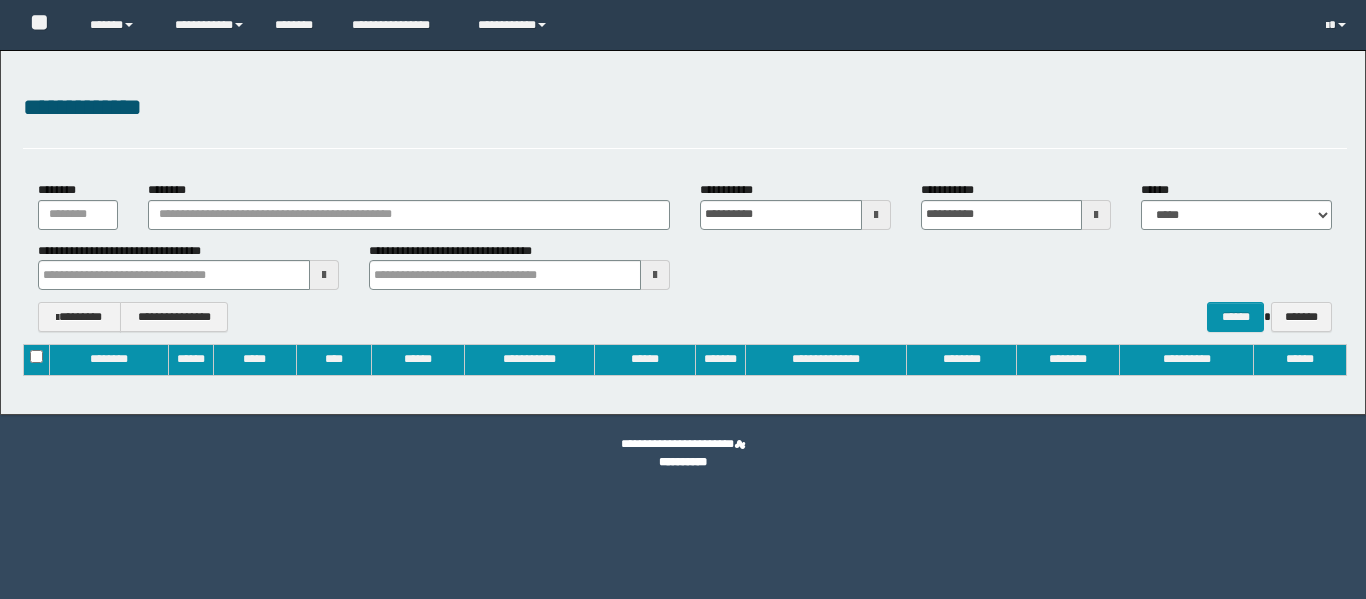 type on "**********" 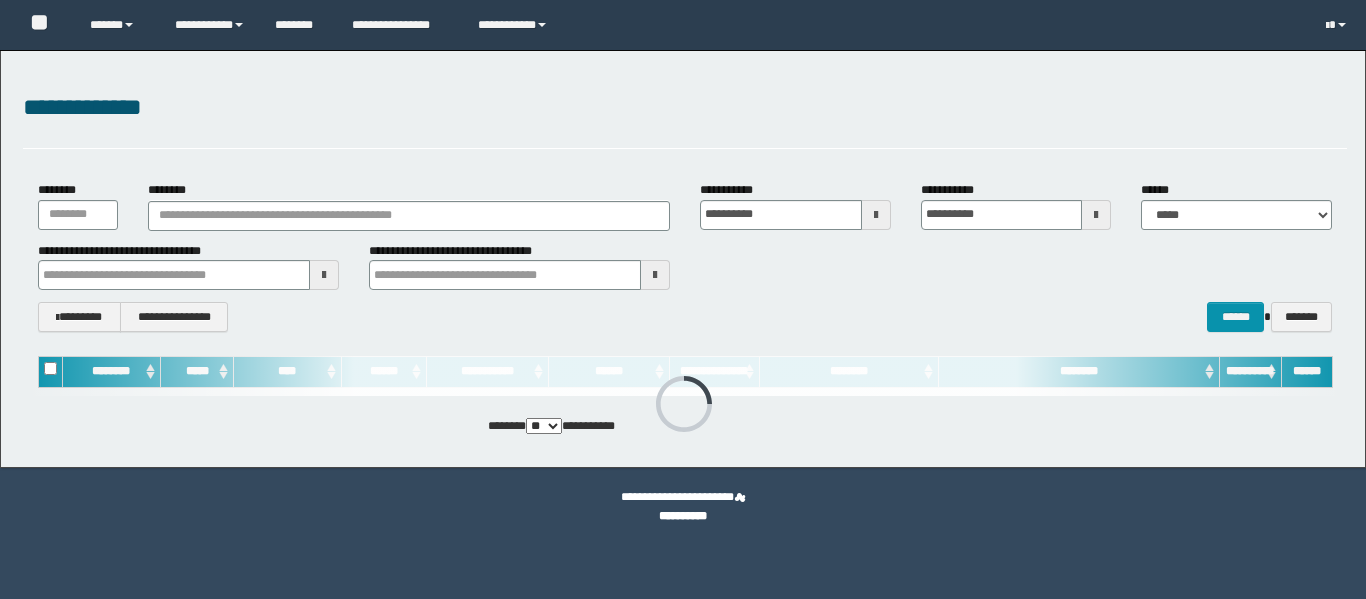 scroll, scrollTop: 0, scrollLeft: 0, axis: both 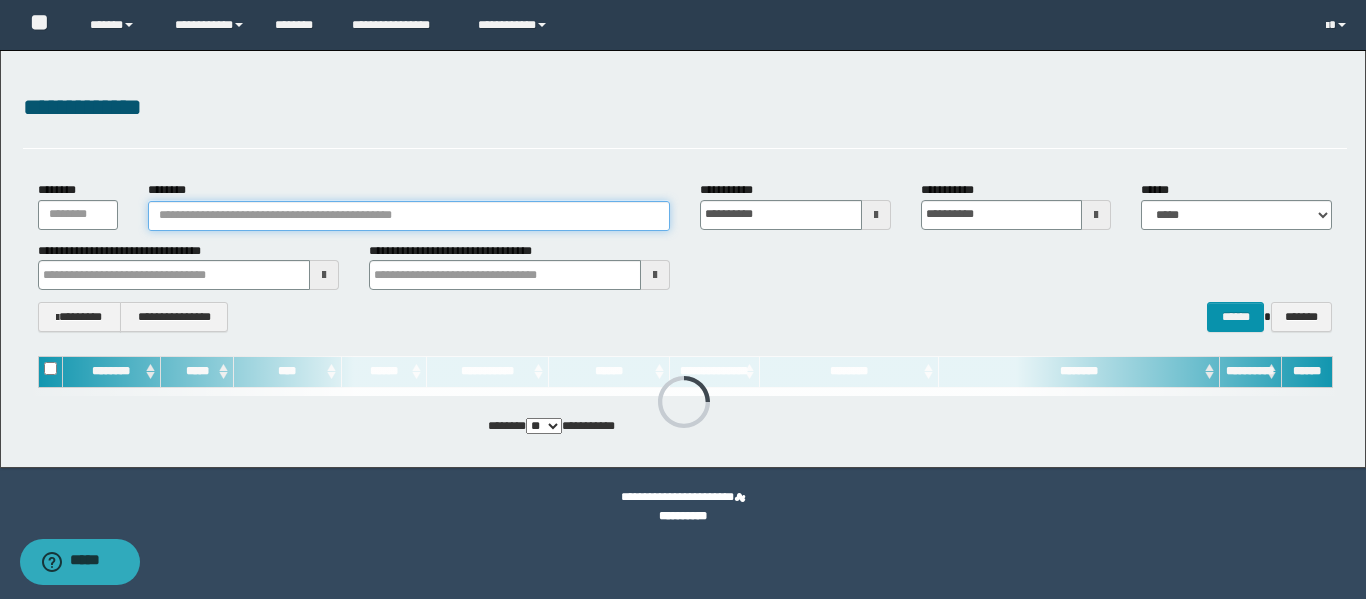 click on "********" at bounding box center [409, 216] 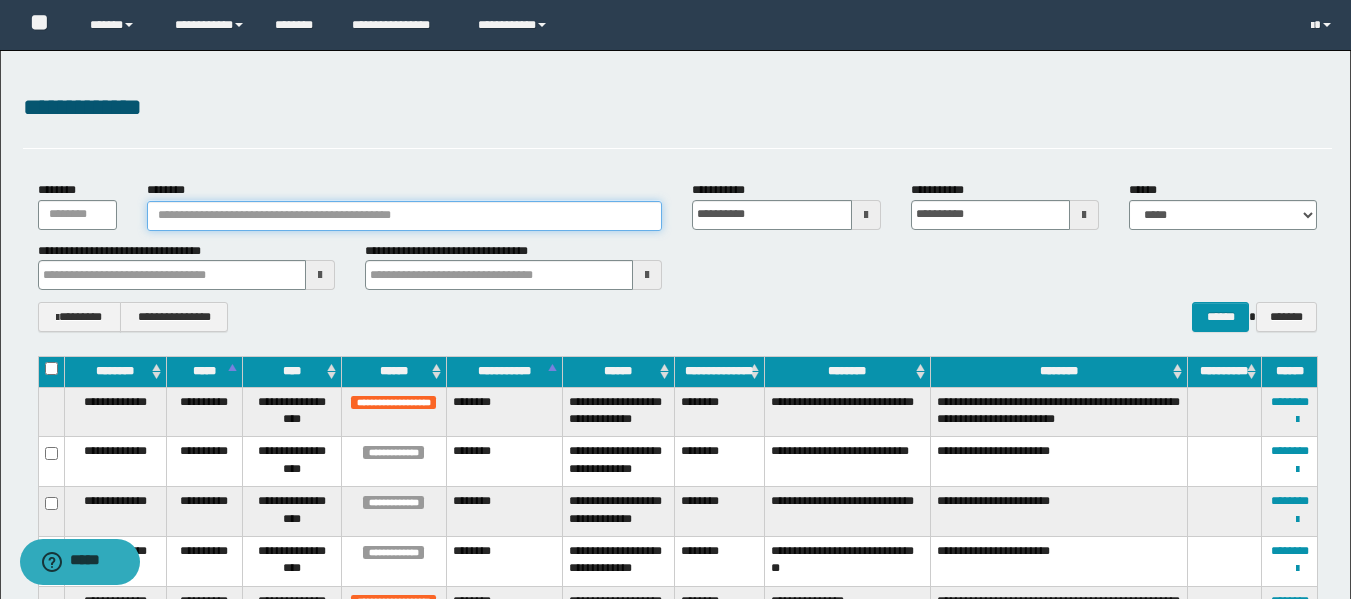 paste on "********" 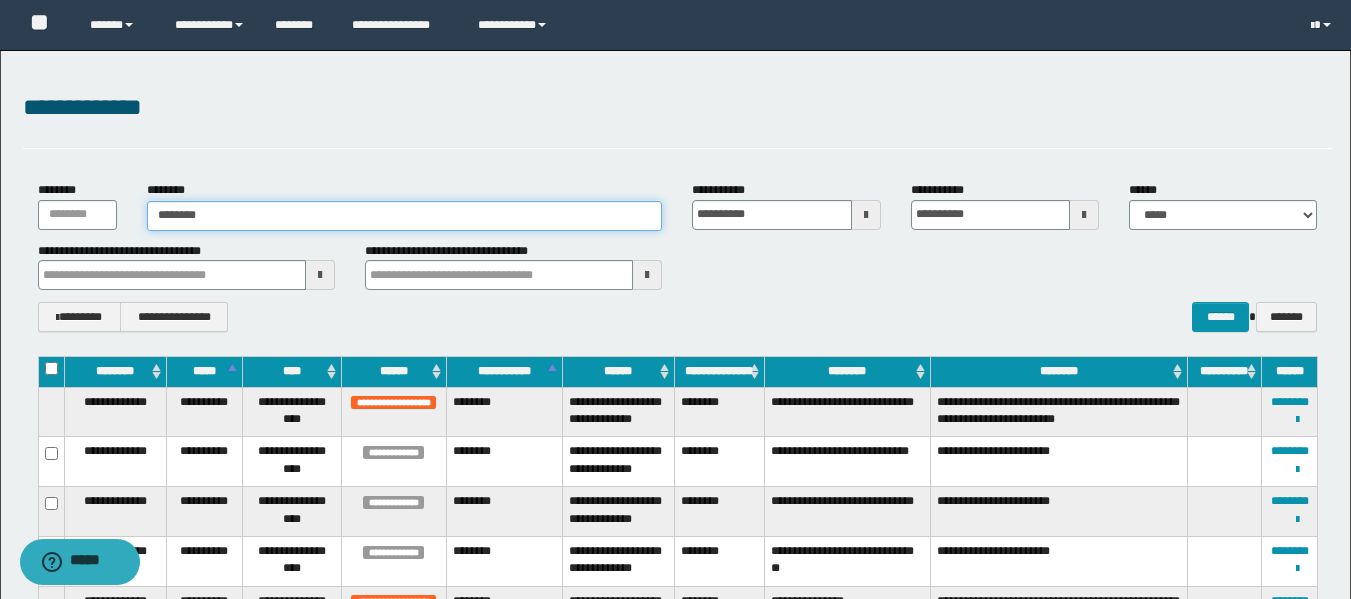 type on "********" 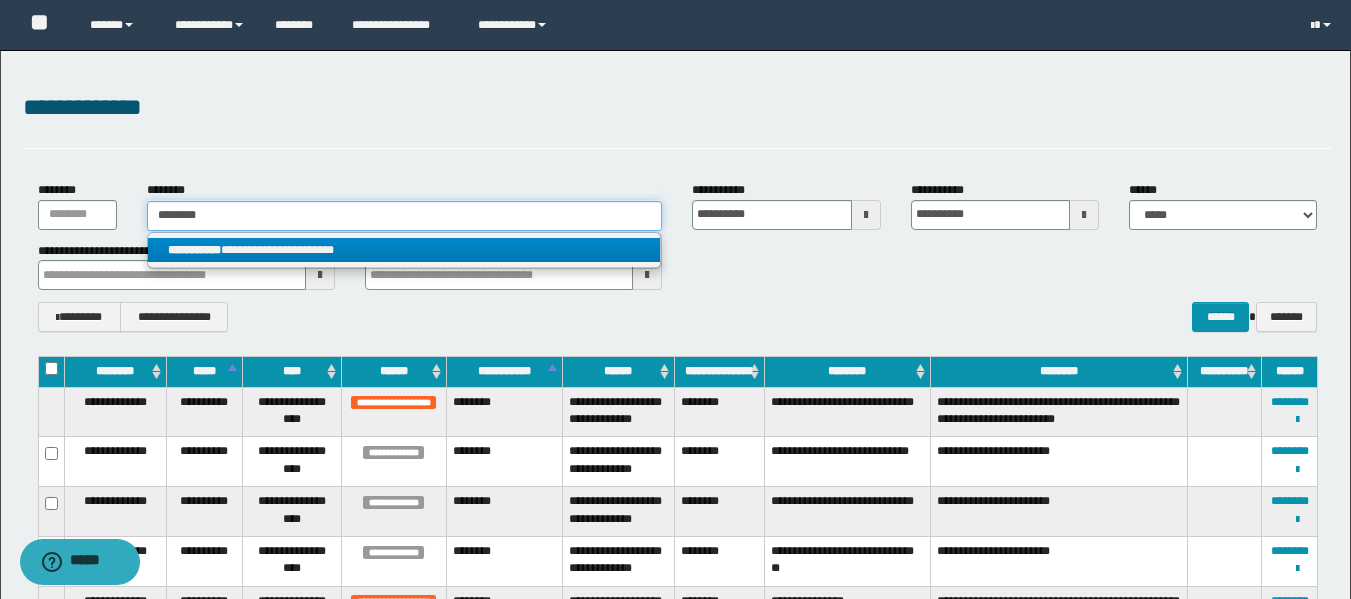 type on "********" 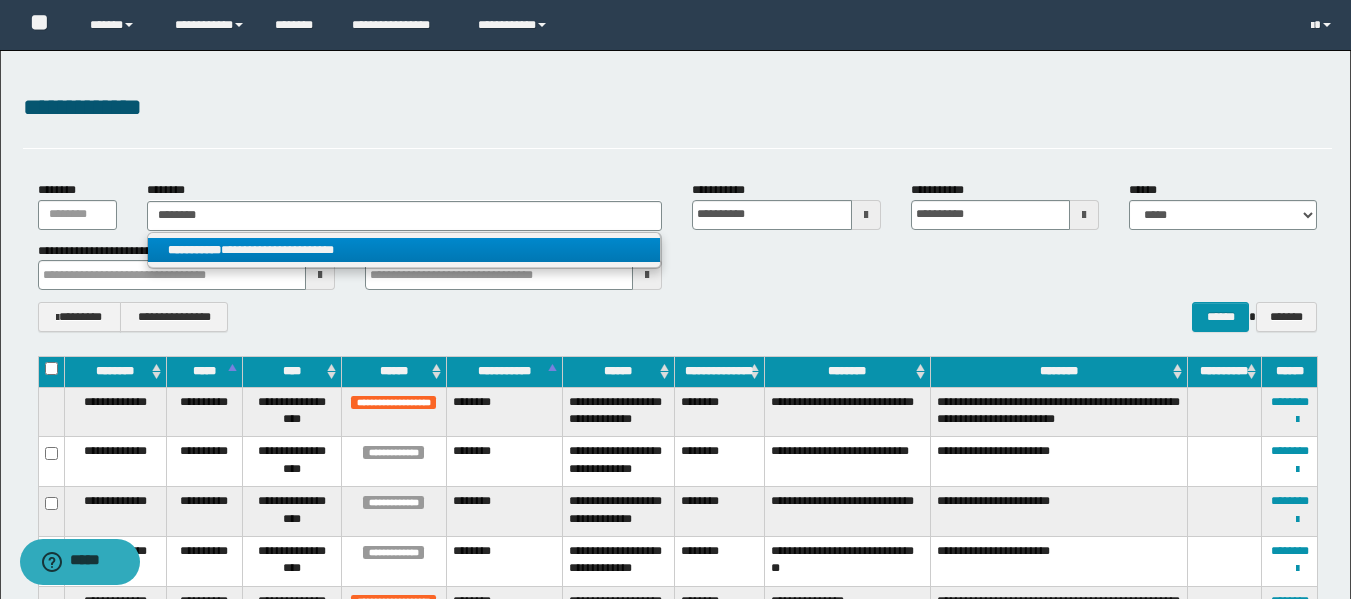click on "**********" at bounding box center [404, 250] 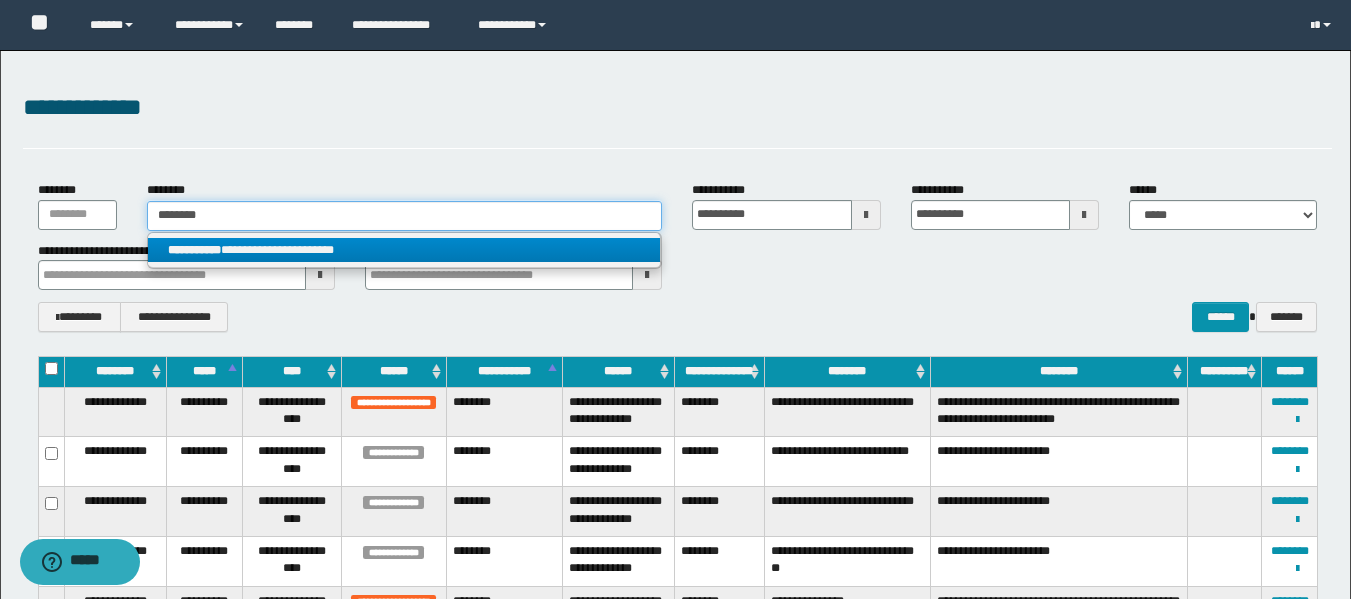 type 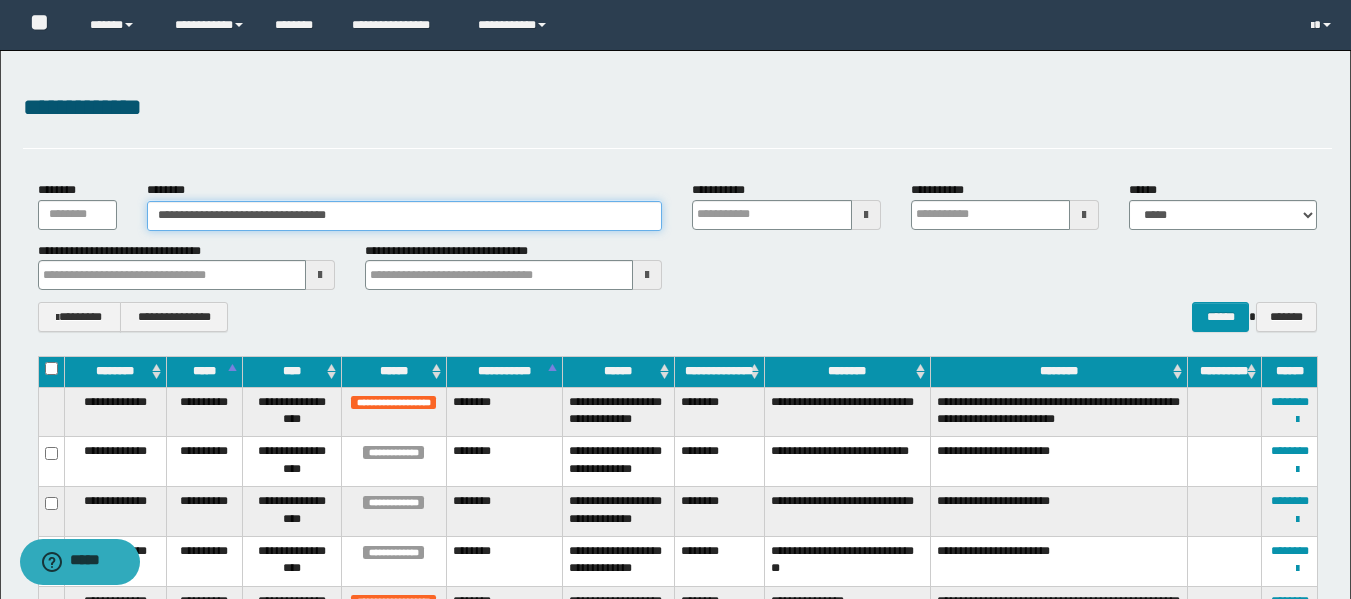 type 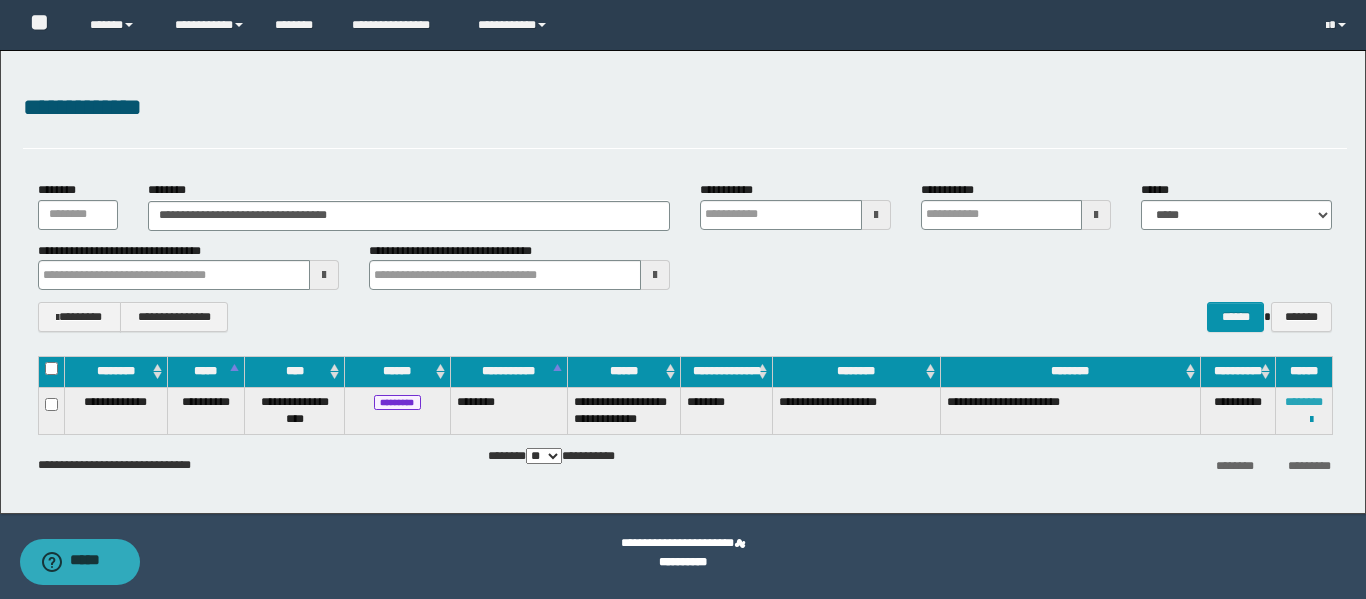 click on "********" at bounding box center [1304, 402] 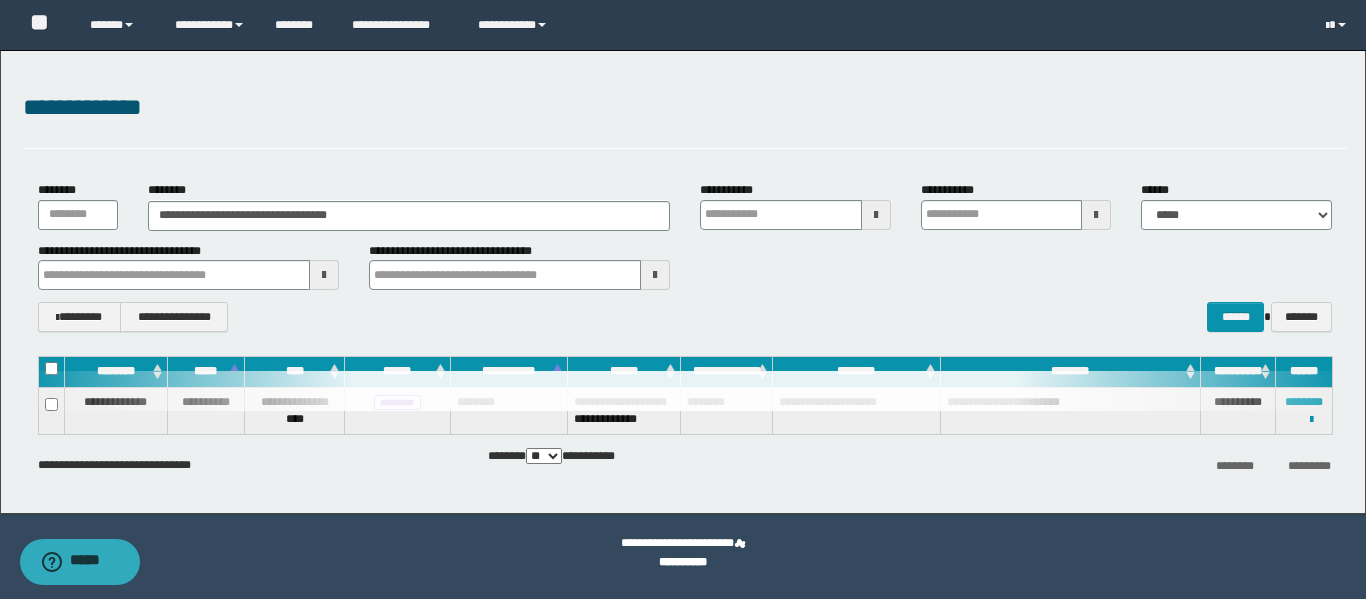 type 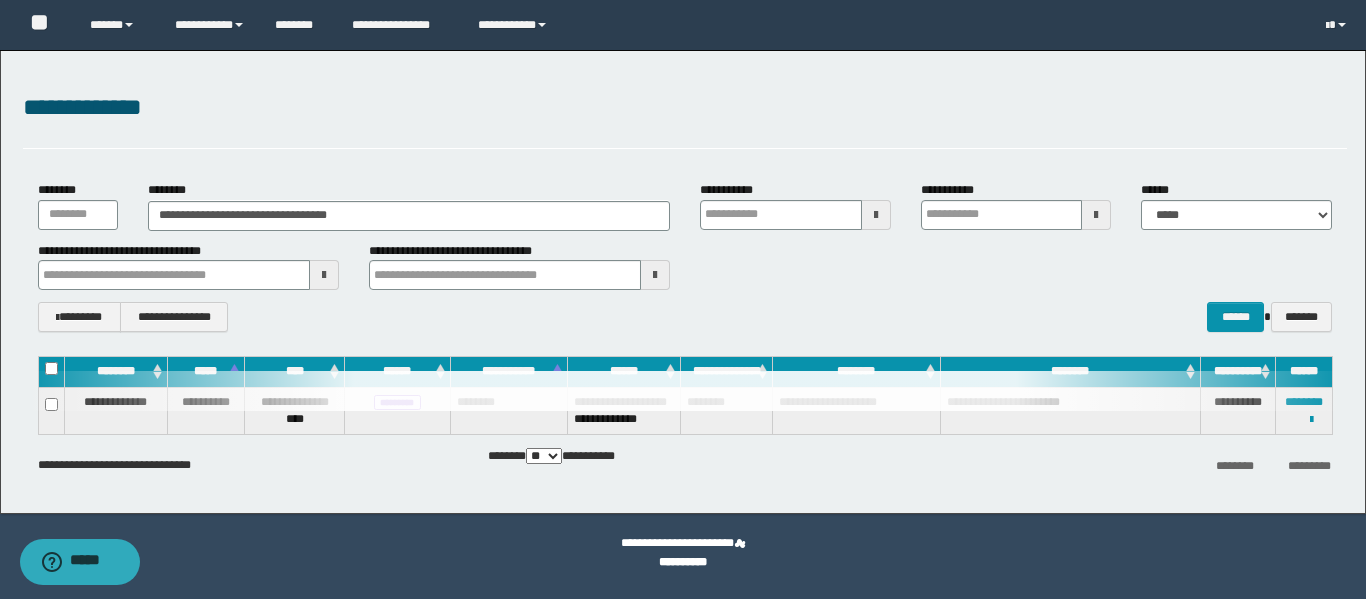 type 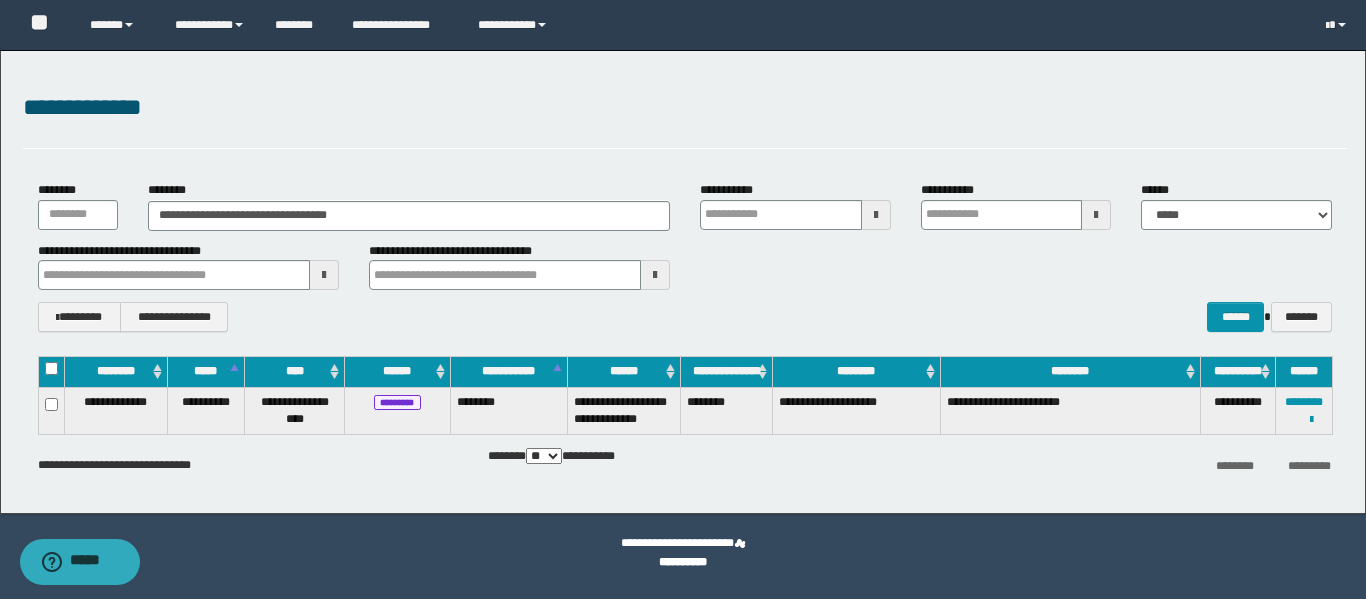 type 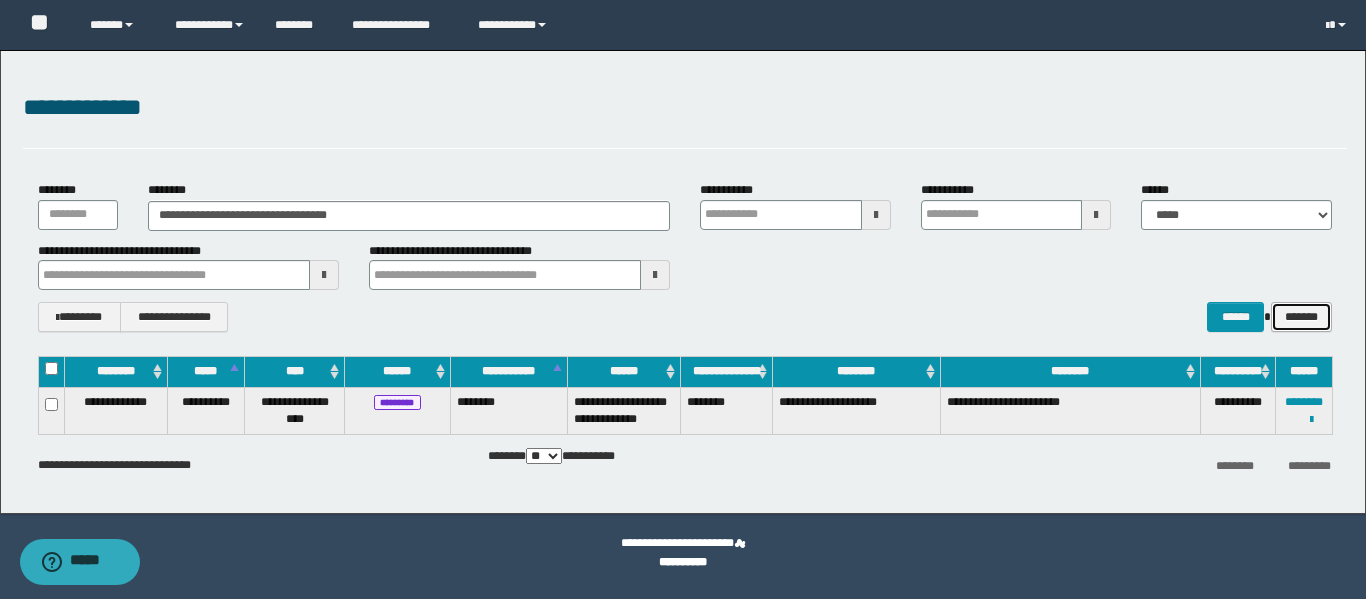 click on "*******" at bounding box center [1301, 317] 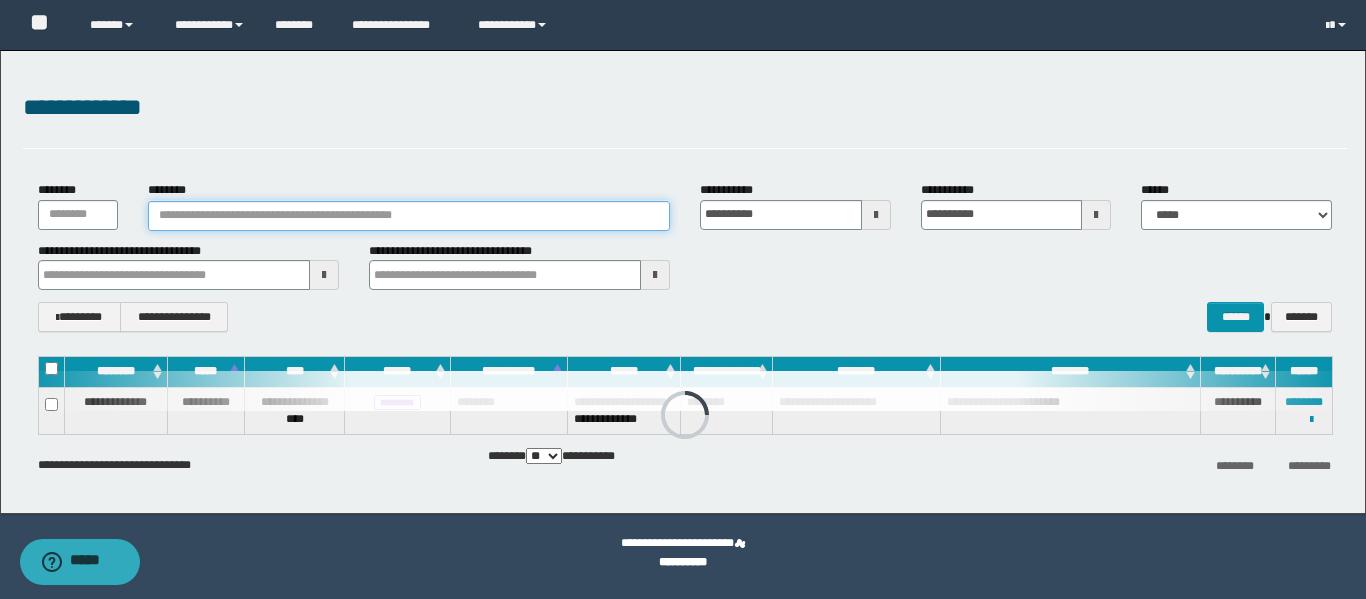 click on "********" at bounding box center (409, 216) 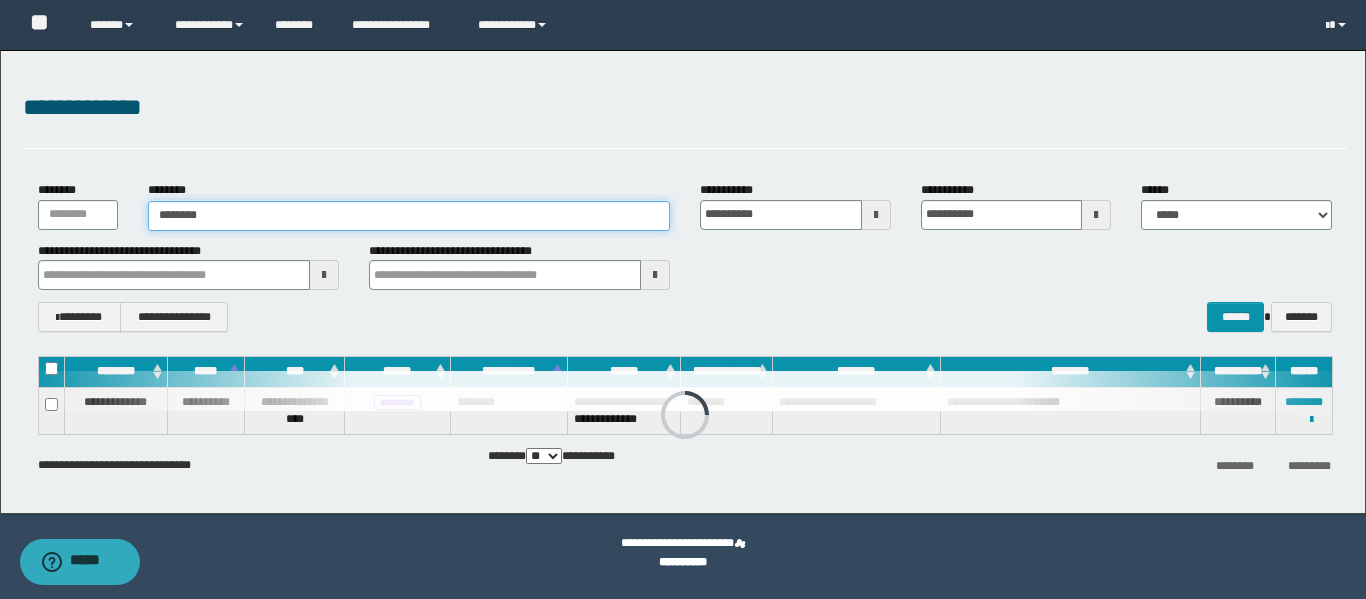 type on "********" 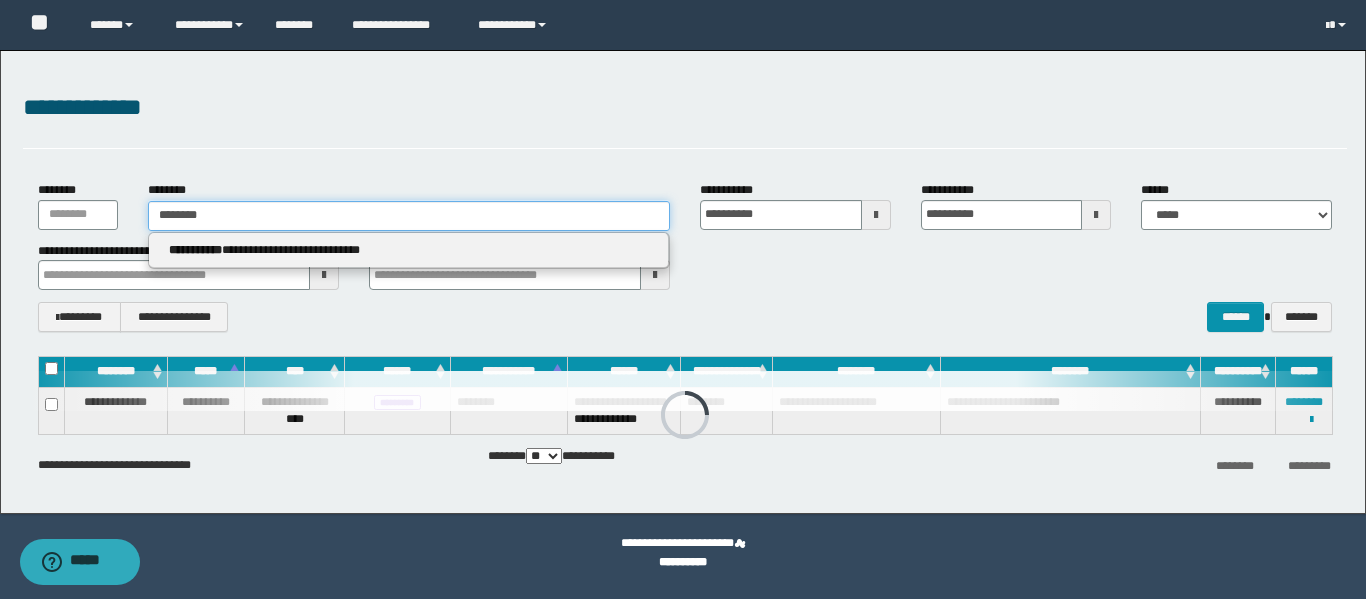 type on "********" 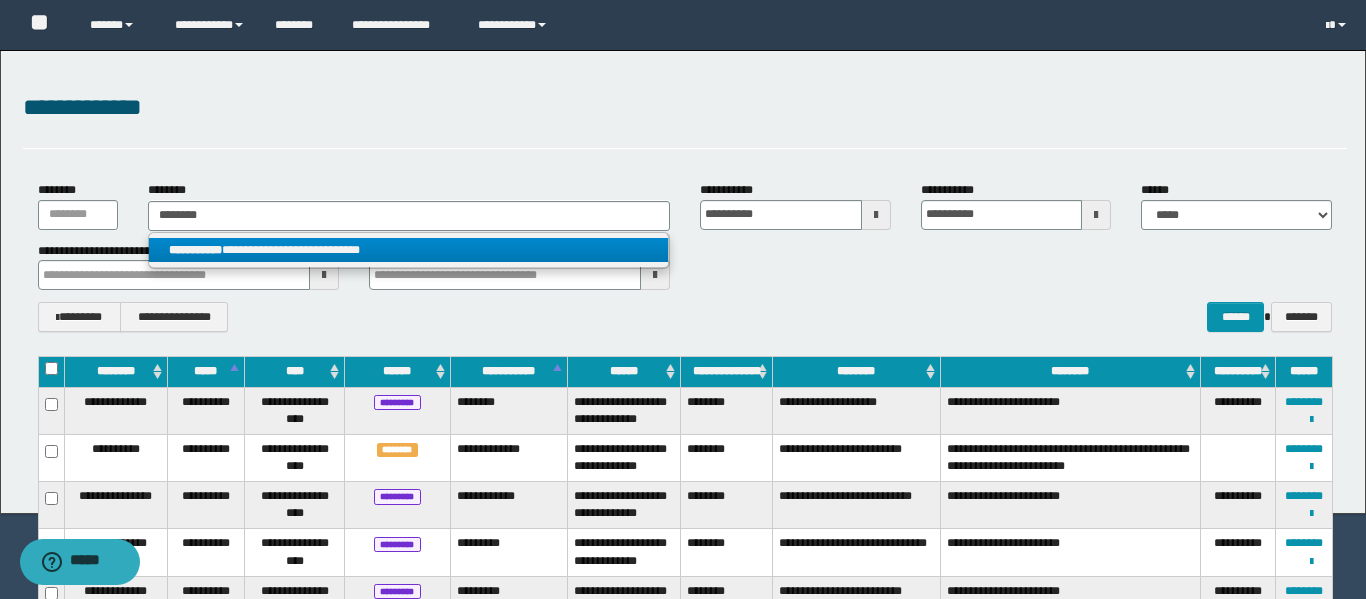 click on "**********" at bounding box center (408, 250) 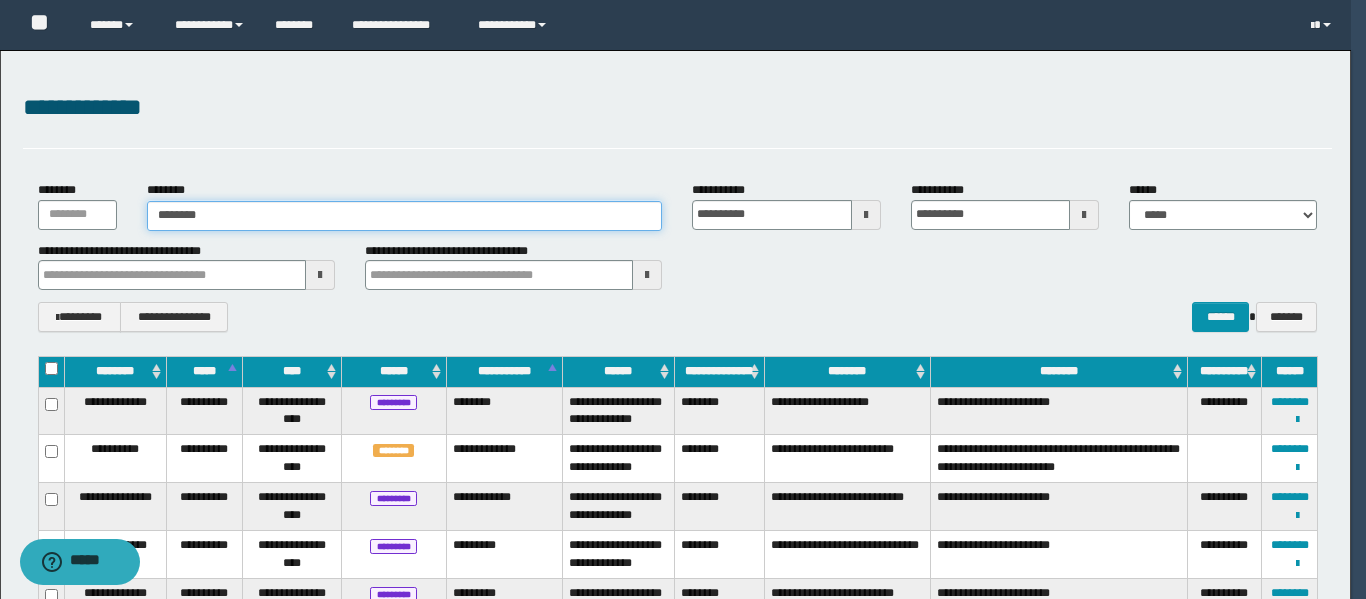 type 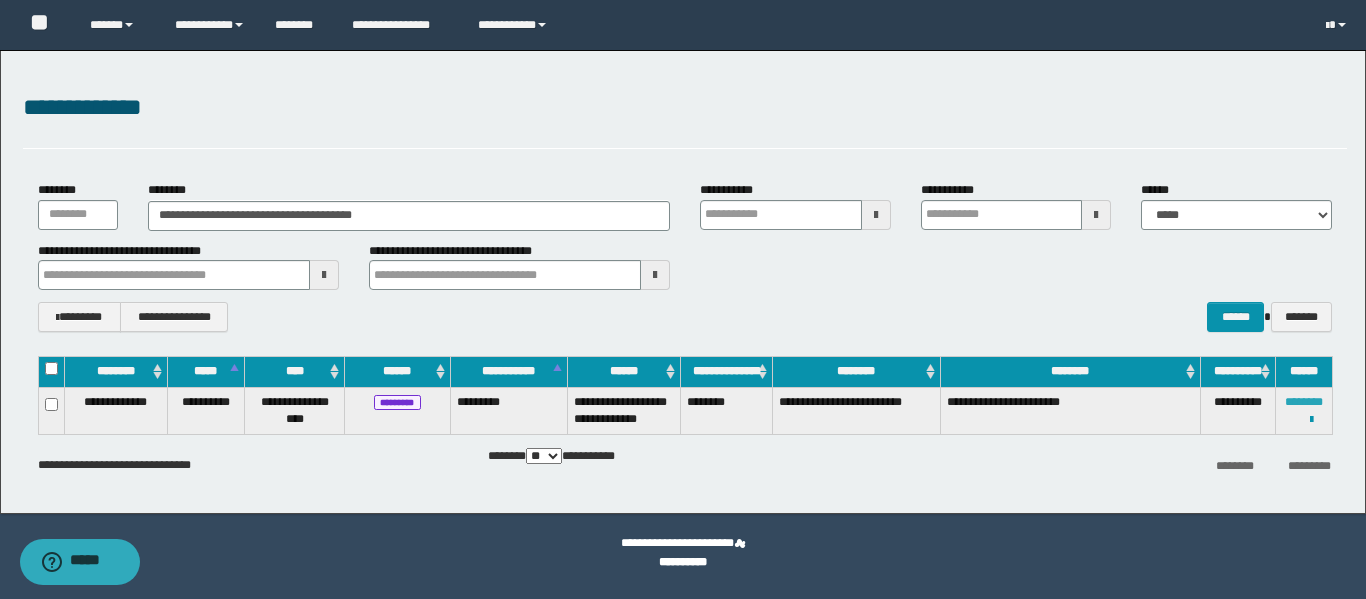 click on "********" at bounding box center (1304, 402) 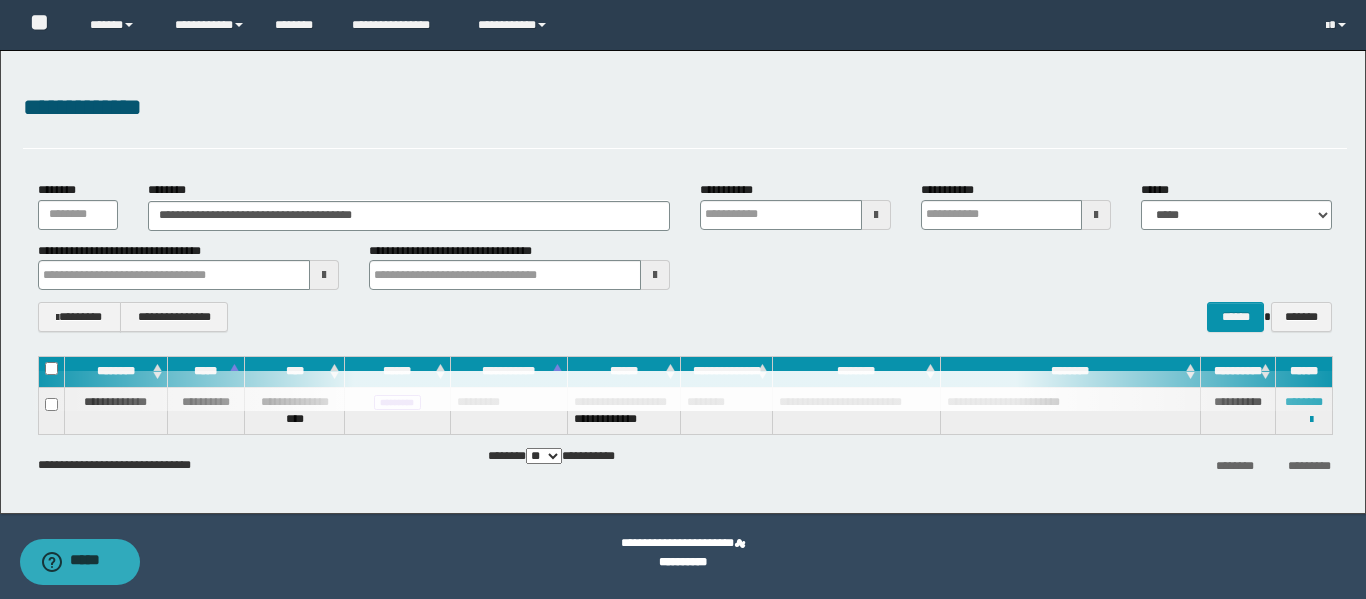 type 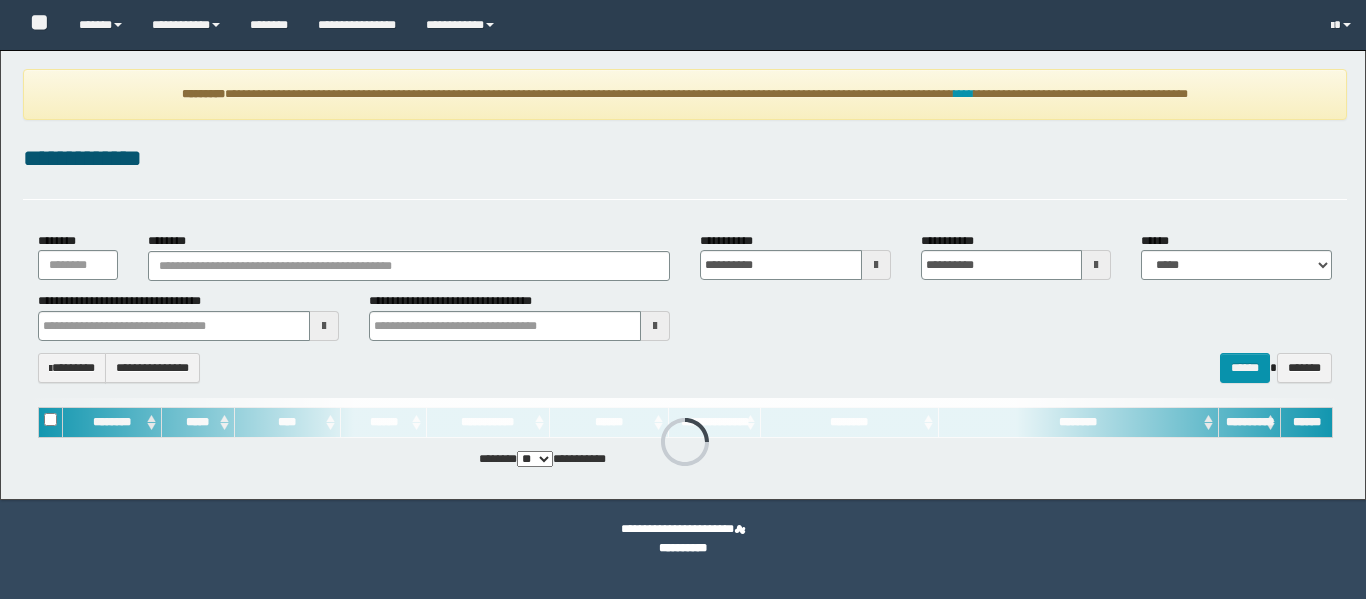 scroll, scrollTop: 0, scrollLeft: 0, axis: both 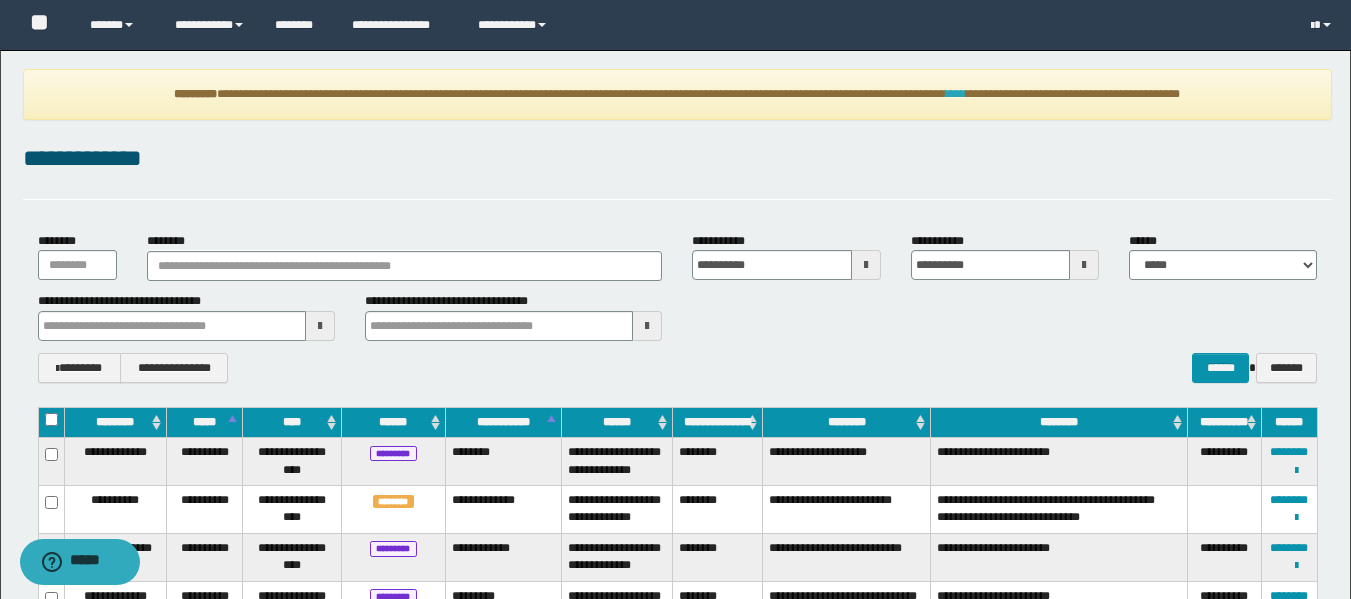 click on "****" at bounding box center [956, 94] 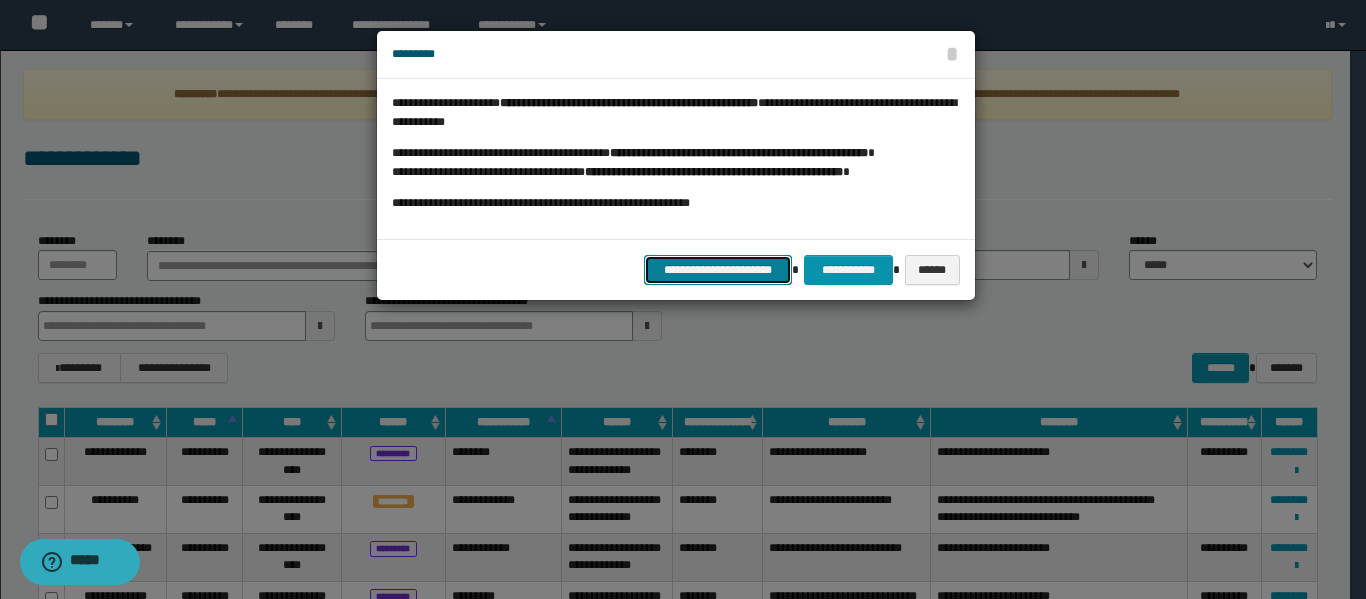 click on "**********" at bounding box center [718, 270] 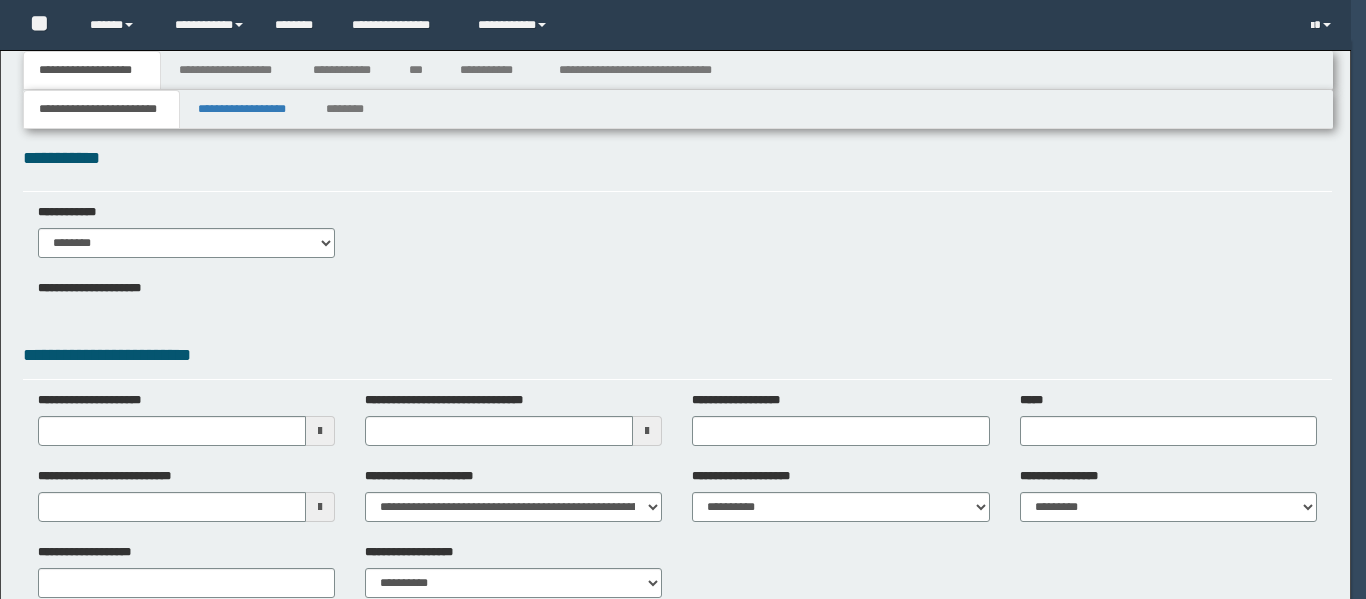 scroll, scrollTop: 0, scrollLeft: 0, axis: both 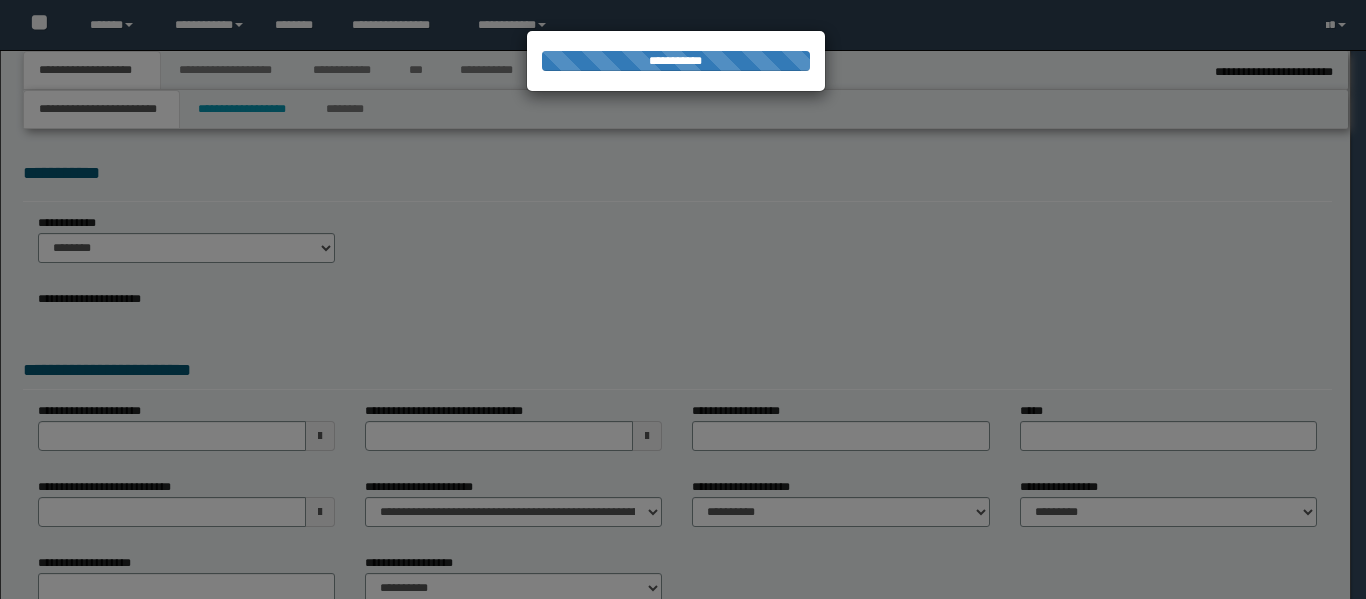 type on "**********" 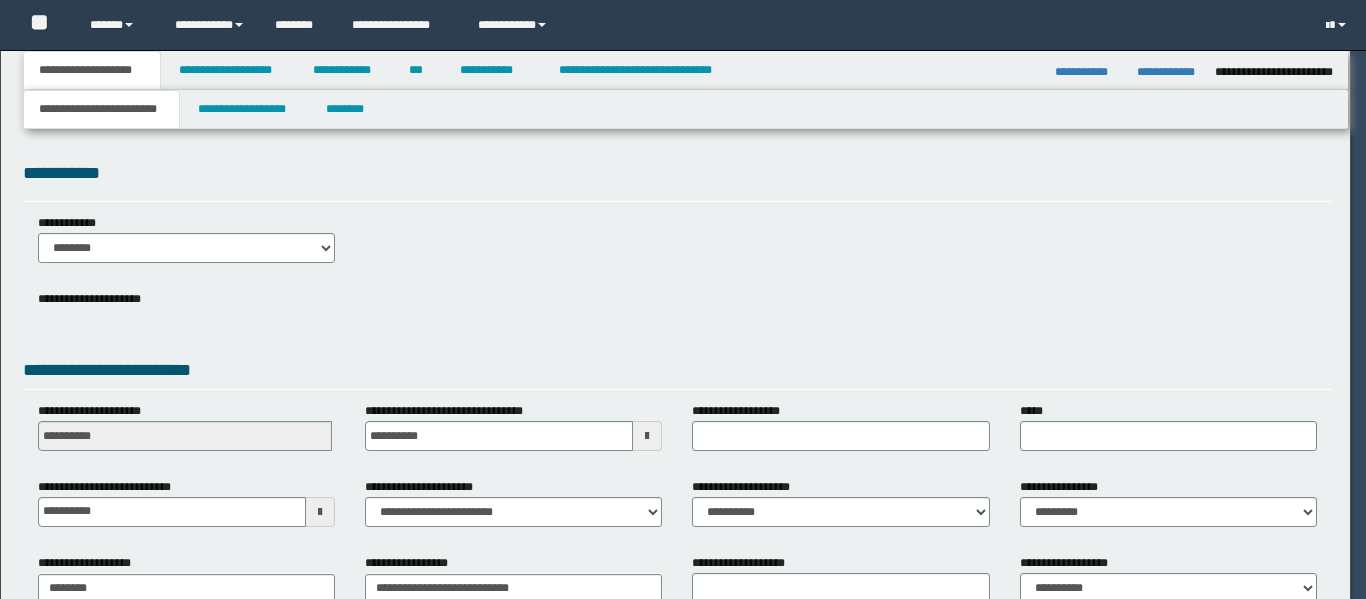 scroll, scrollTop: 0, scrollLeft: 0, axis: both 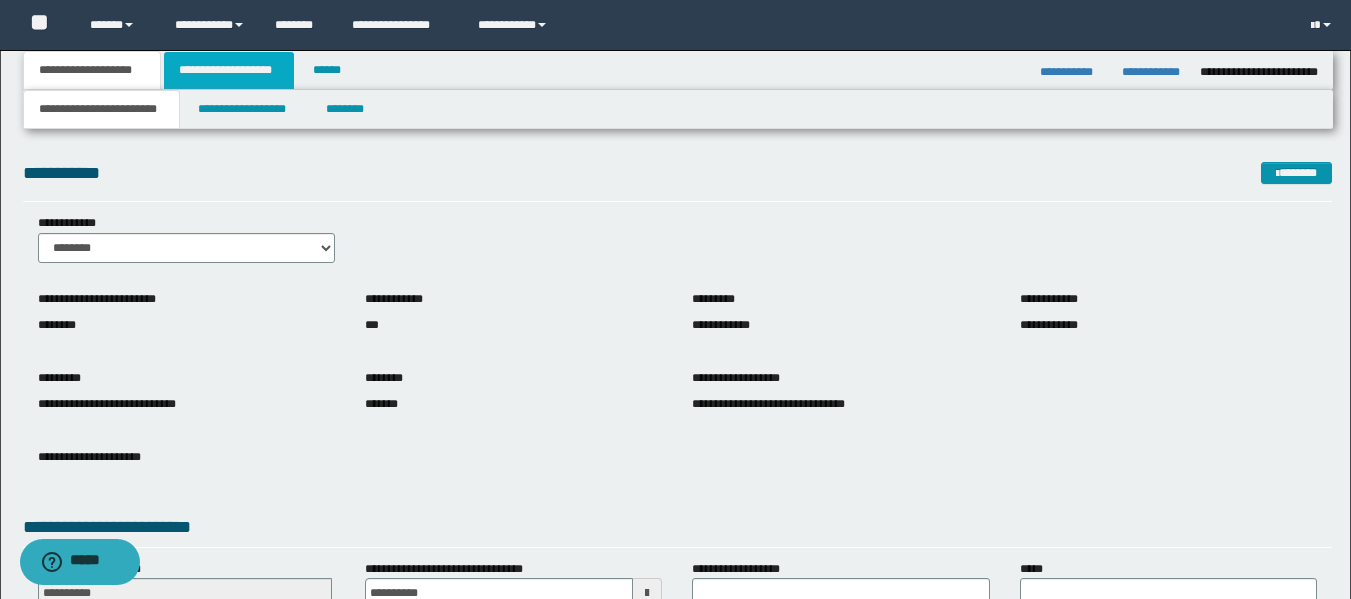 click on "**********" at bounding box center [229, 70] 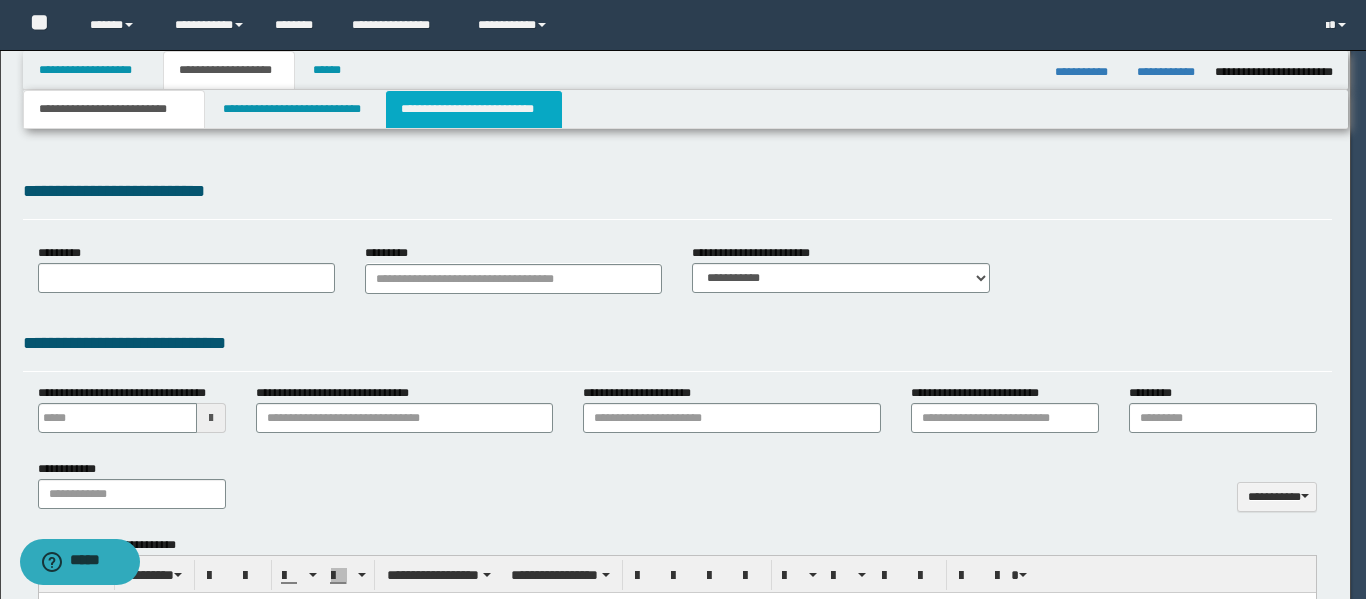 click on "**********" at bounding box center (474, 109) 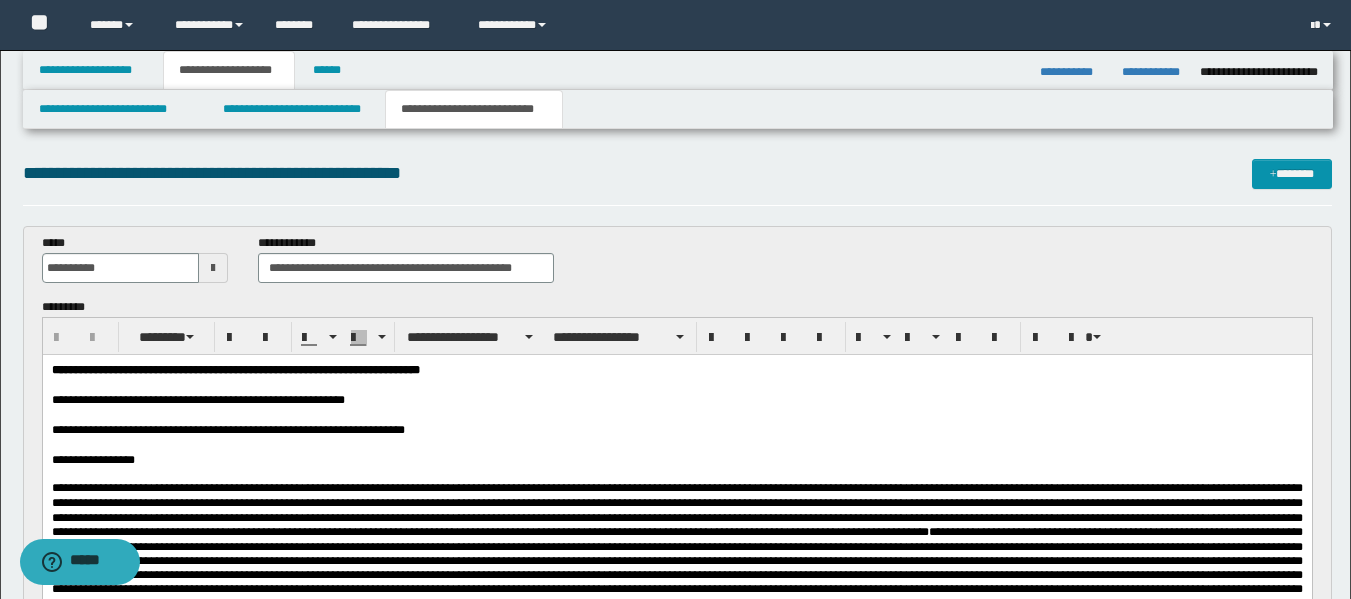 scroll, scrollTop: 0, scrollLeft: 0, axis: both 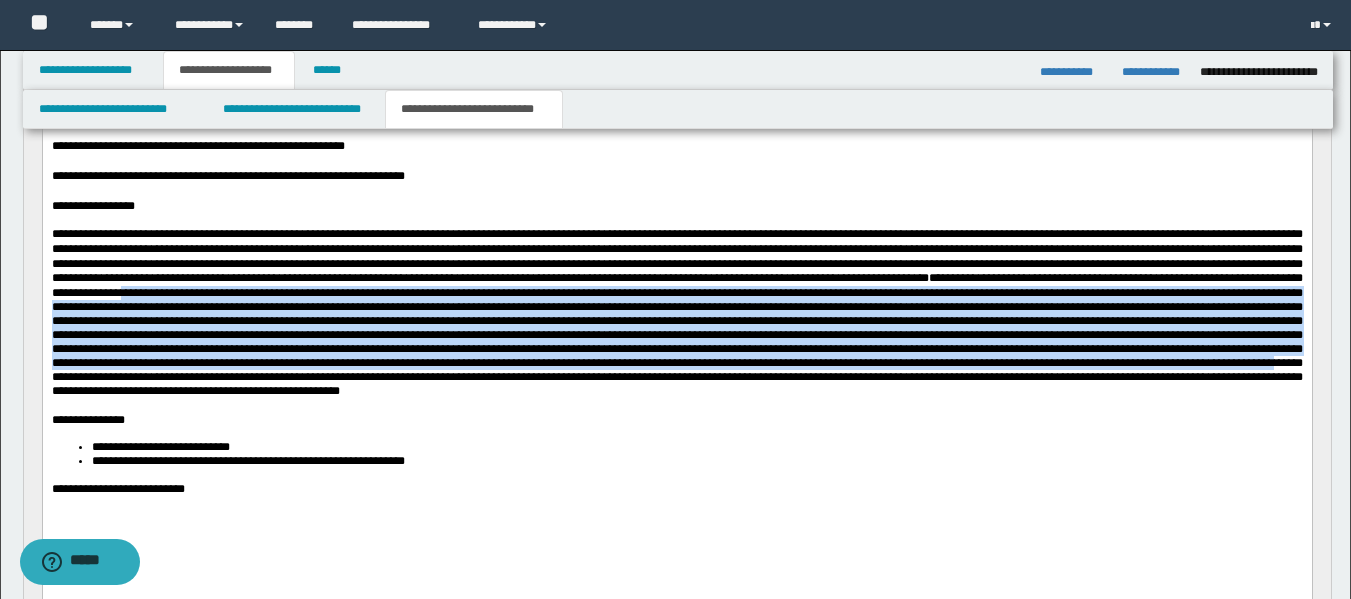 drag, startPoint x: 618, startPoint y: 306, endPoint x: 1183, endPoint y: 406, distance: 573.7813 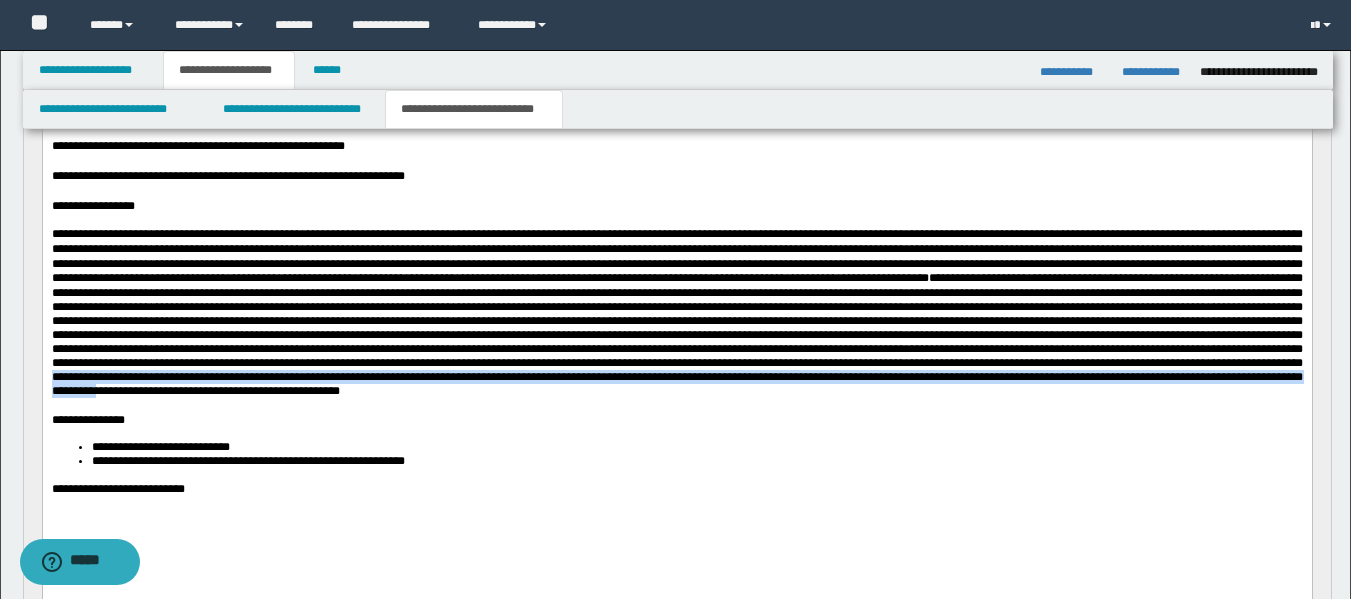 drag, startPoint x: 1213, startPoint y: 406, endPoint x: 118, endPoint y: 435, distance: 1095.3839 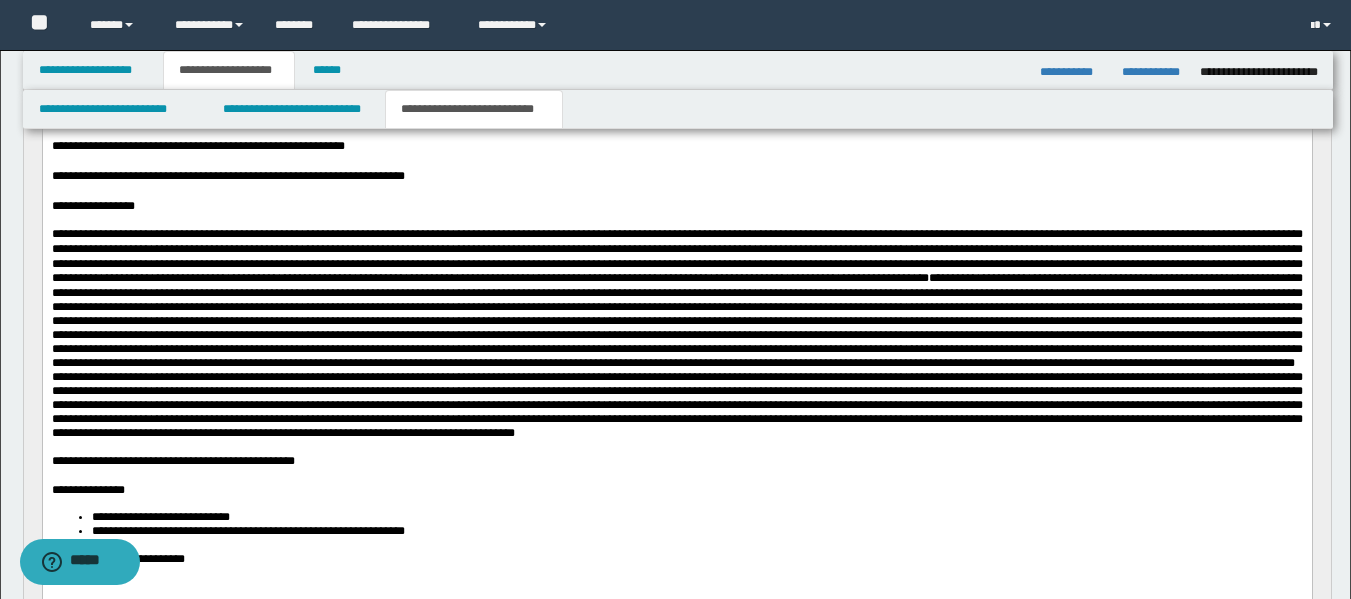 click on "**********" at bounding box center (676, 298) 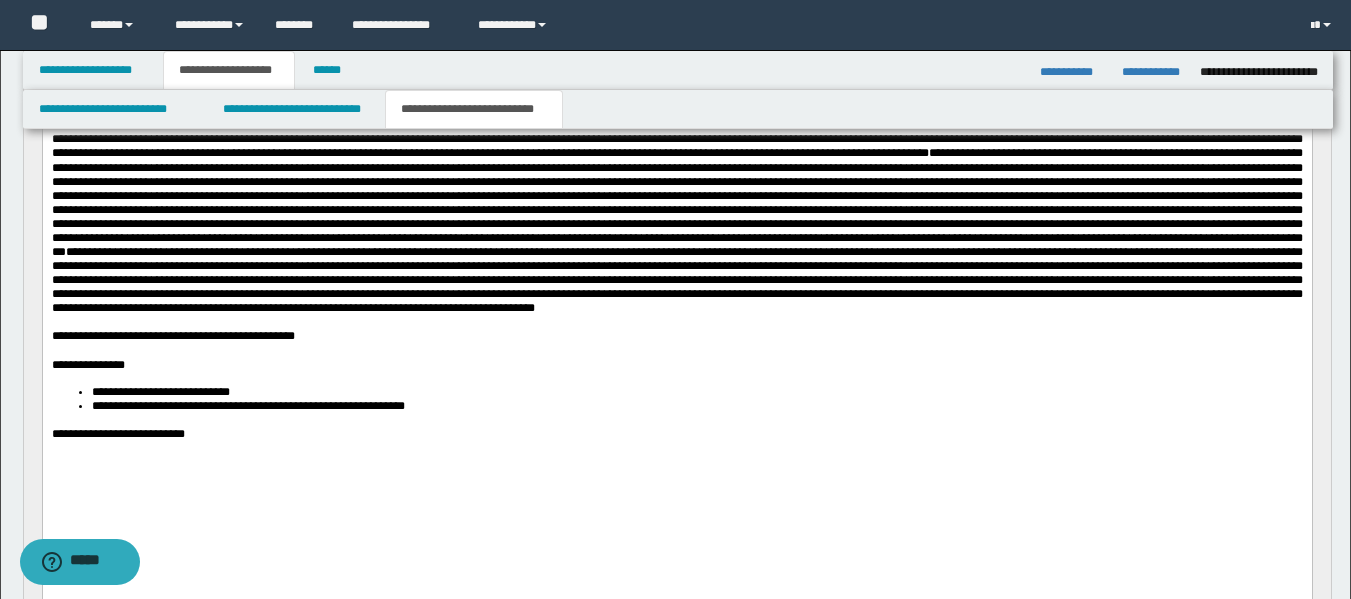 scroll, scrollTop: 387, scrollLeft: 0, axis: vertical 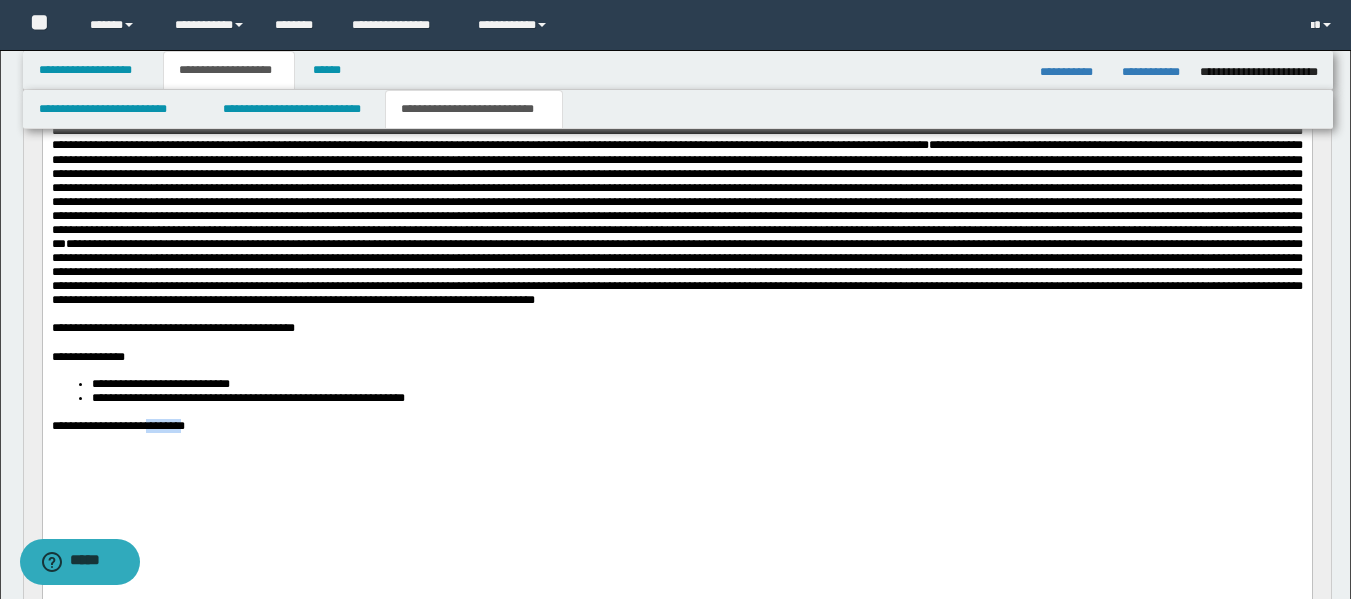 drag, startPoint x: 203, startPoint y: 494, endPoint x: 161, endPoint y: 488, distance: 42.426407 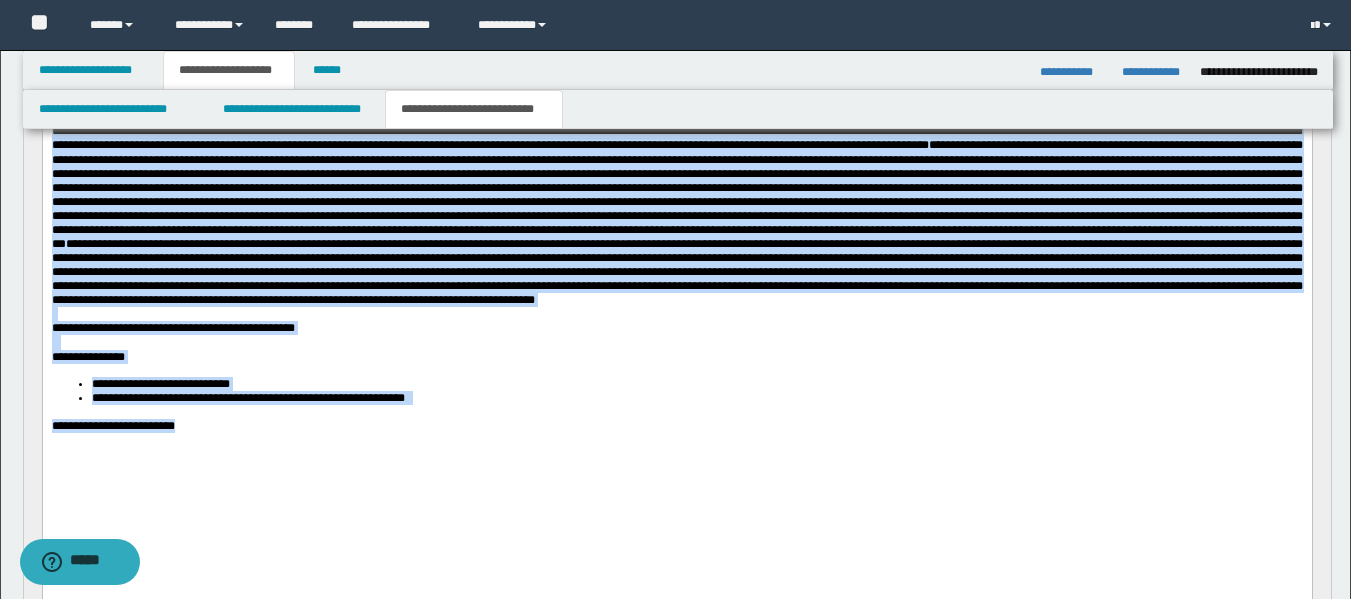 drag, startPoint x: 213, startPoint y: 496, endPoint x: 100, endPoint y: 66, distance: 444.59982 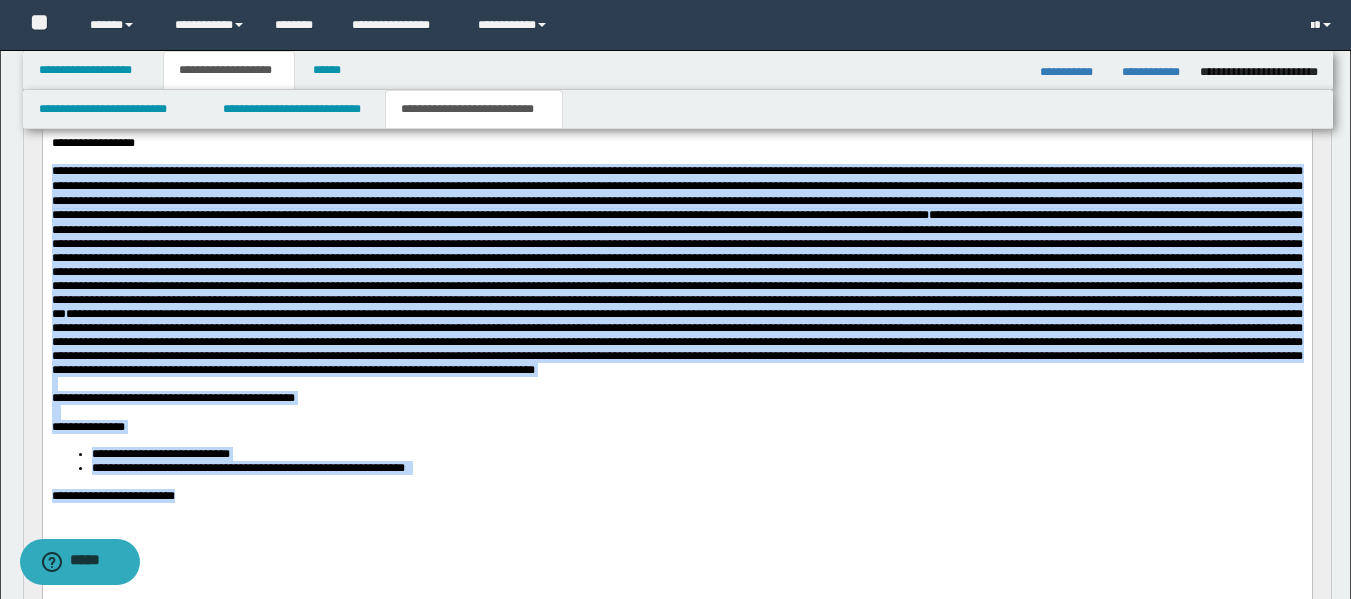 scroll, scrollTop: 254, scrollLeft: 0, axis: vertical 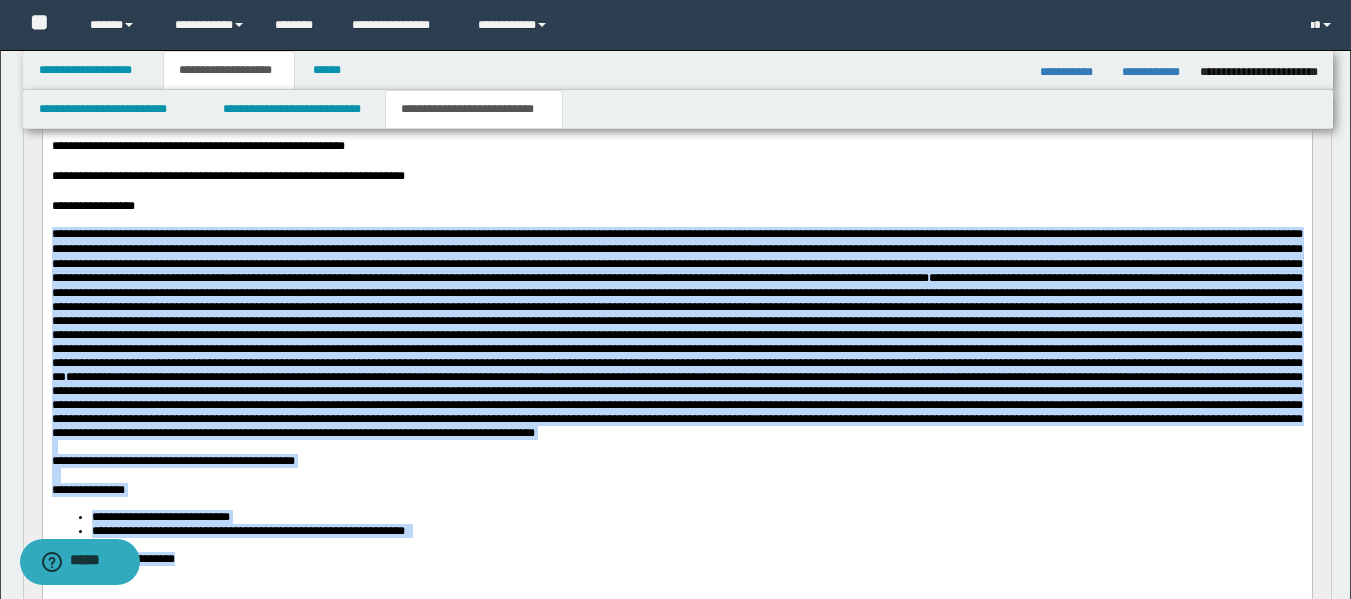 copy on "**********" 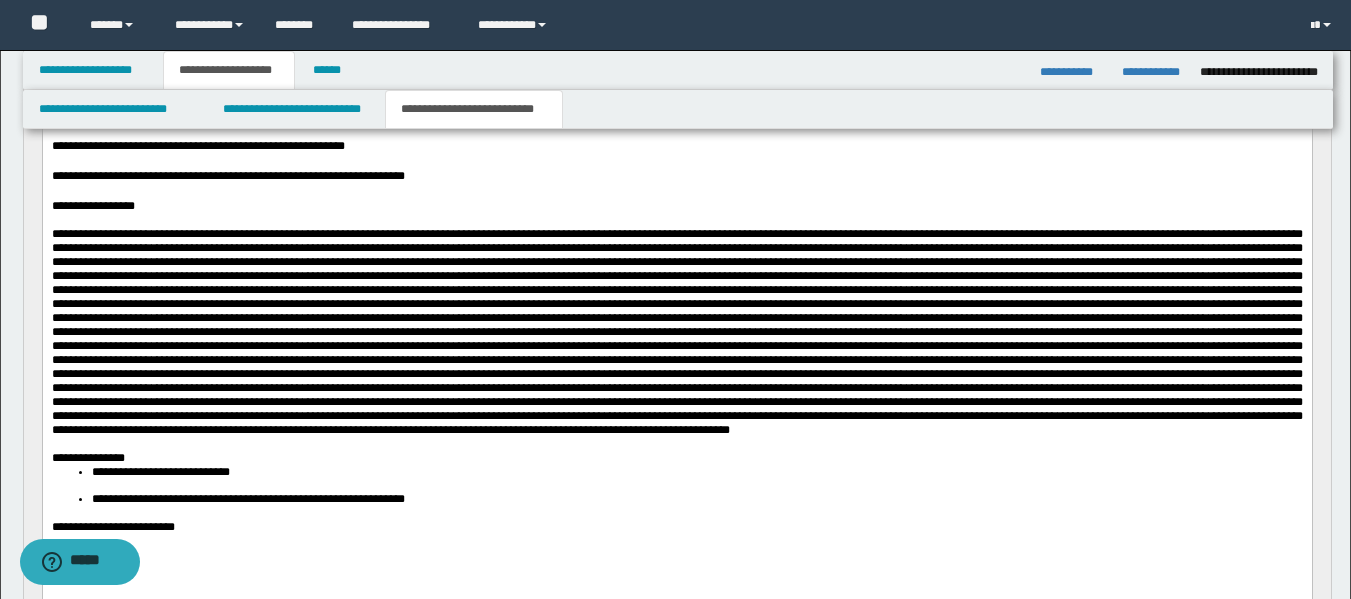 click at bounding box center (676, 444) 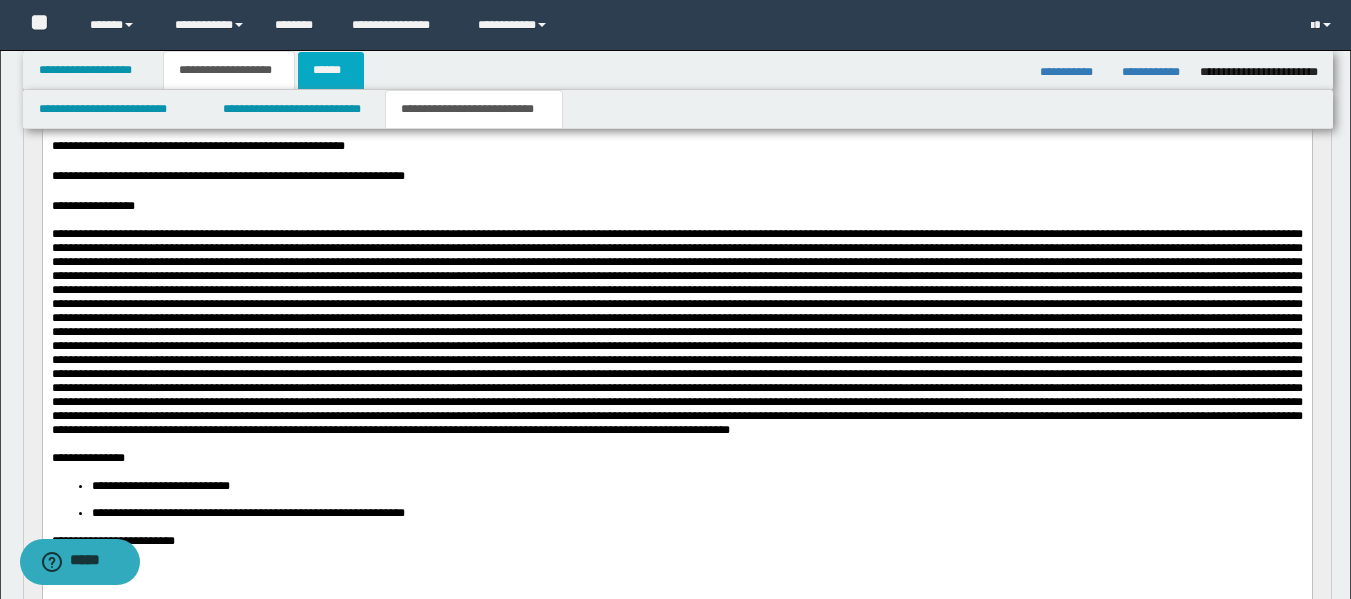click on "******" at bounding box center [331, 70] 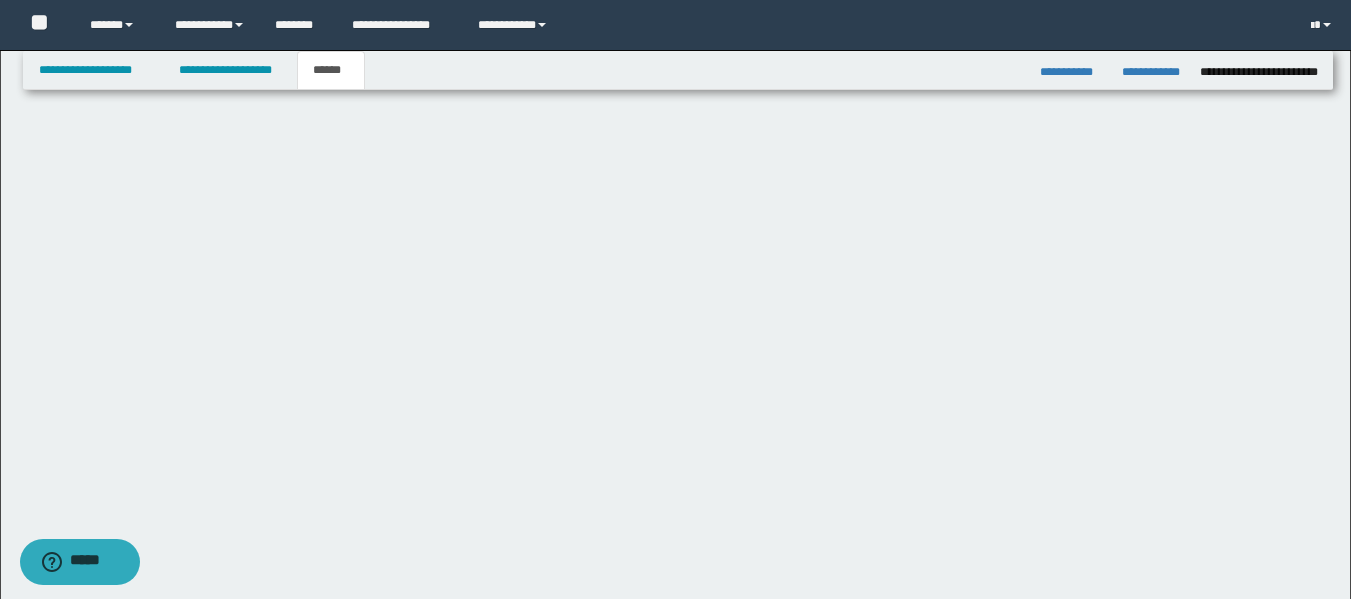 scroll, scrollTop: 0, scrollLeft: 0, axis: both 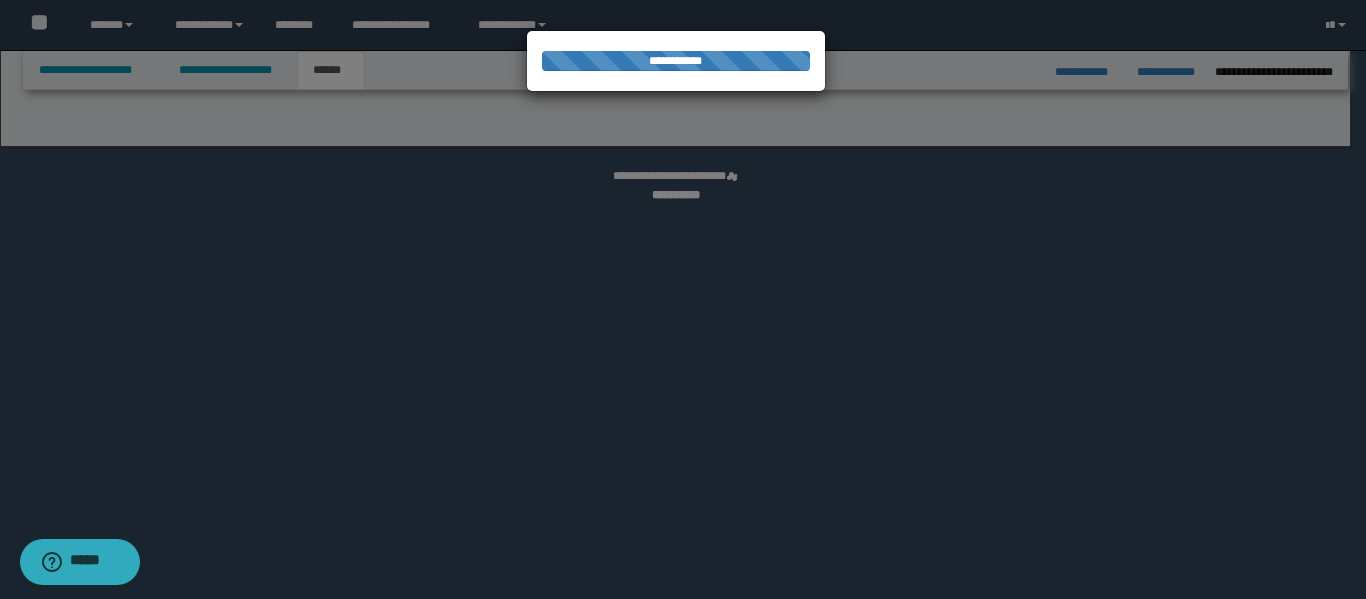 select on "*" 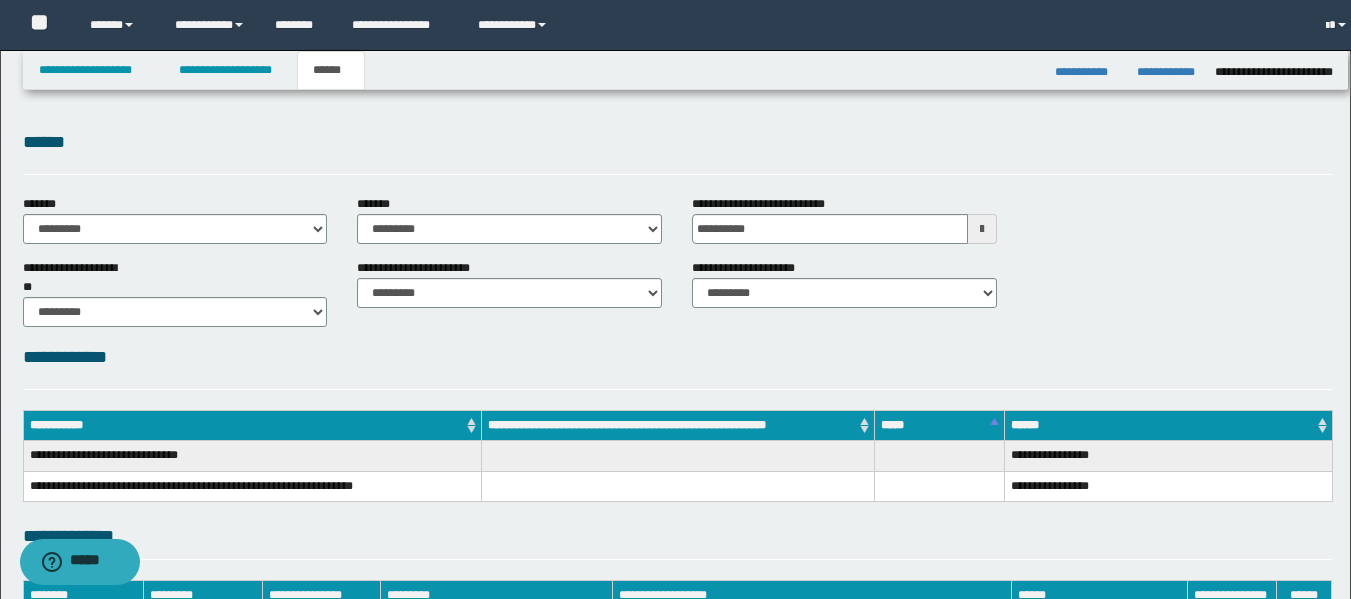 scroll, scrollTop: 0, scrollLeft: 0, axis: both 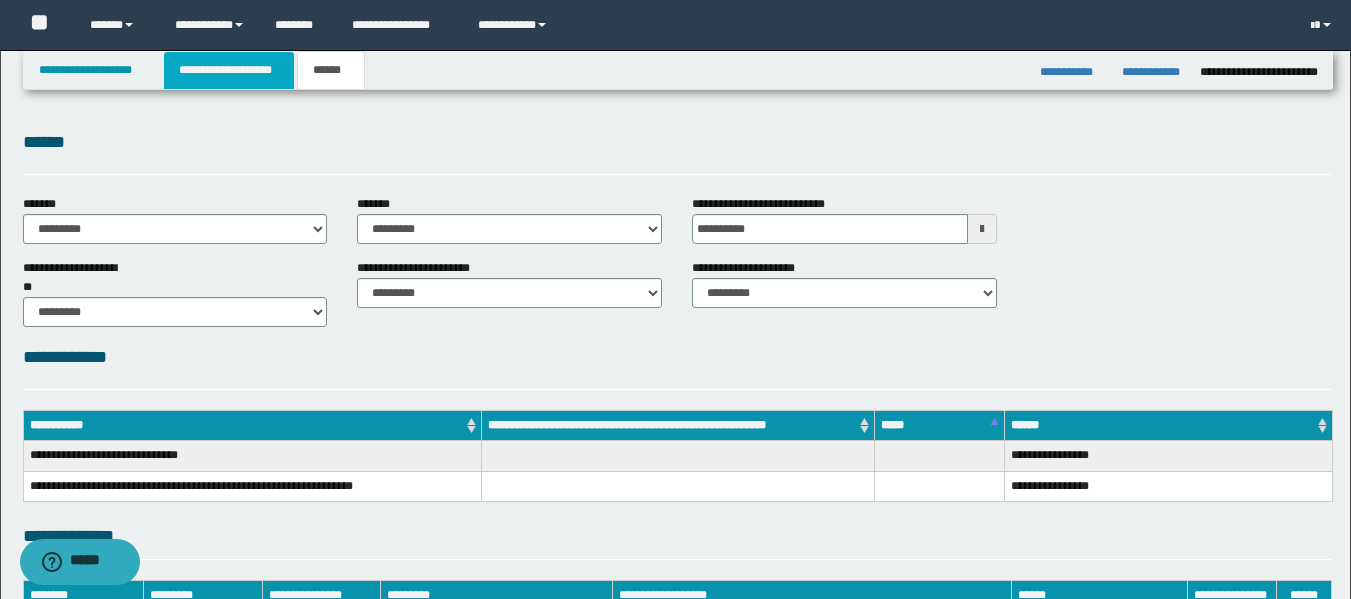 click on "**********" at bounding box center (229, 70) 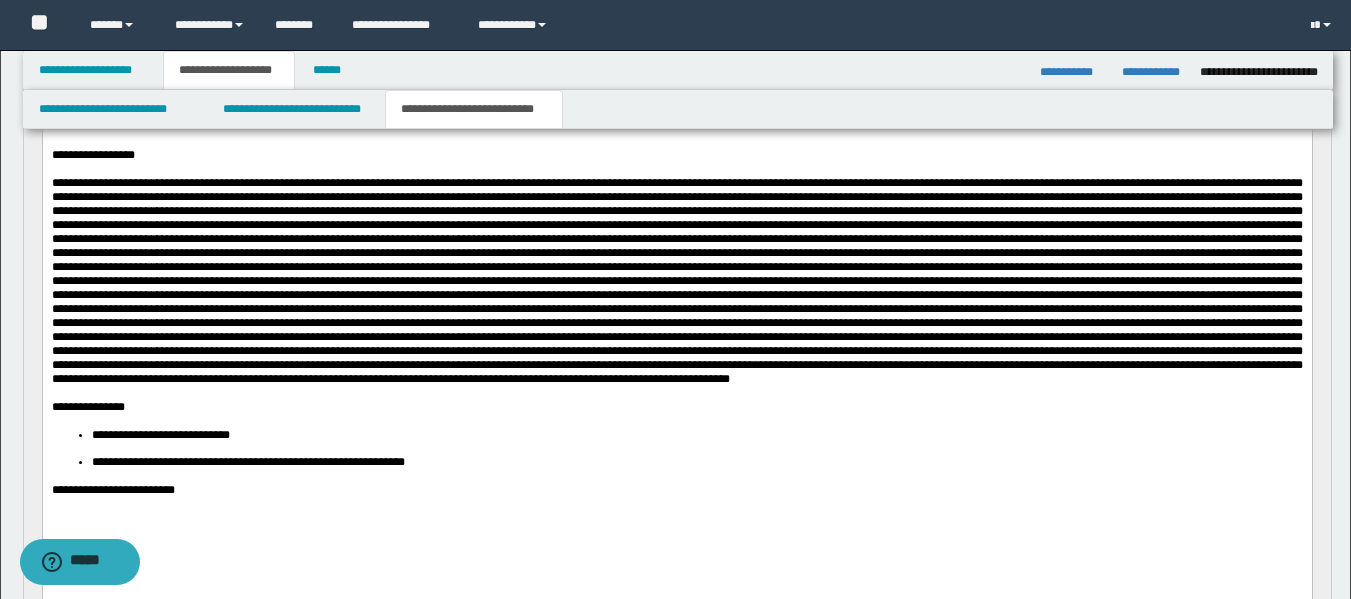 scroll, scrollTop: 0, scrollLeft: 0, axis: both 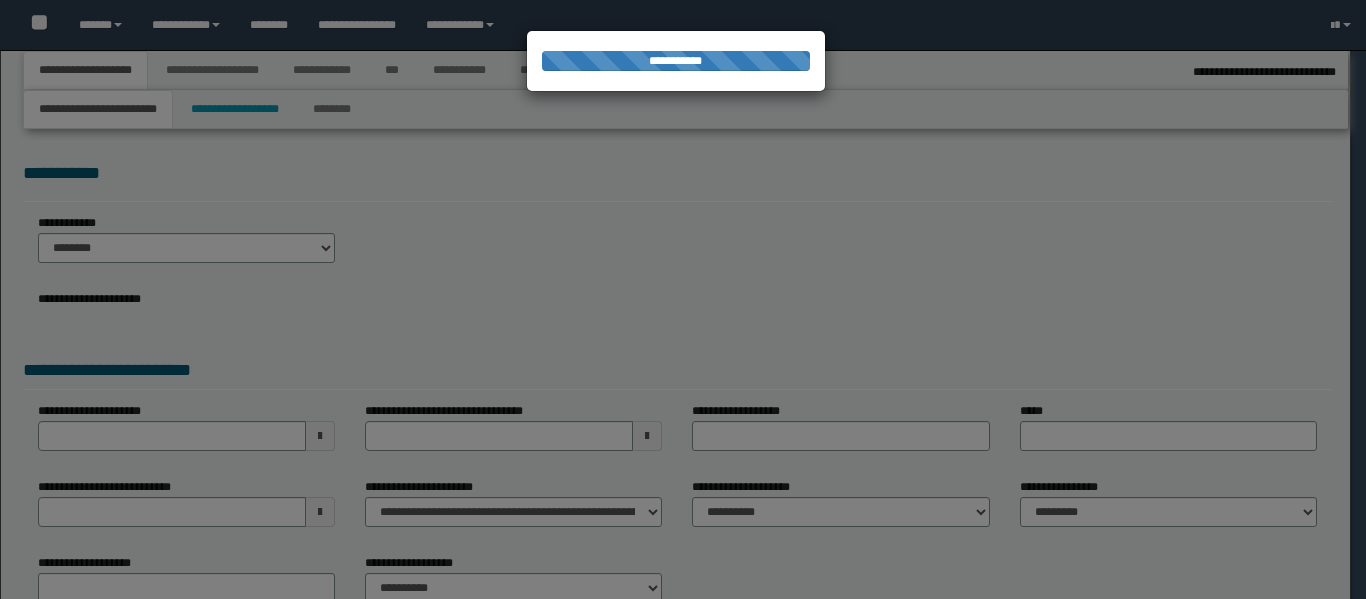 select on "*" 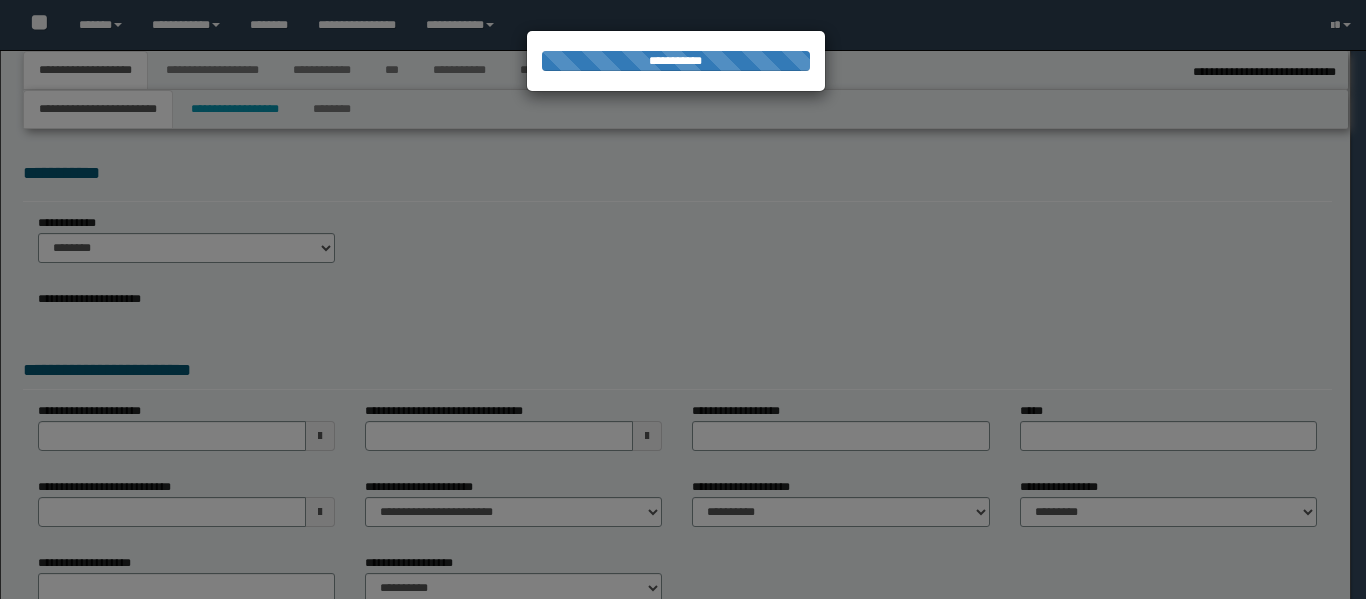 select on "**" 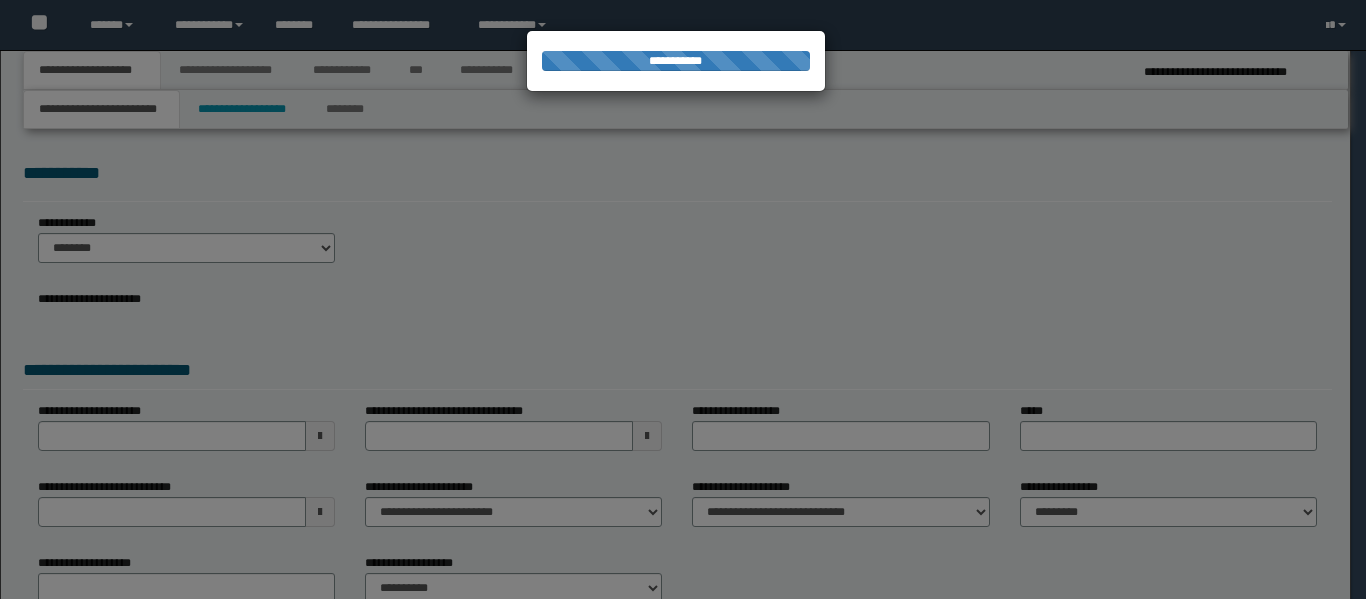 scroll, scrollTop: 0, scrollLeft: 0, axis: both 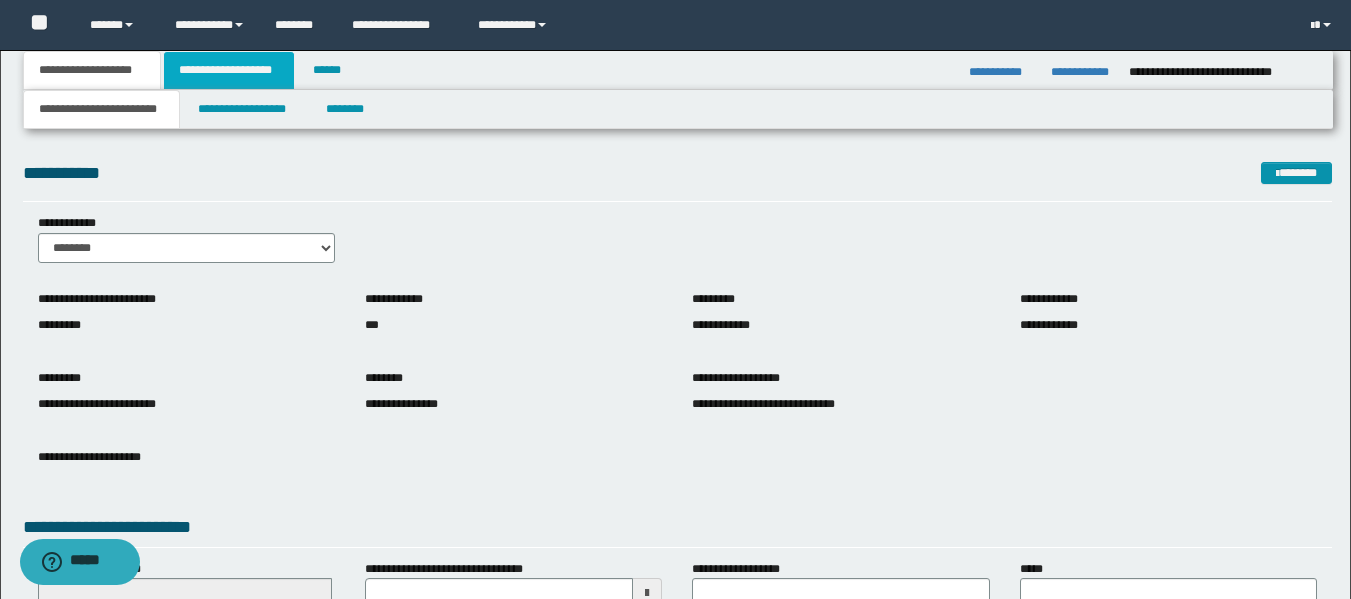 click on "**********" at bounding box center [229, 70] 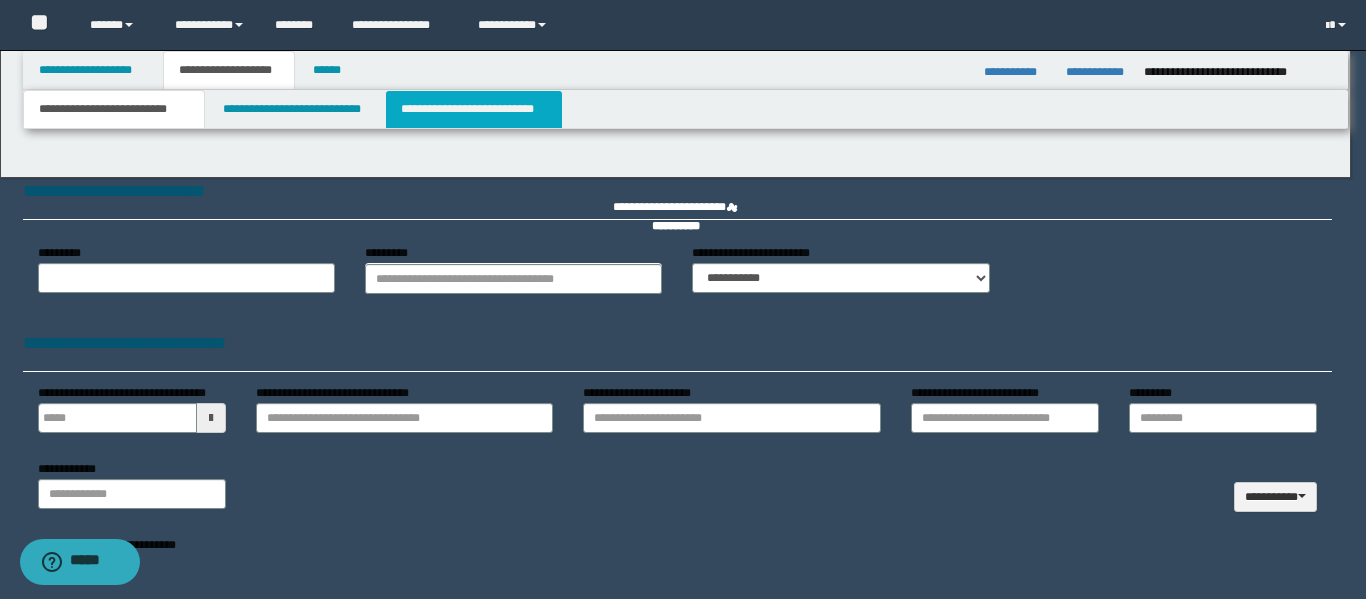 click on "**********" at bounding box center [683, 299] 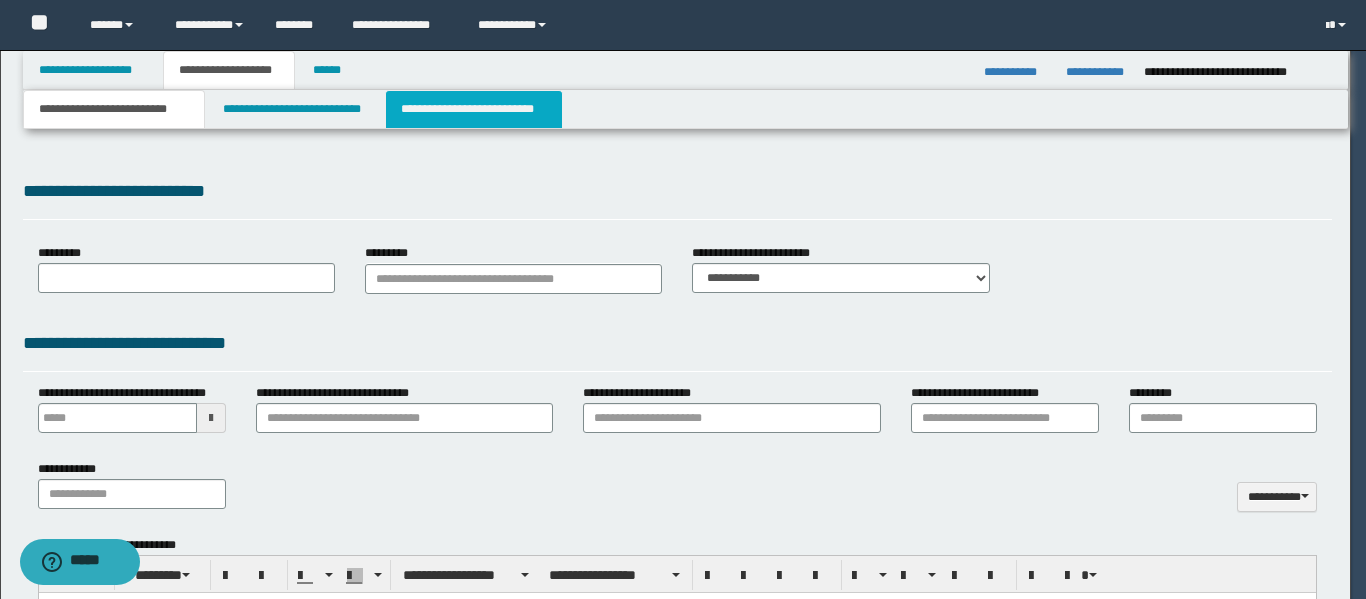 type 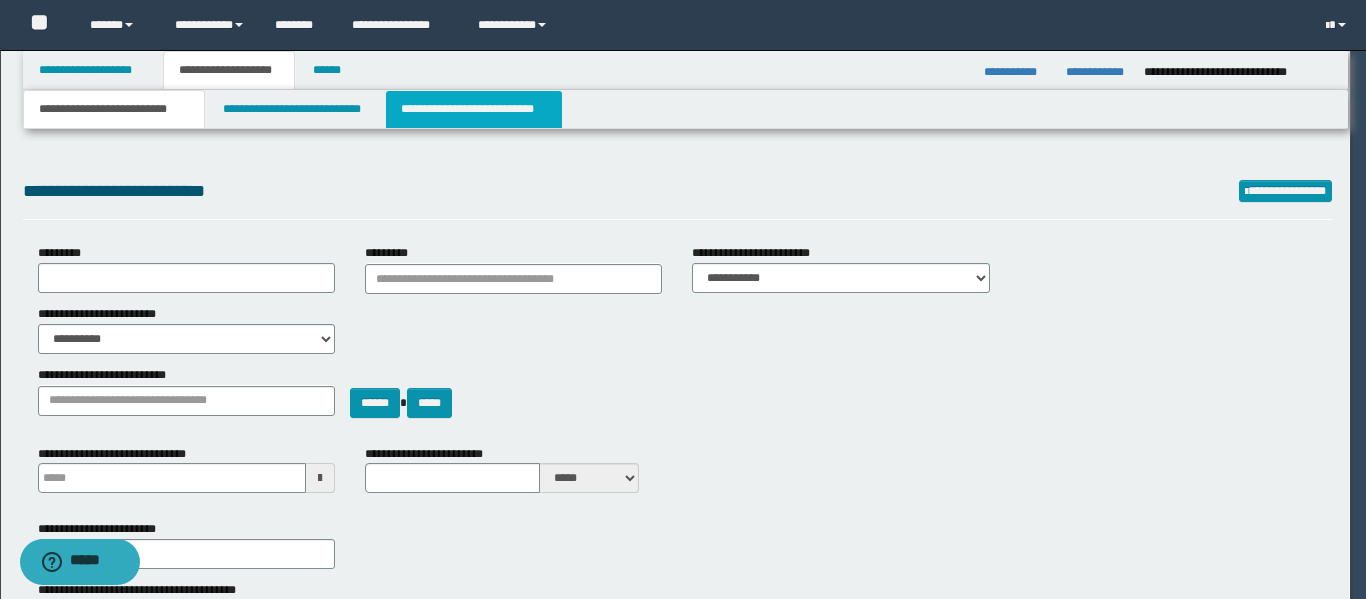 type on "**********" 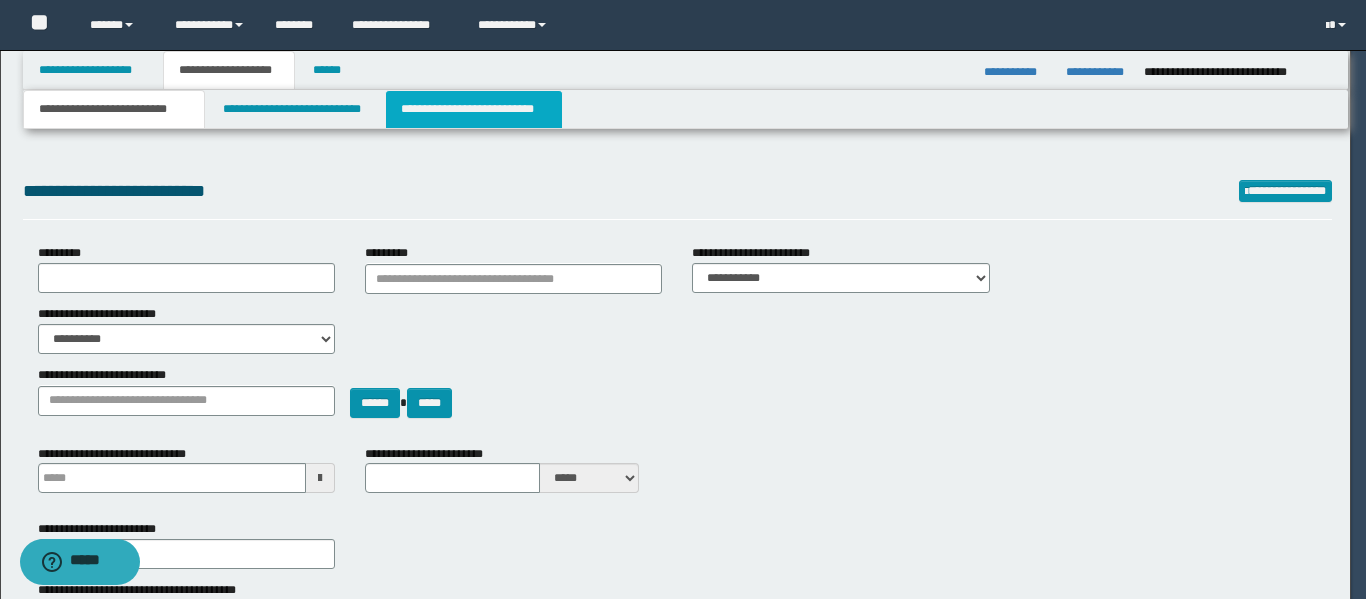 select on "*" 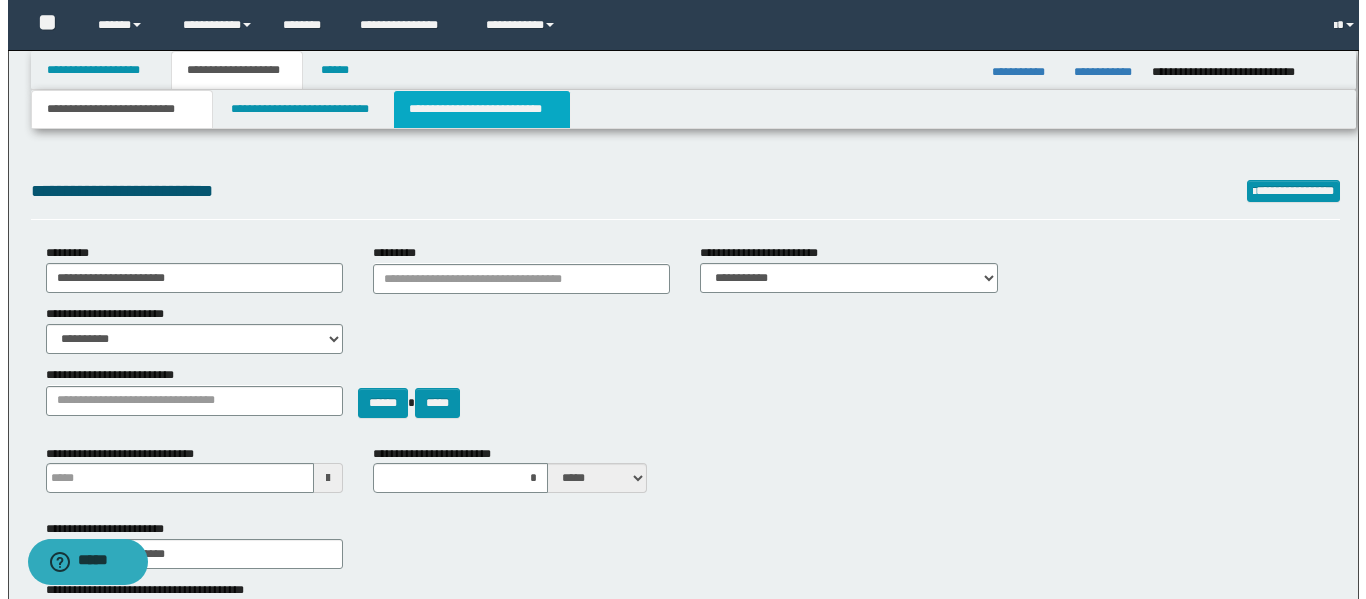 scroll, scrollTop: 0, scrollLeft: 0, axis: both 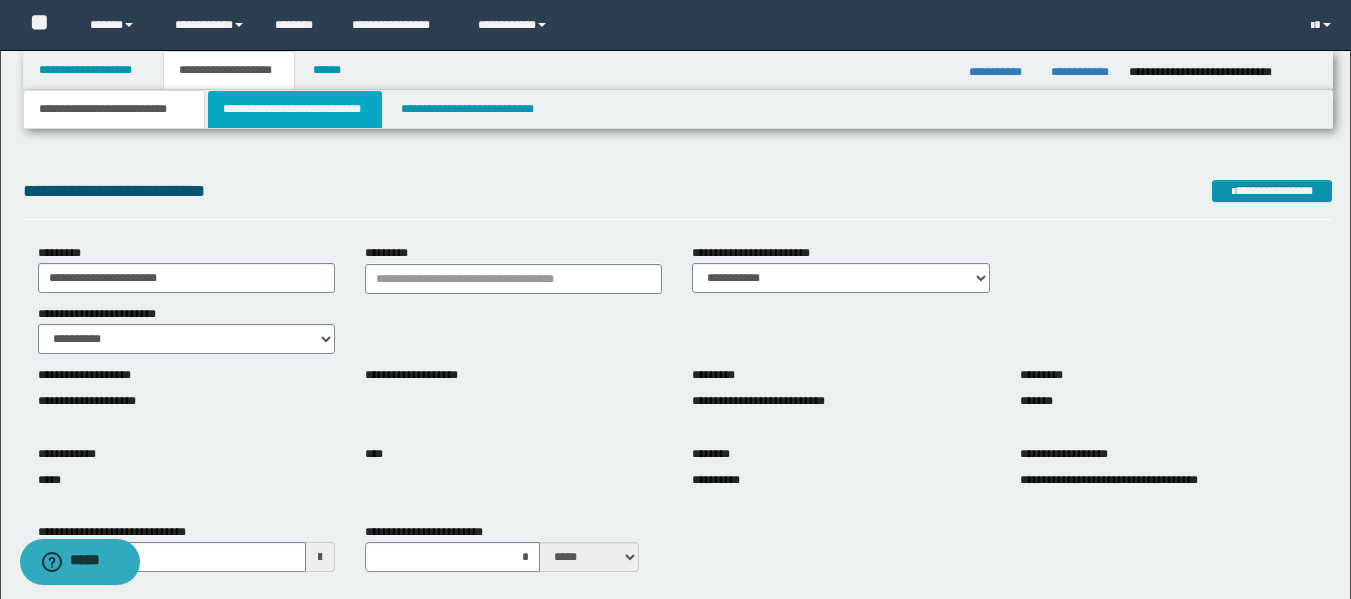 click on "**********" at bounding box center (295, 109) 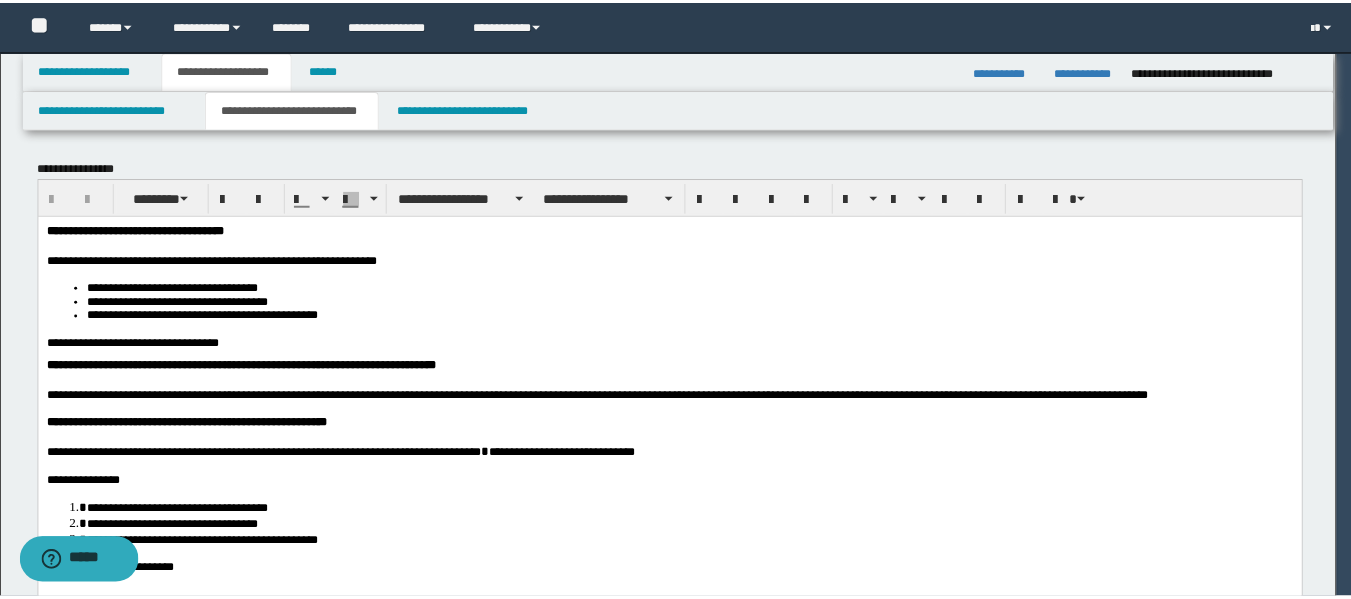 scroll, scrollTop: 0, scrollLeft: 0, axis: both 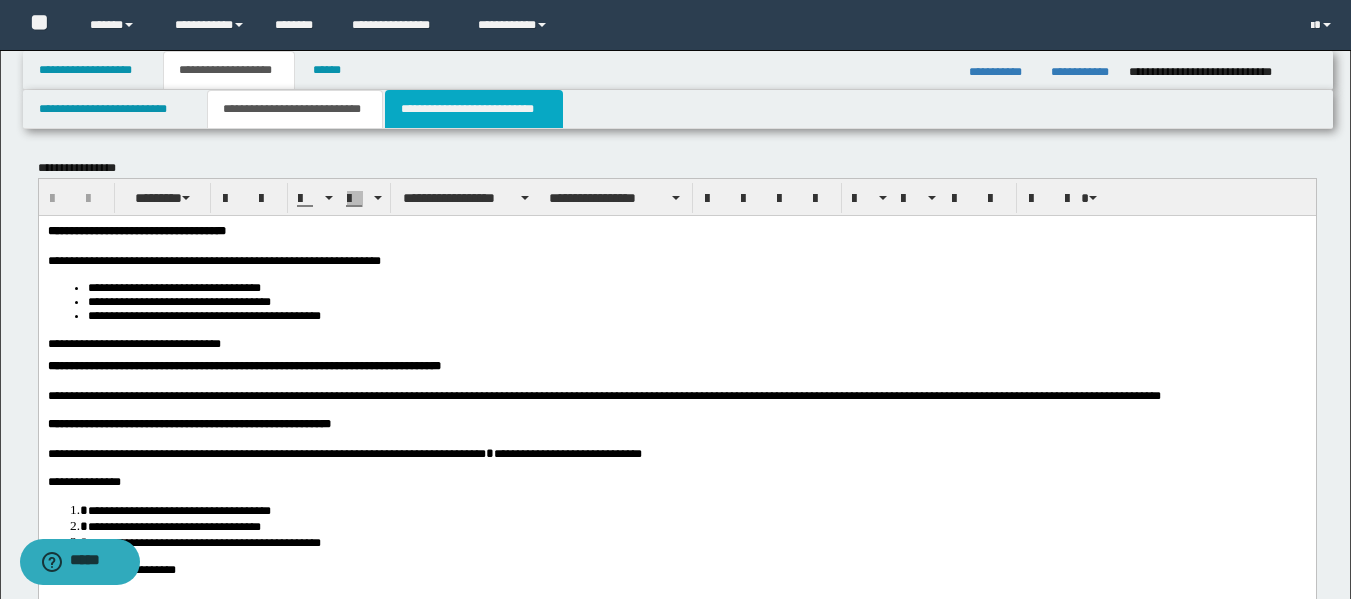 click on "**********" at bounding box center [474, 109] 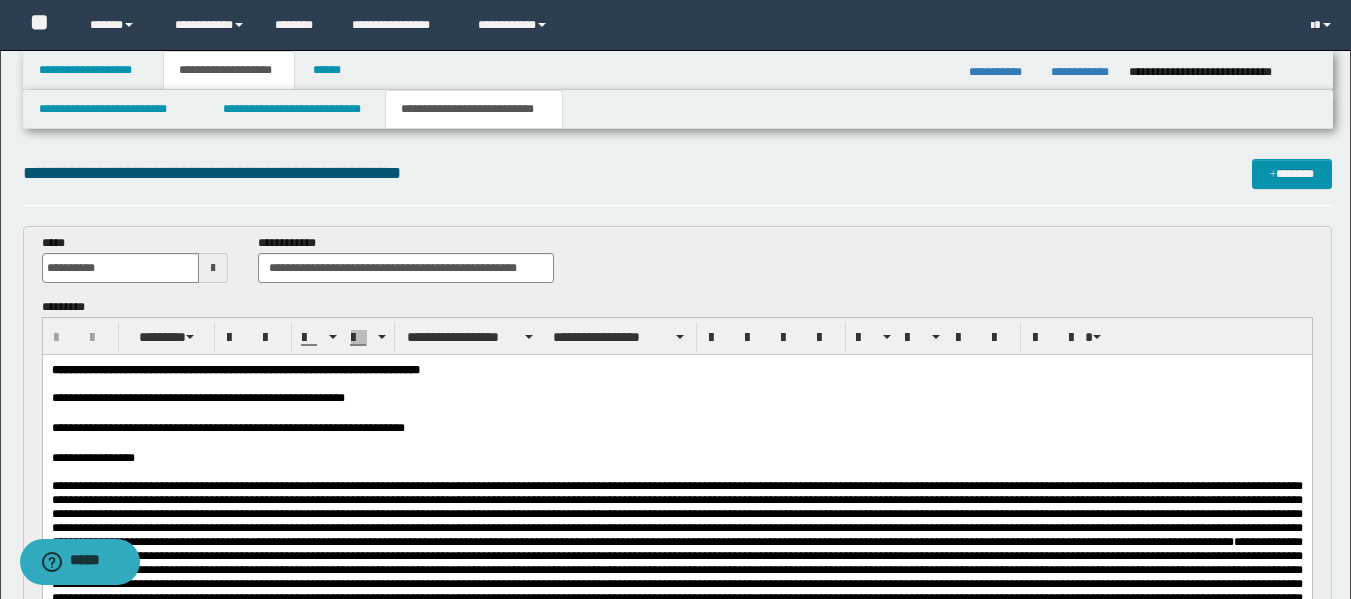scroll, scrollTop: 0, scrollLeft: 0, axis: both 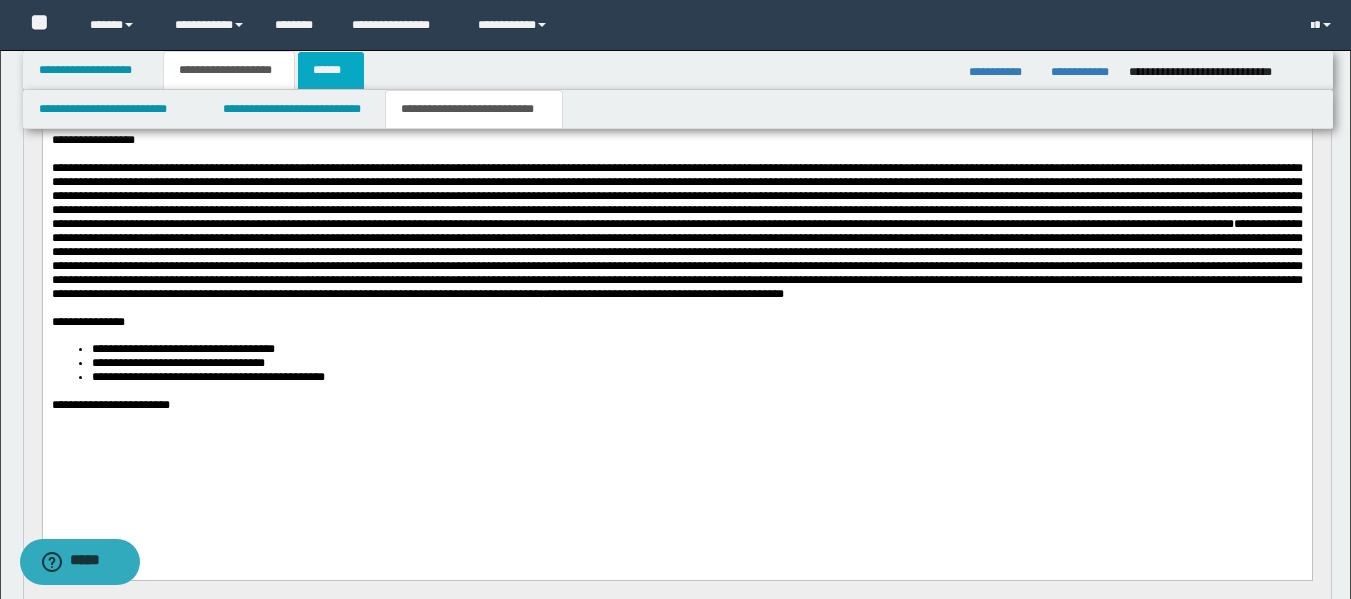 click on "******" at bounding box center [331, 70] 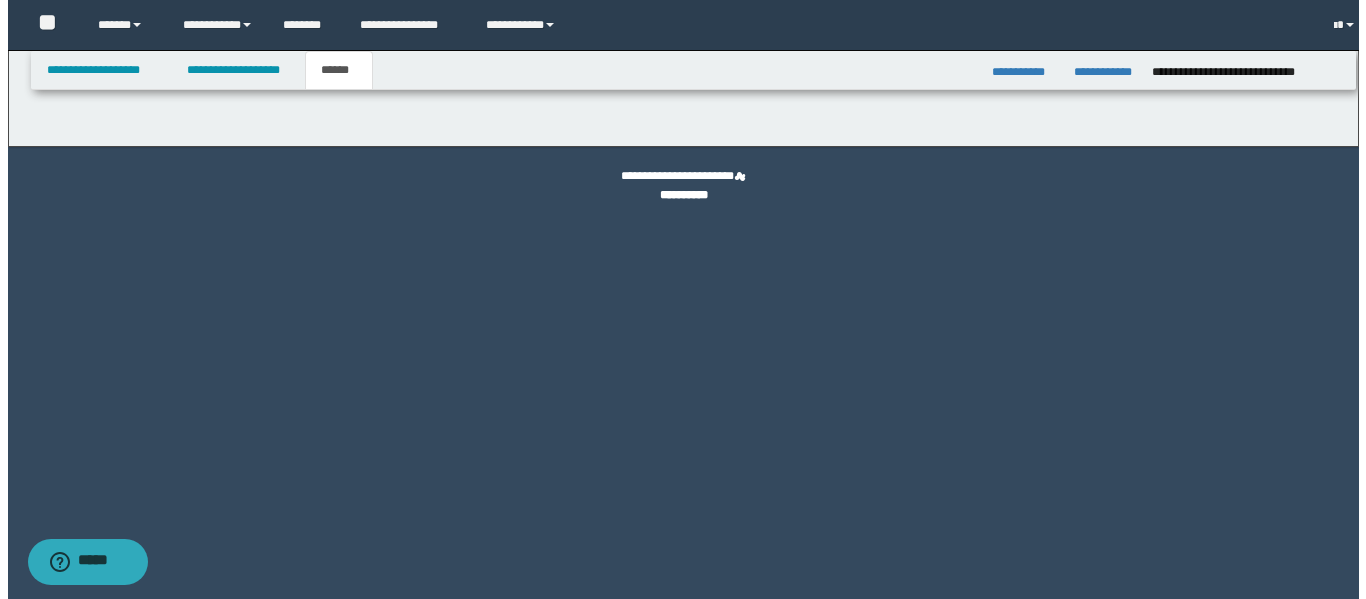 scroll, scrollTop: 0, scrollLeft: 0, axis: both 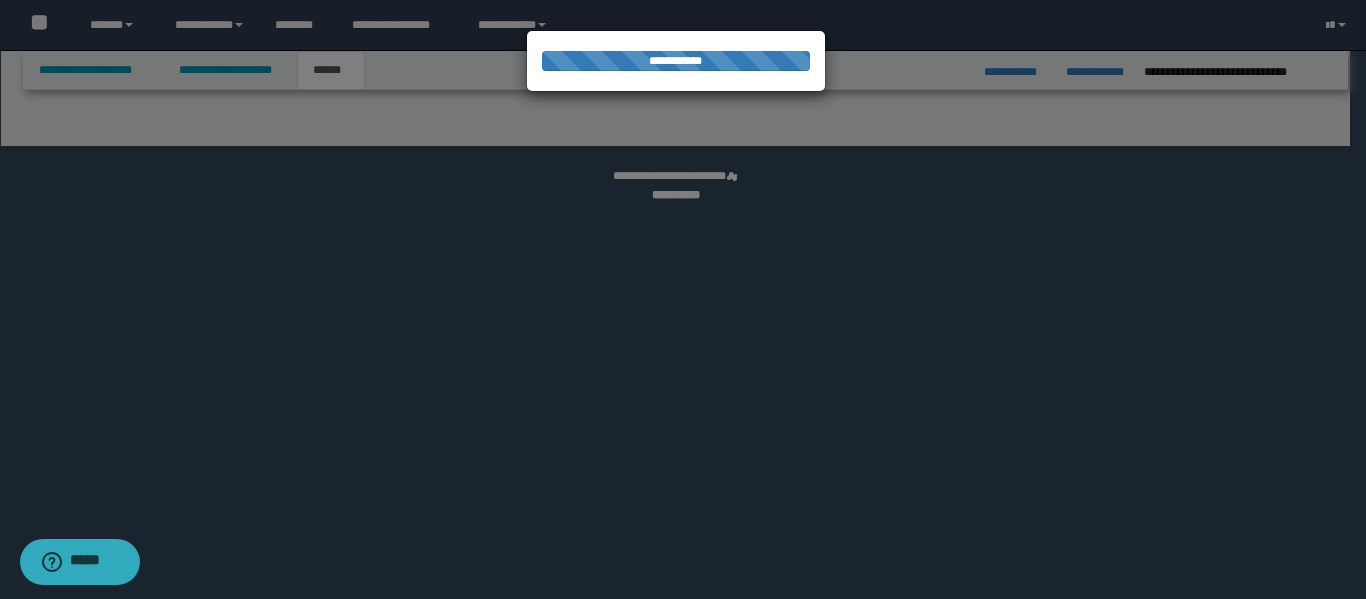 select on "*" 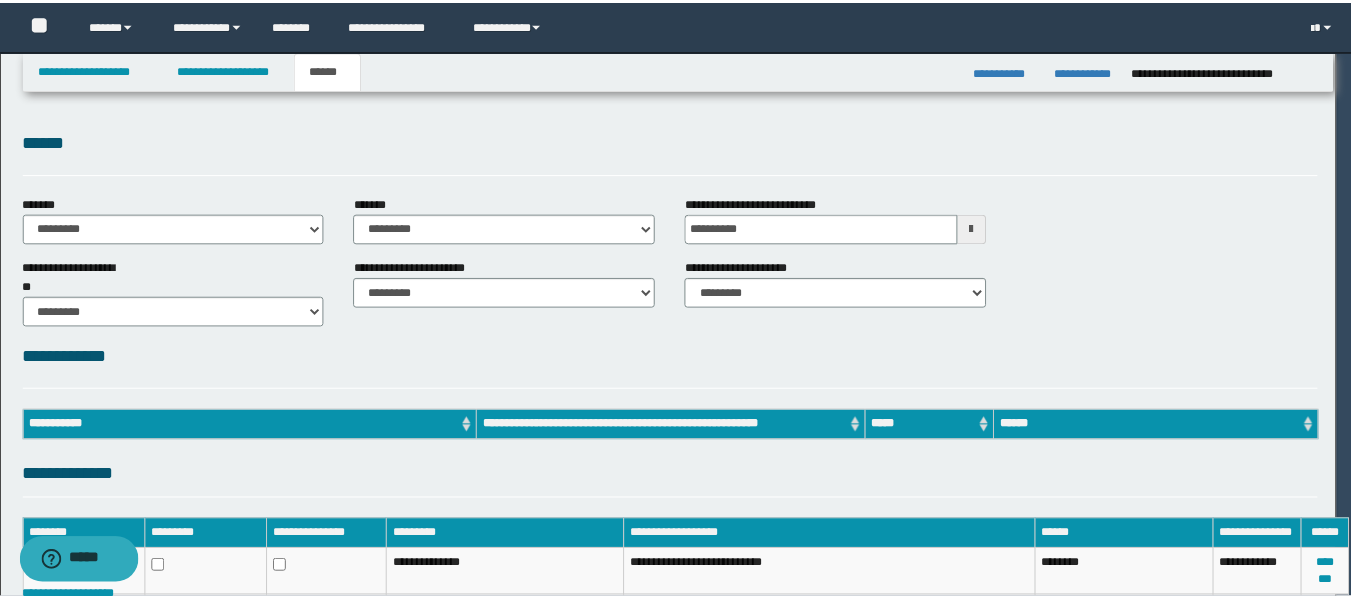 scroll, scrollTop: 0, scrollLeft: 0, axis: both 